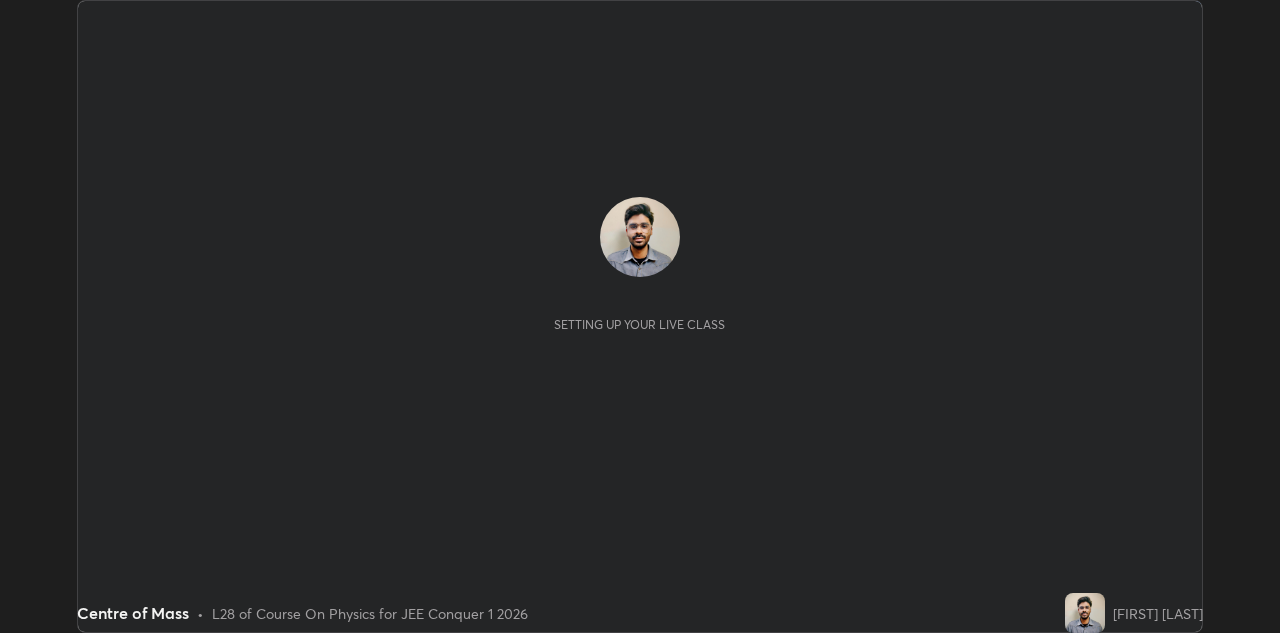 scroll, scrollTop: 0, scrollLeft: 0, axis: both 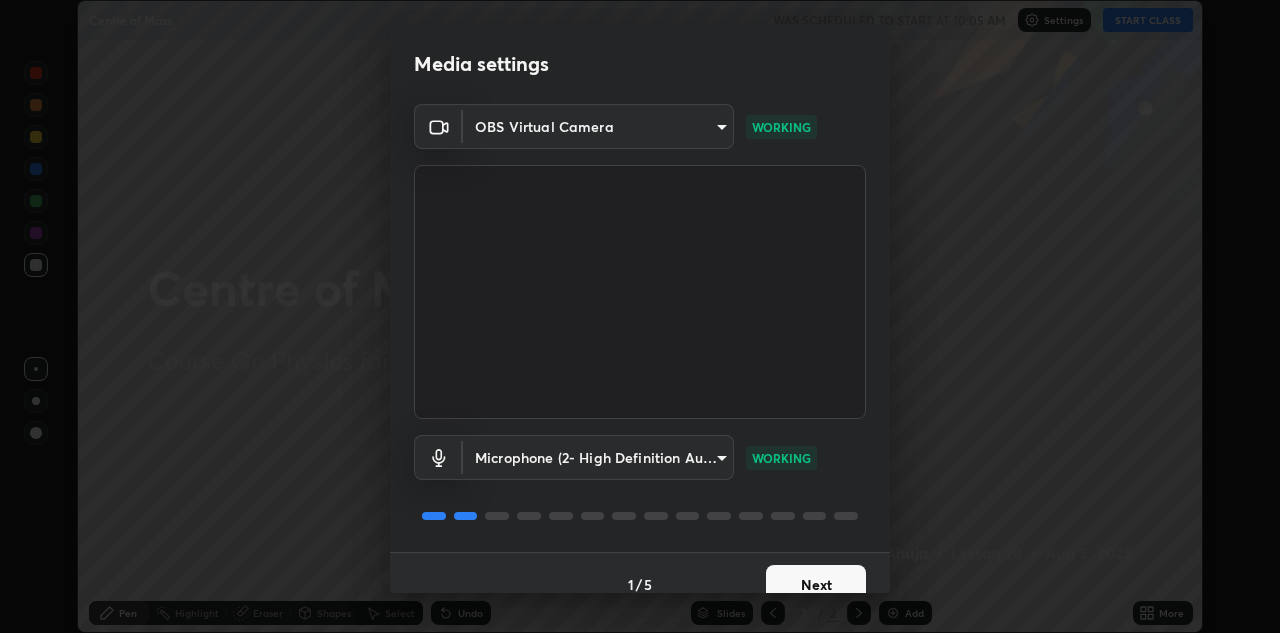 click on "Erase all Centre of Mass WAS SCHEDULED TO START AT  10:05 AM Settings START CLASS Setting up your live class Centre of Mass • L28 of Course On Physics for JEE Conquer 1 2026 [FIRST] [LAST] Pen Highlight Eraser Shapes Select Undo Slides 2 / 2 Add More Enable hand raising Enable raise hand to speak to learners. Once enabled, chat will be turned off temporarily. Enable x   No doubts shared Encourage your learners to ask a doubt for better clarity Report an issue Reason for reporting Buffering Chat not working Audio - Video sync issue Educator video quality low ​ Attach an image Report Media settings OBS Virtual Camera [HASH] WORKING Microphone (2- High Definition Audio Device) [HASH] WORKING 1 / 5 Next" at bounding box center [640, 316] 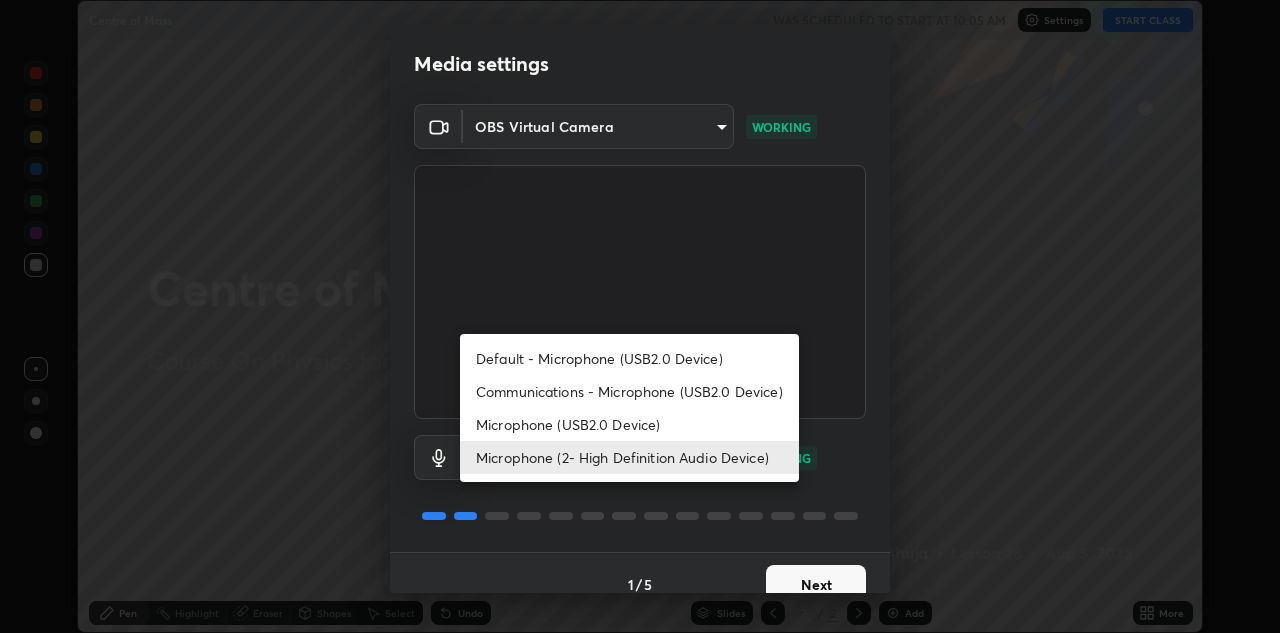 click on "Microphone (USB2.0 Device)" at bounding box center (629, 424) 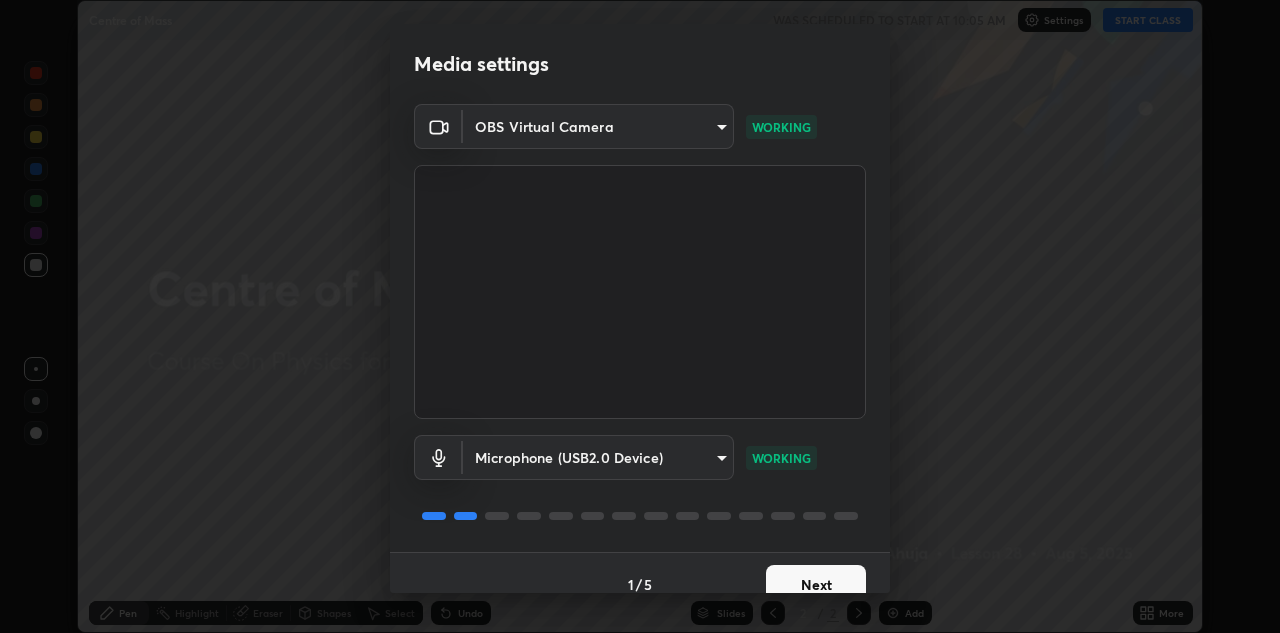 type on "ff3796e922216e738216f479007894e46b7d3562c75cfaf6a5e2f4b5cb1c8760" 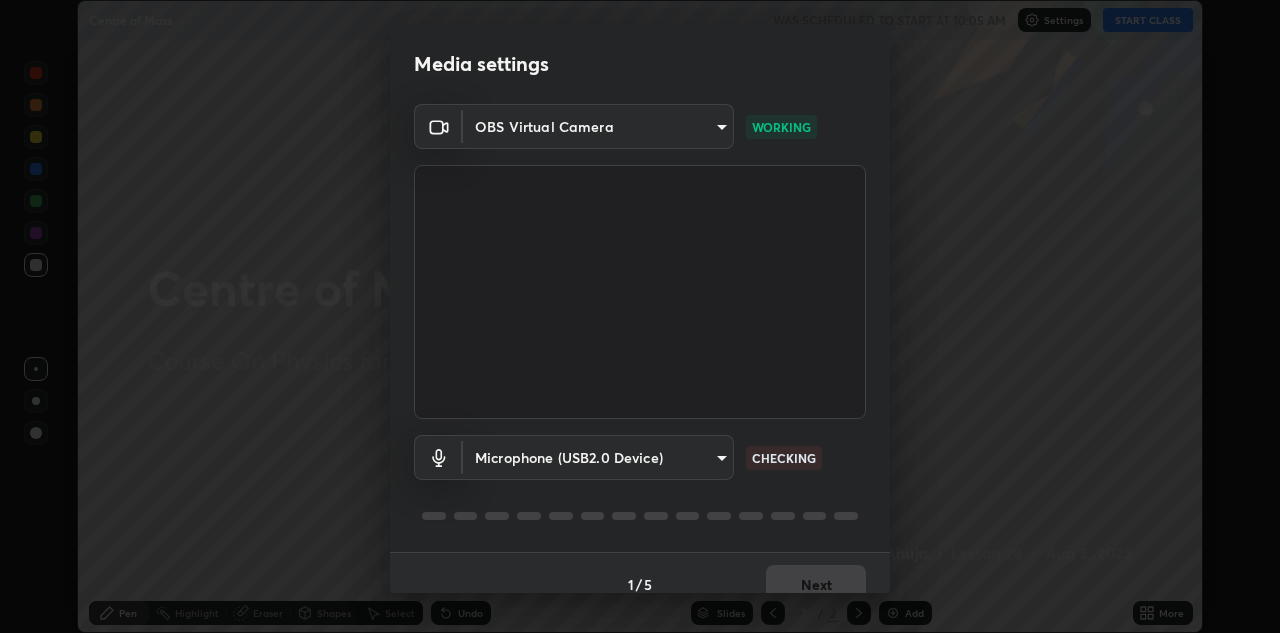 click on "1 / 5 Next" at bounding box center (640, 584) 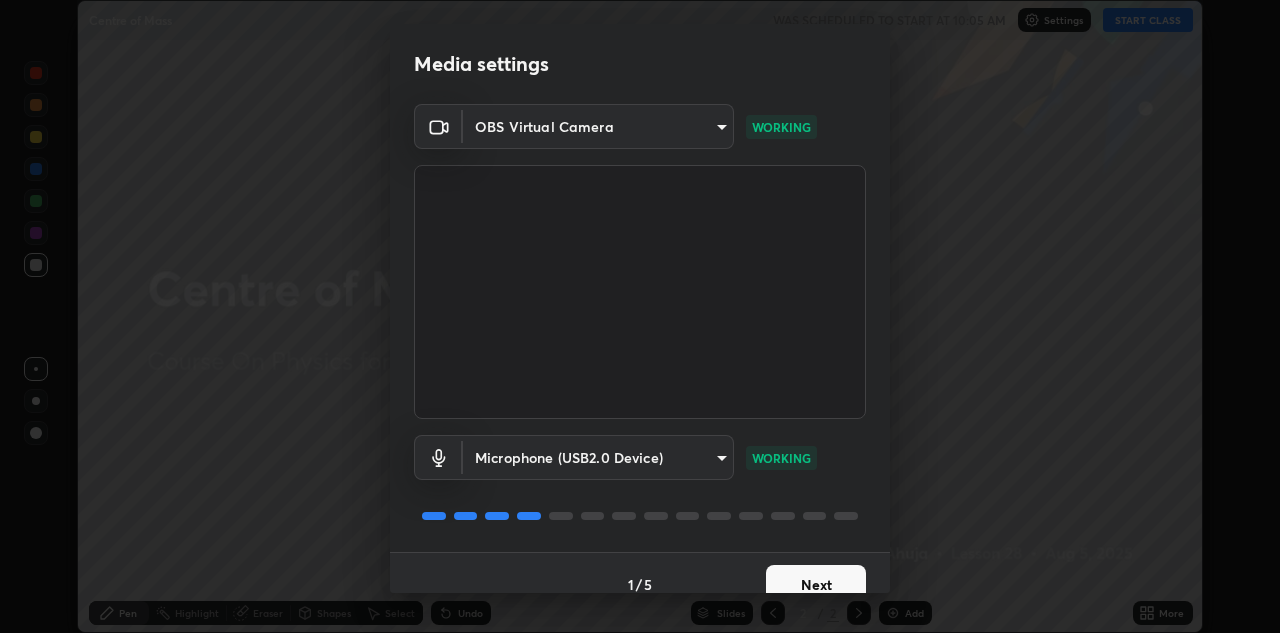 click on "Next" at bounding box center [816, 585] 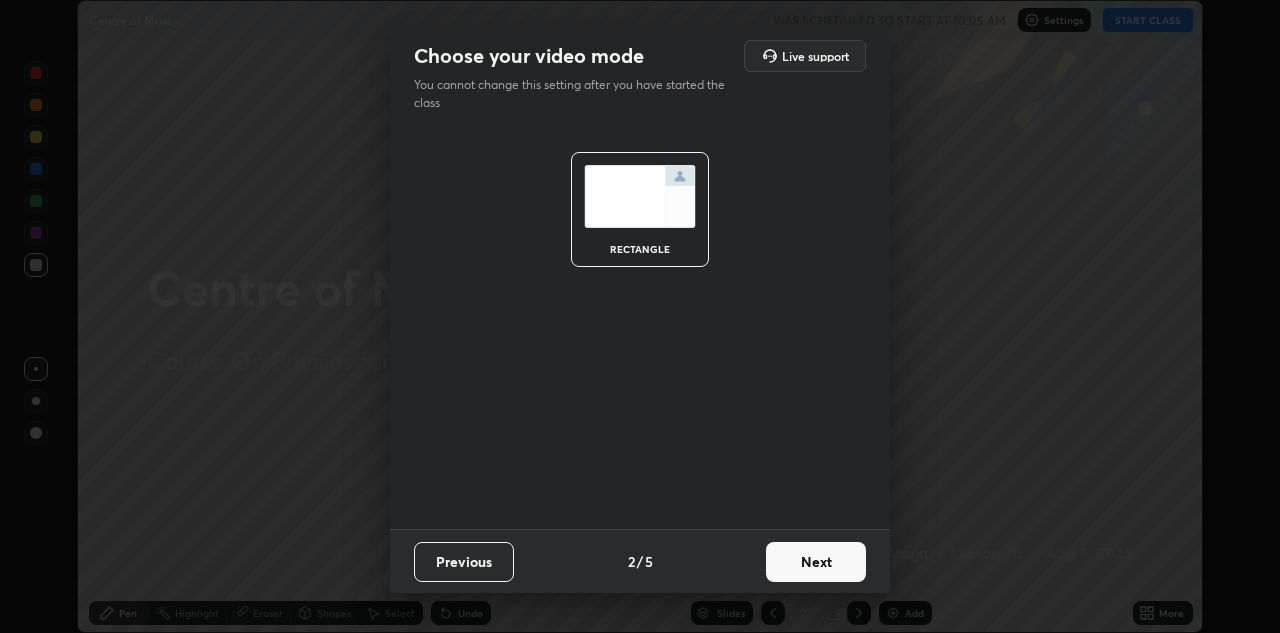 click on "Next" at bounding box center (816, 562) 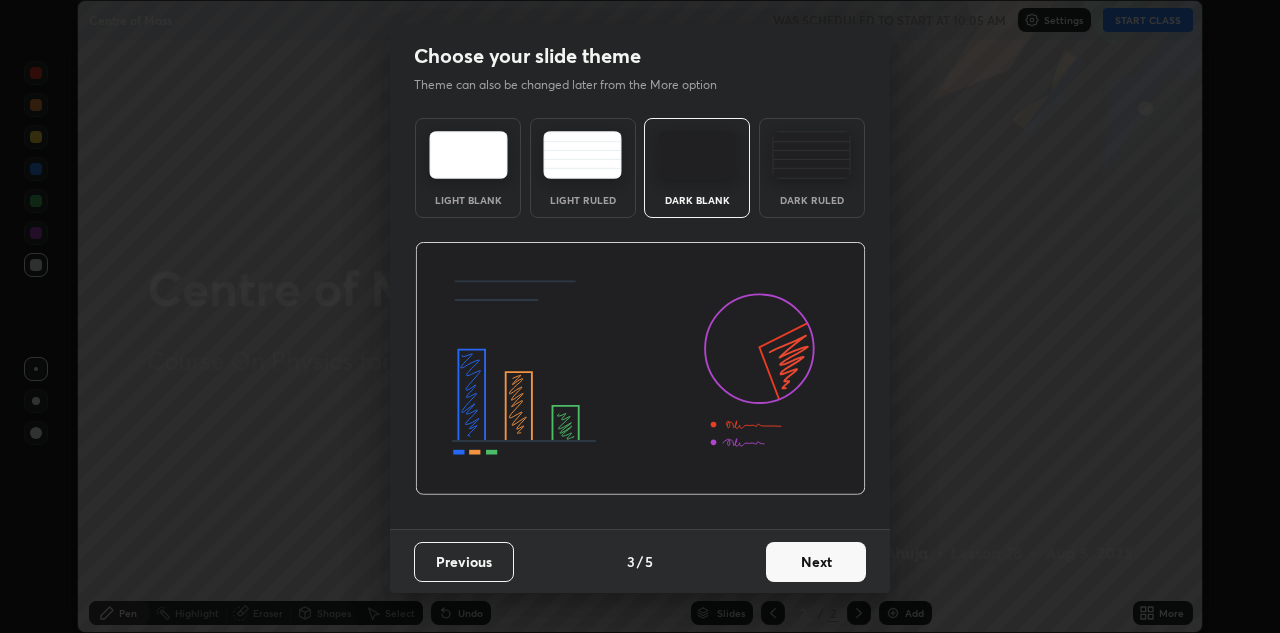click on "Dark Ruled" at bounding box center [812, 168] 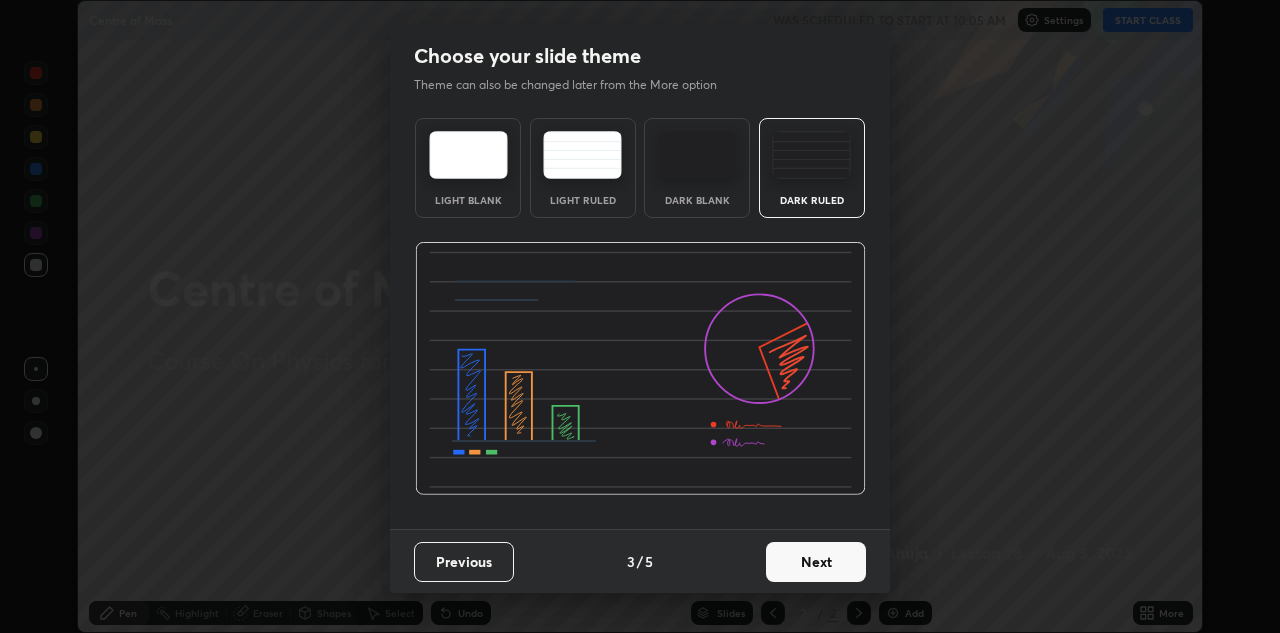 click on "Next" at bounding box center (816, 562) 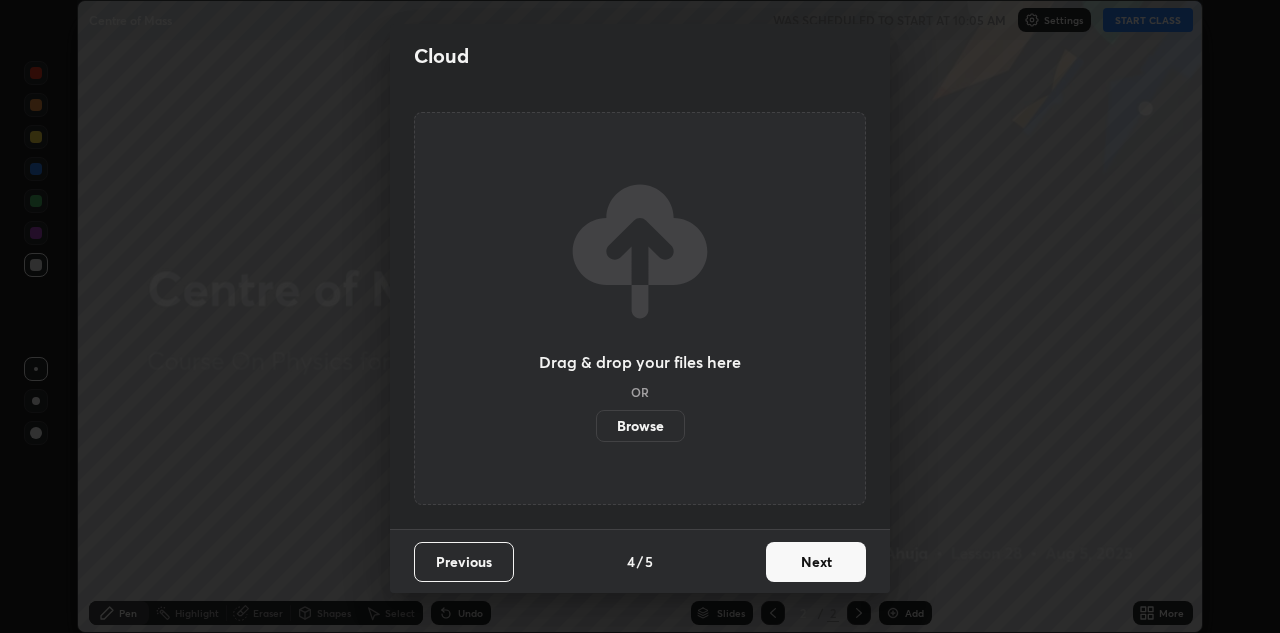 click on "Browse" at bounding box center [640, 426] 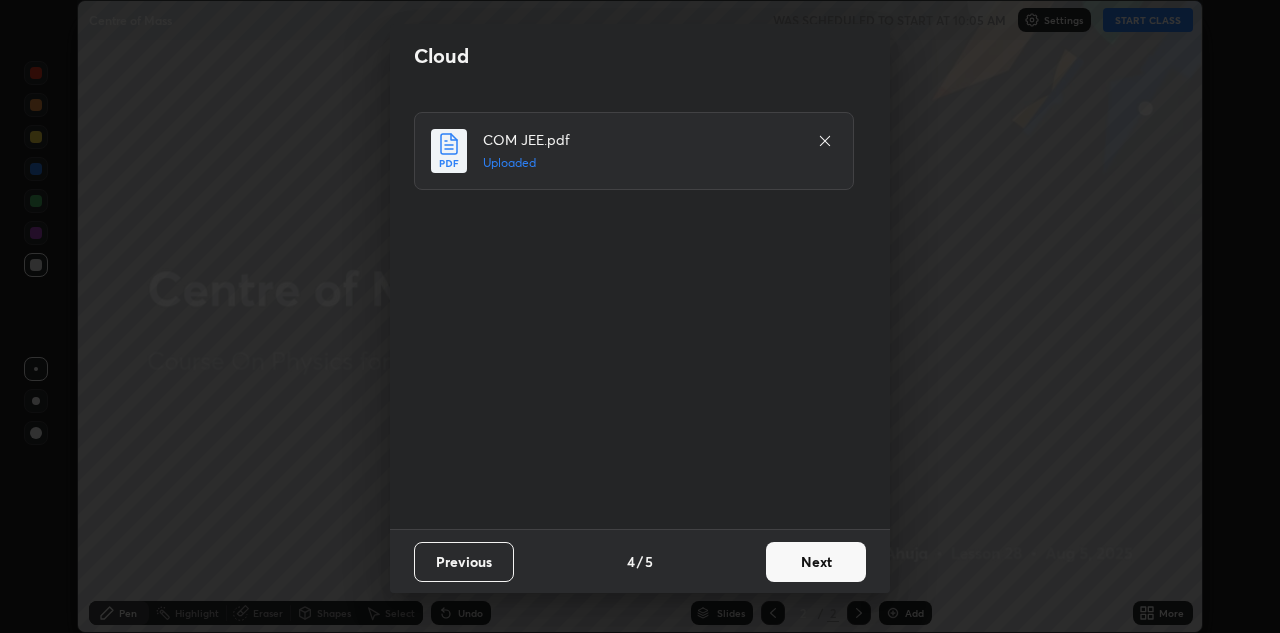 click on "Next" at bounding box center [816, 562] 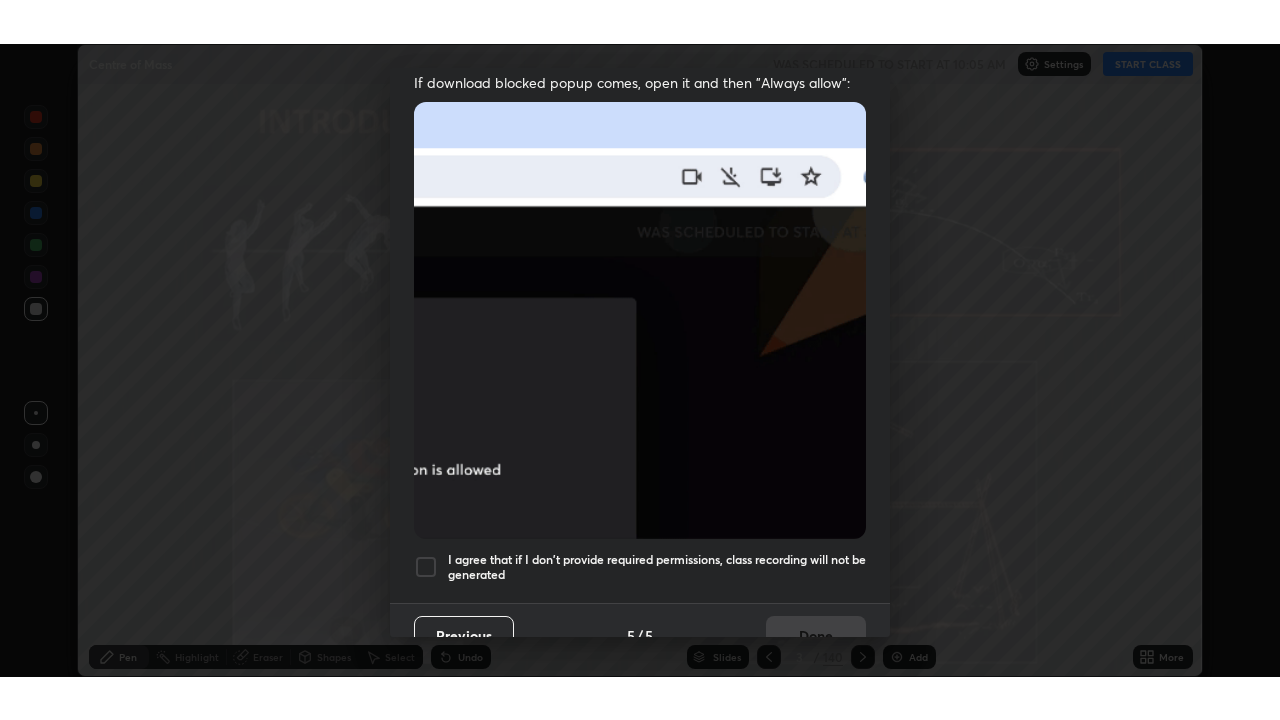 scroll, scrollTop: 431, scrollLeft: 0, axis: vertical 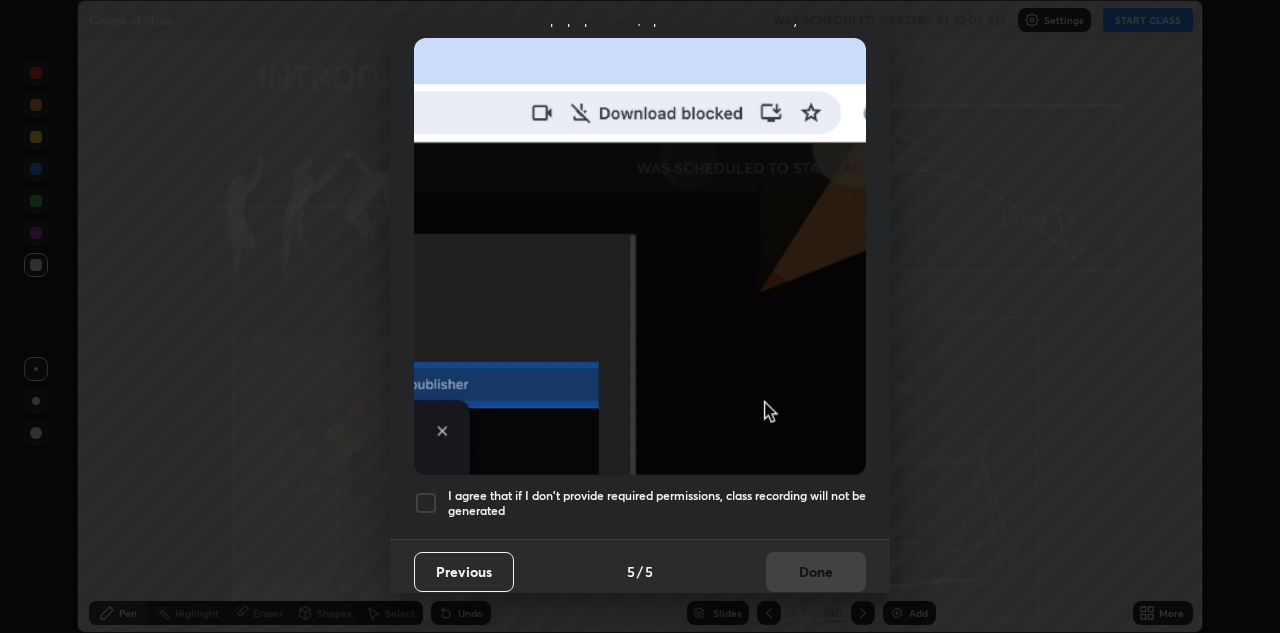 click on "I agree that if I don't provide required permissions, class recording will not be generated" at bounding box center (657, 503) 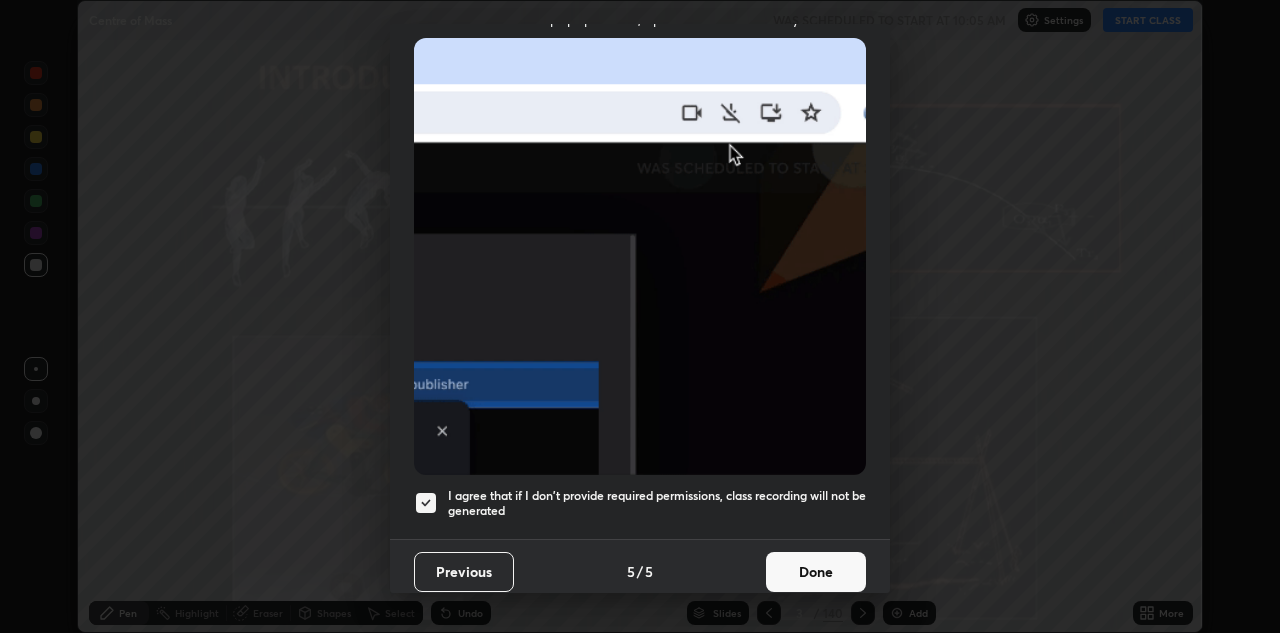 click on "Done" at bounding box center (816, 572) 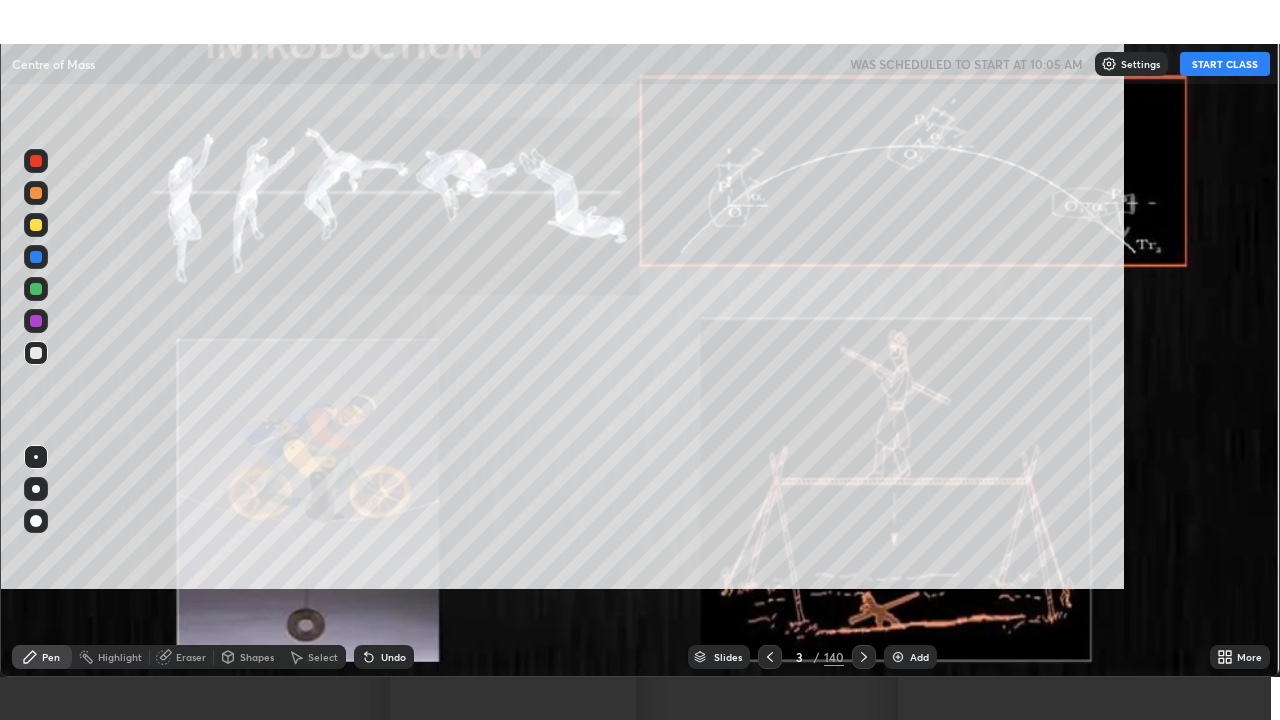 scroll, scrollTop: 99280, scrollLeft: 98720, axis: both 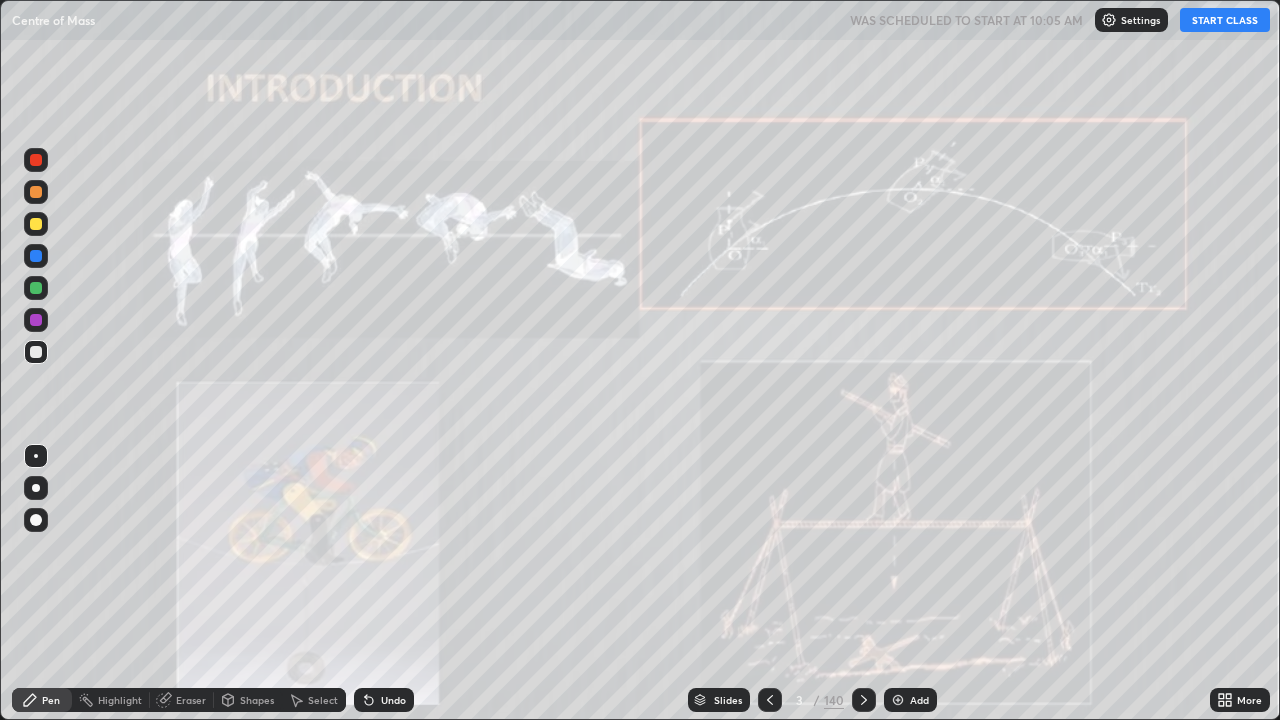 click on "START CLASS" at bounding box center (1225, 20) 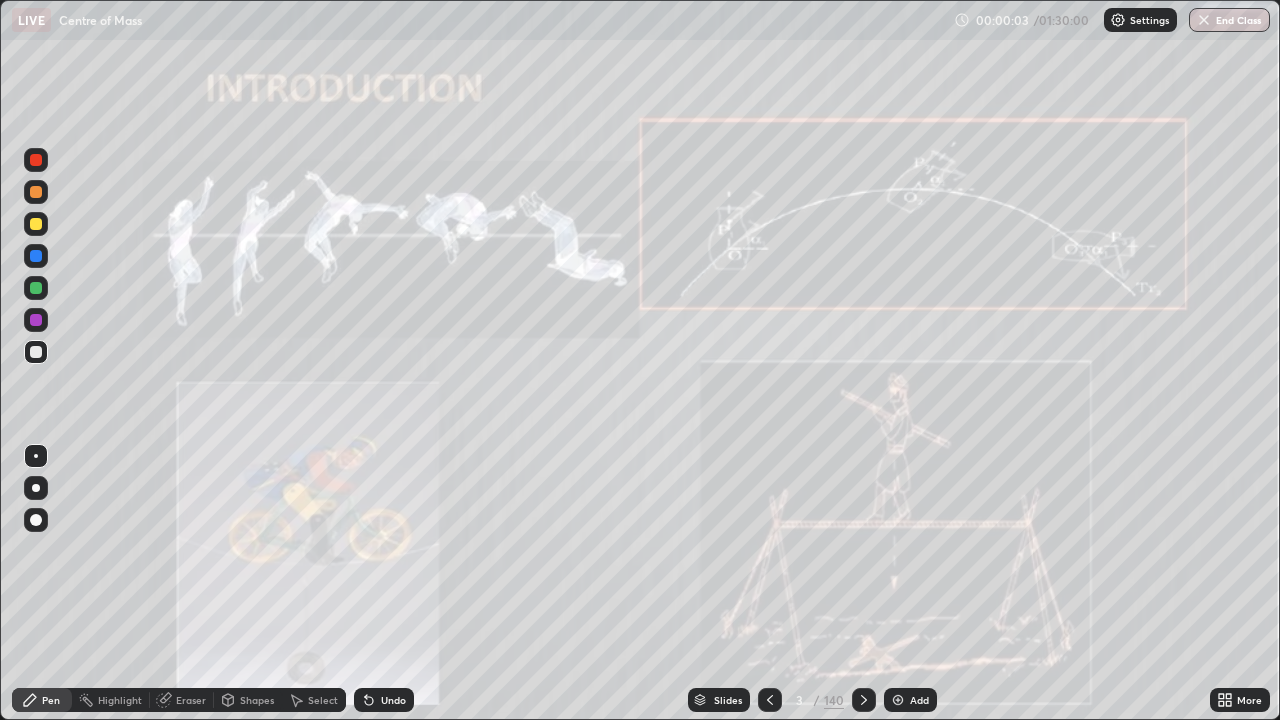 click 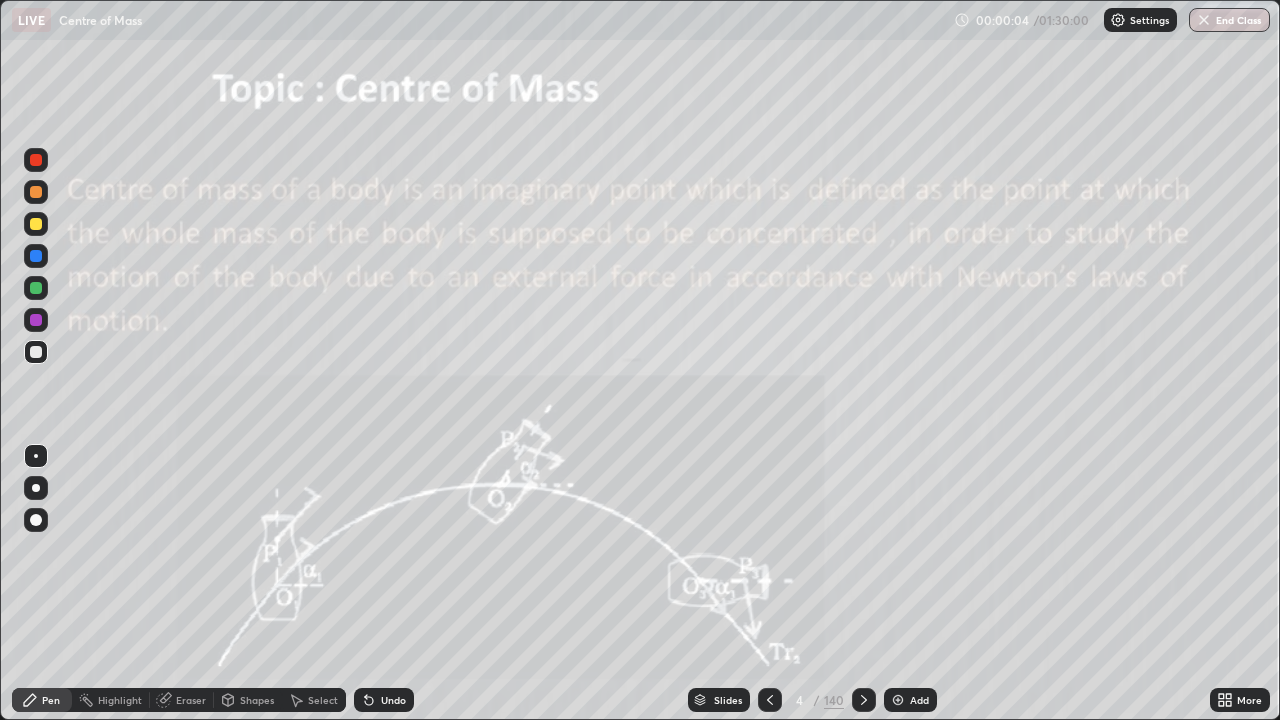 click on "Slides" at bounding box center (728, 700) 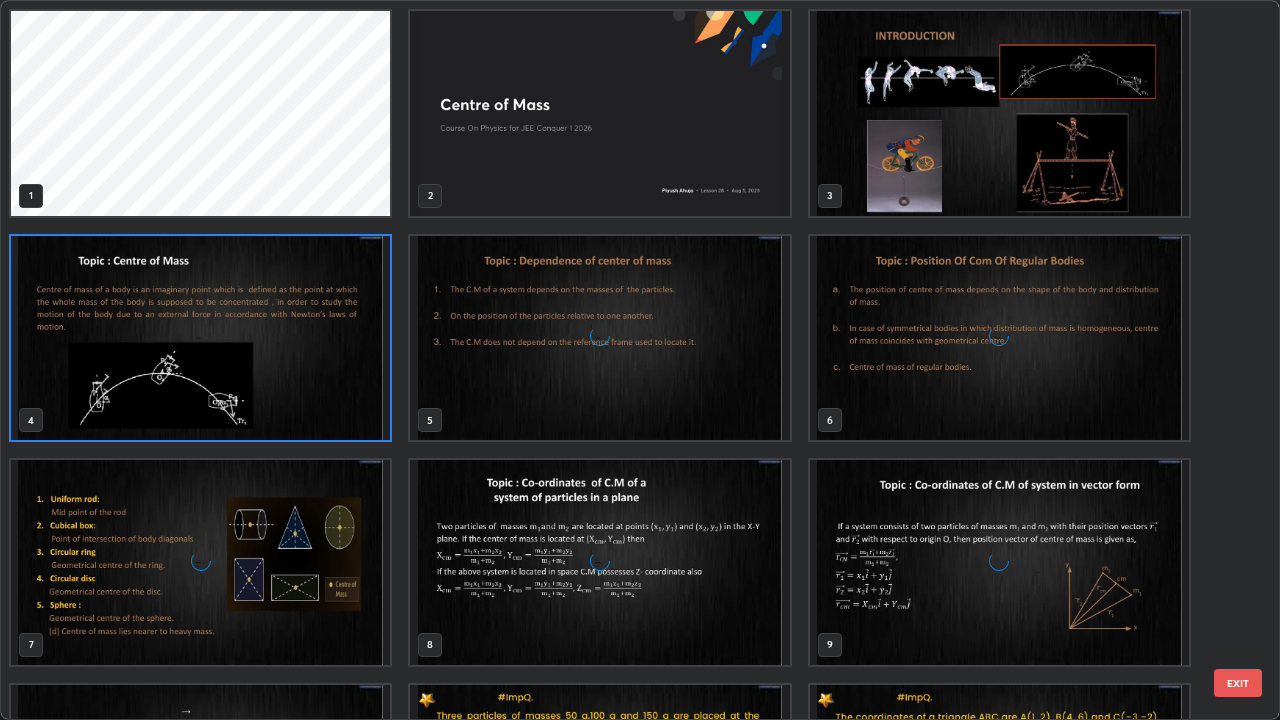 scroll, scrollTop: 7, scrollLeft: 11, axis: both 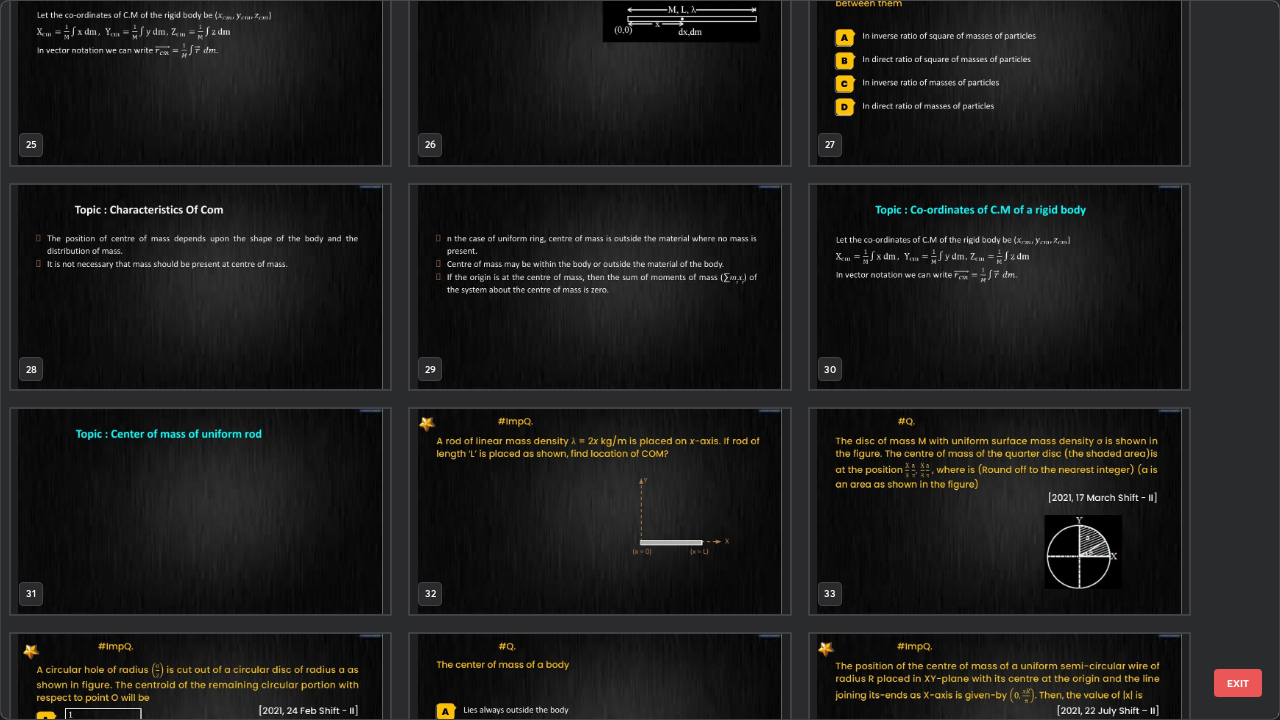 click at bounding box center (599, 511) 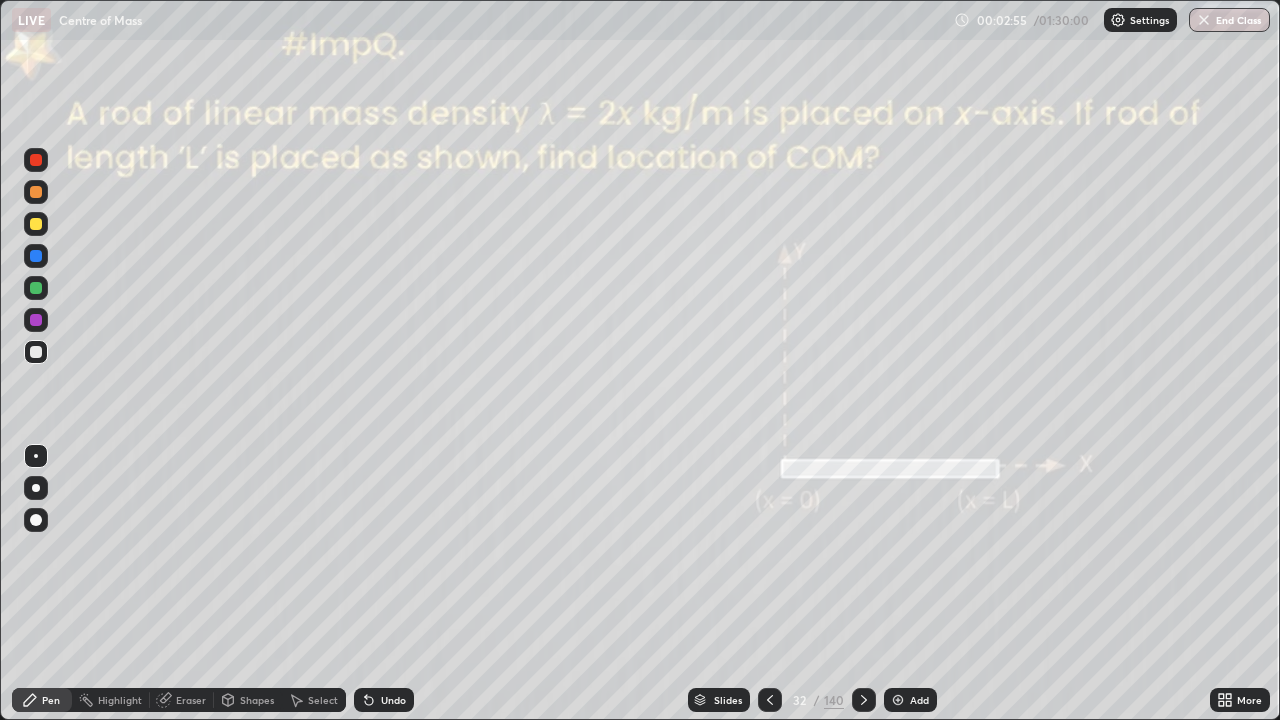 click 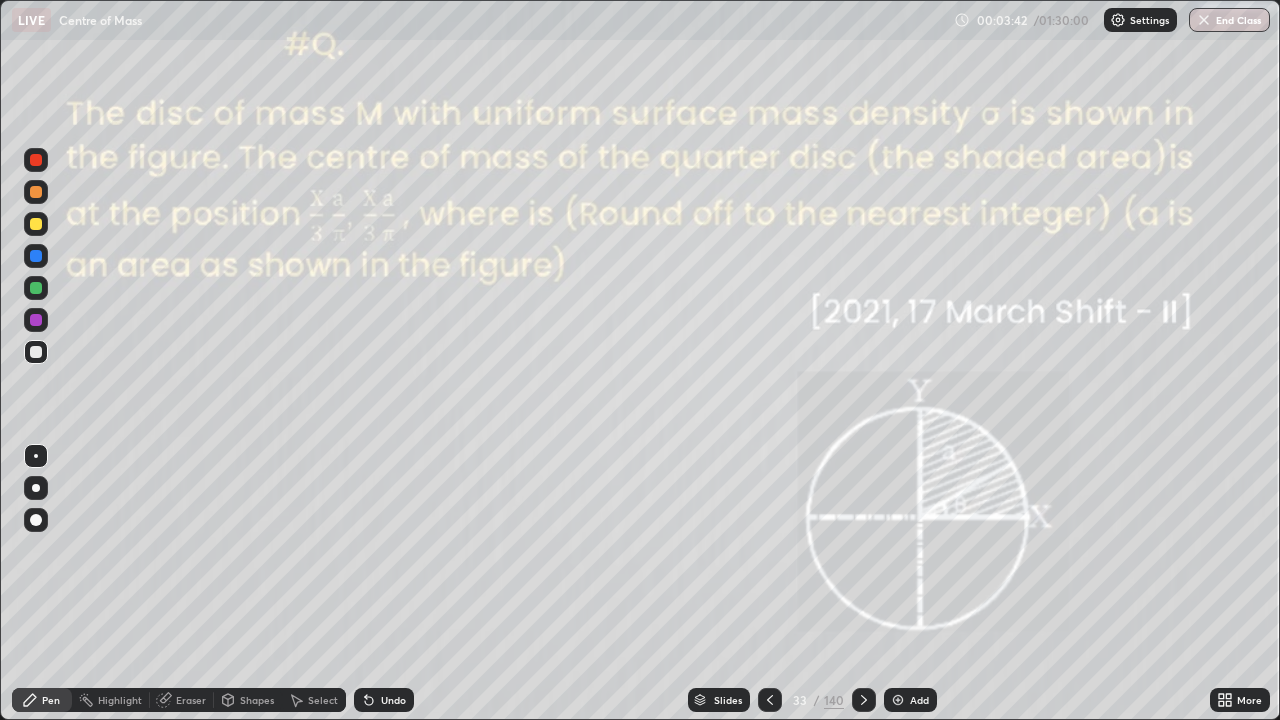 click at bounding box center [770, 700] 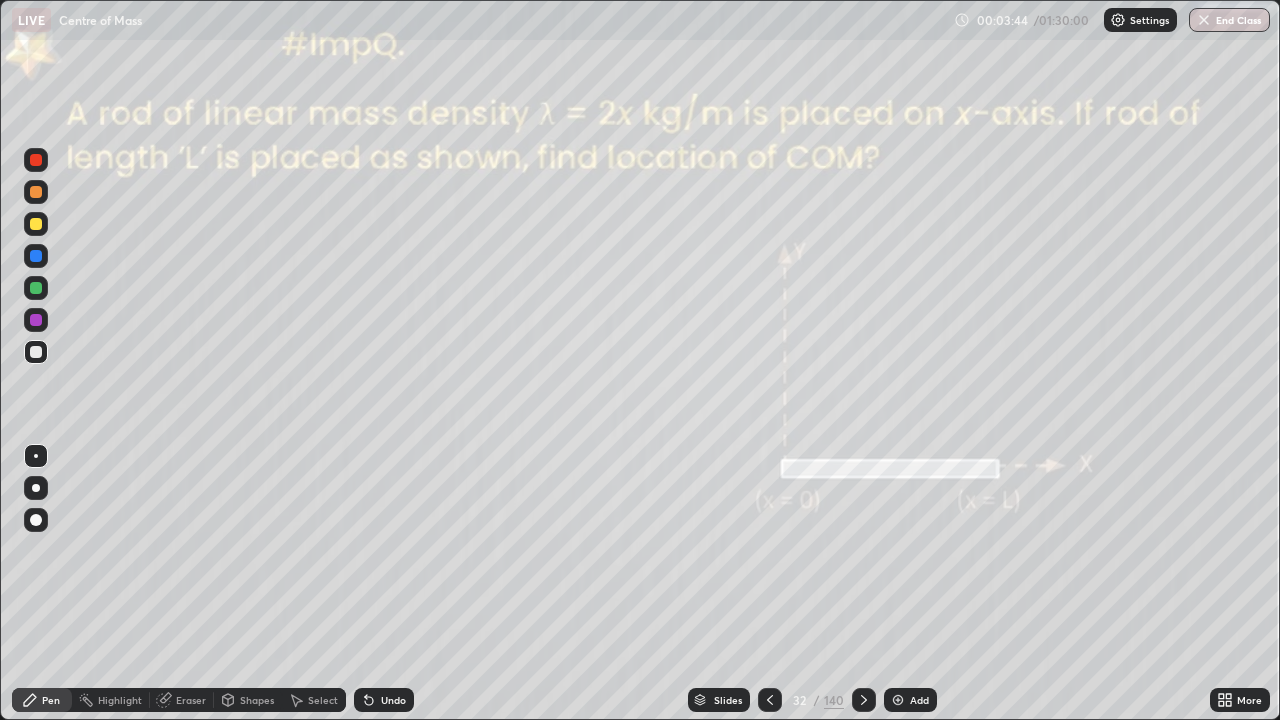 click at bounding box center (36, 488) 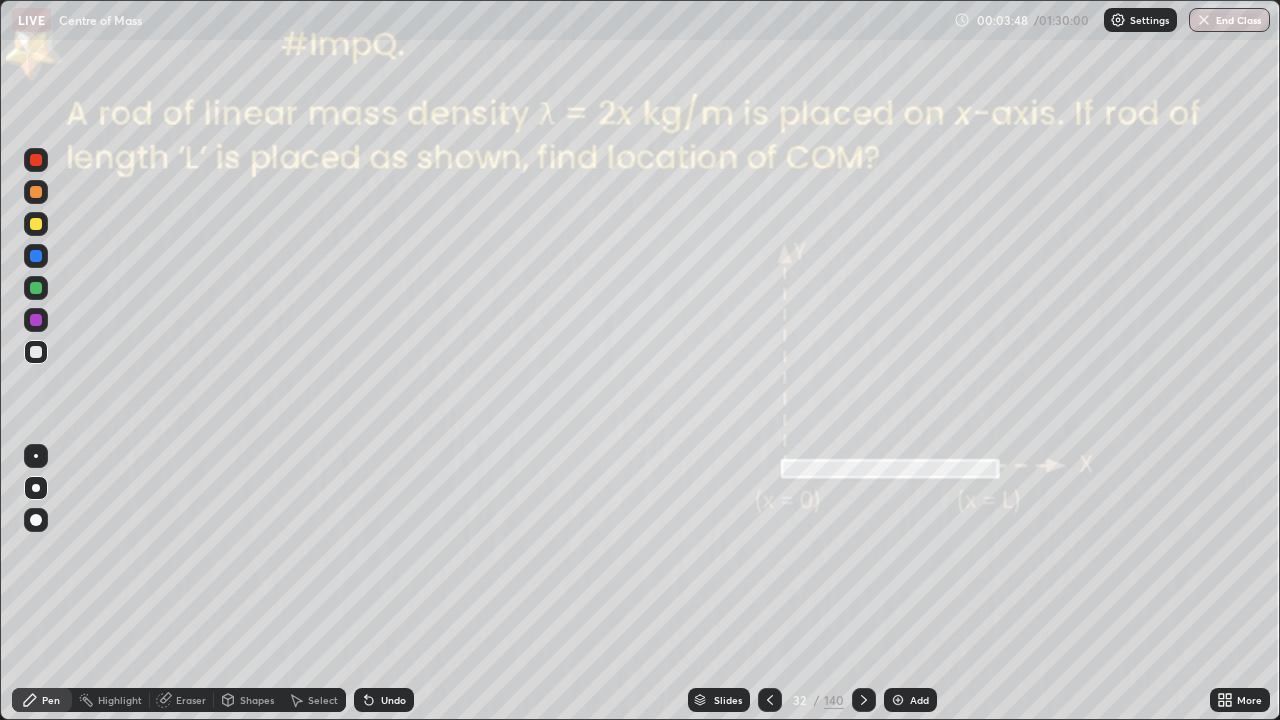 click 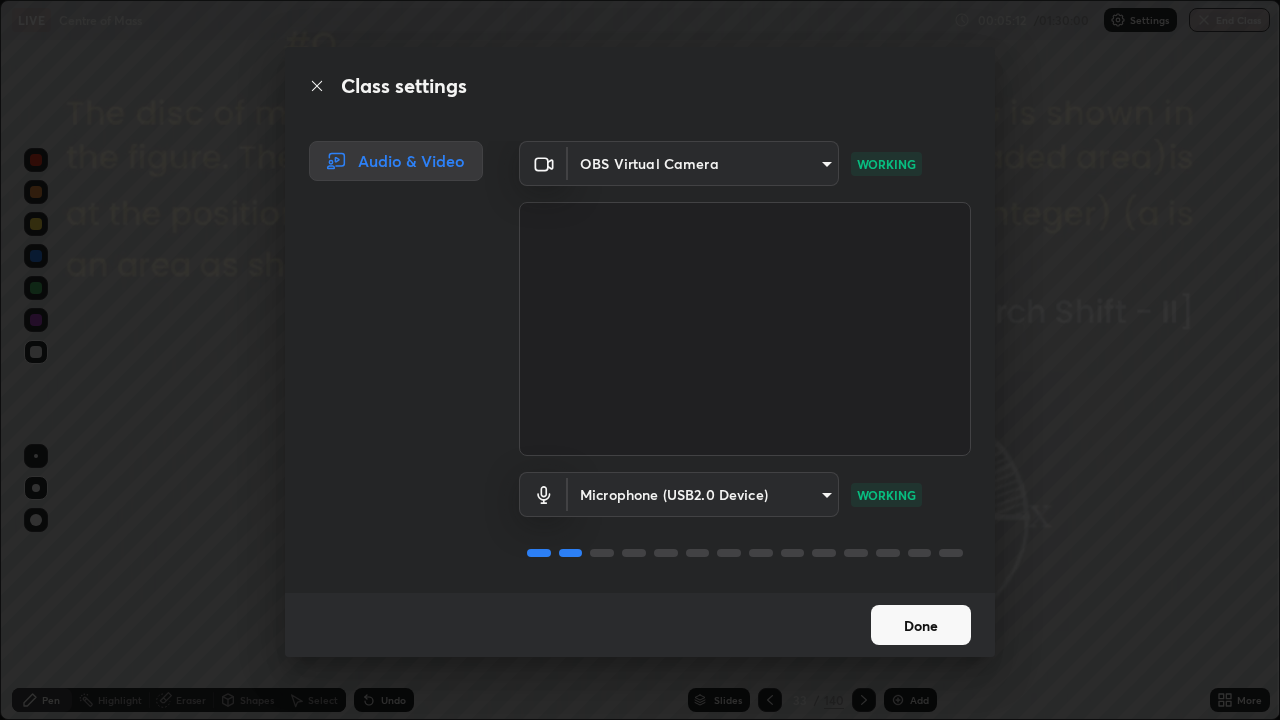 click on "Done" at bounding box center [921, 625] 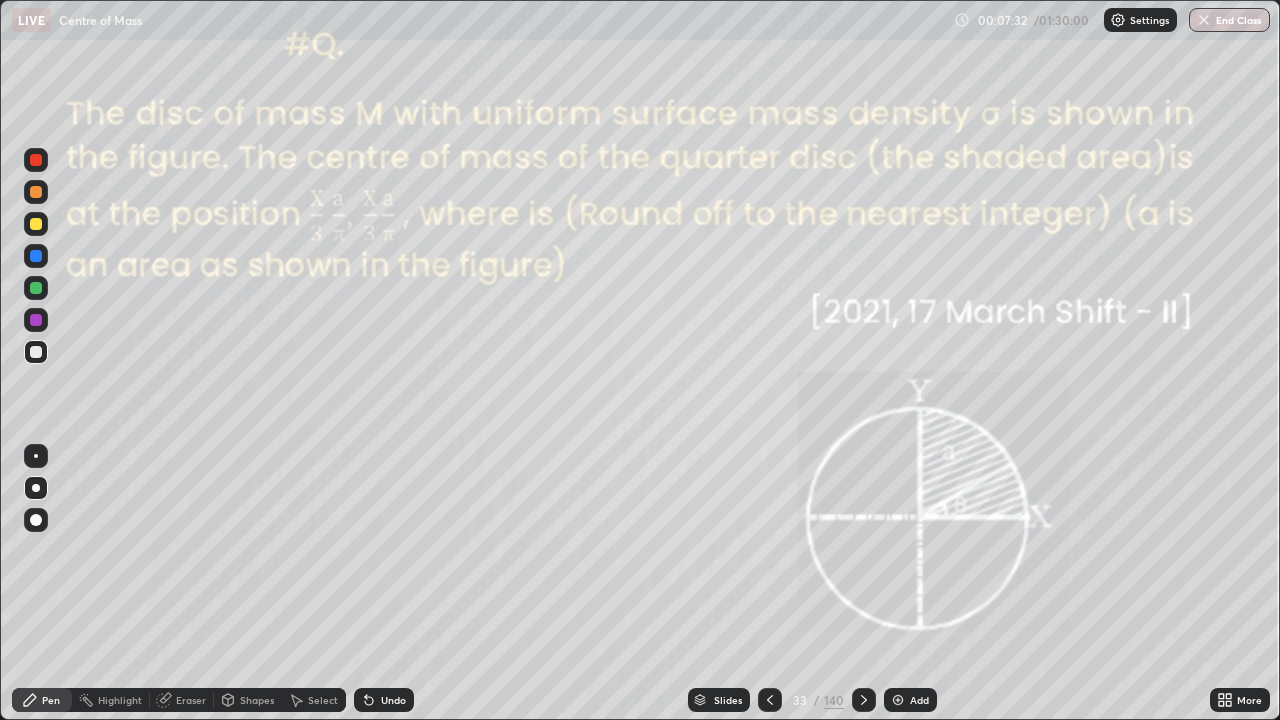 click at bounding box center (36, 288) 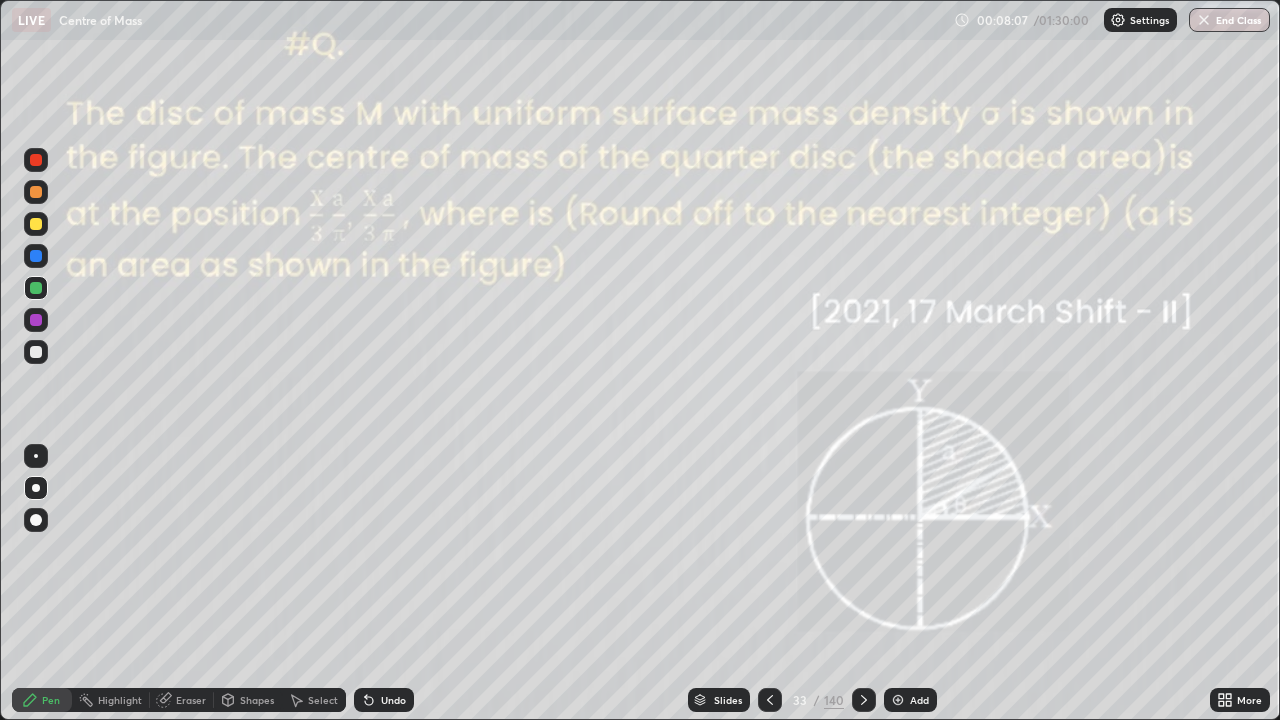 click on "Shapes" at bounding box center (257, 700) 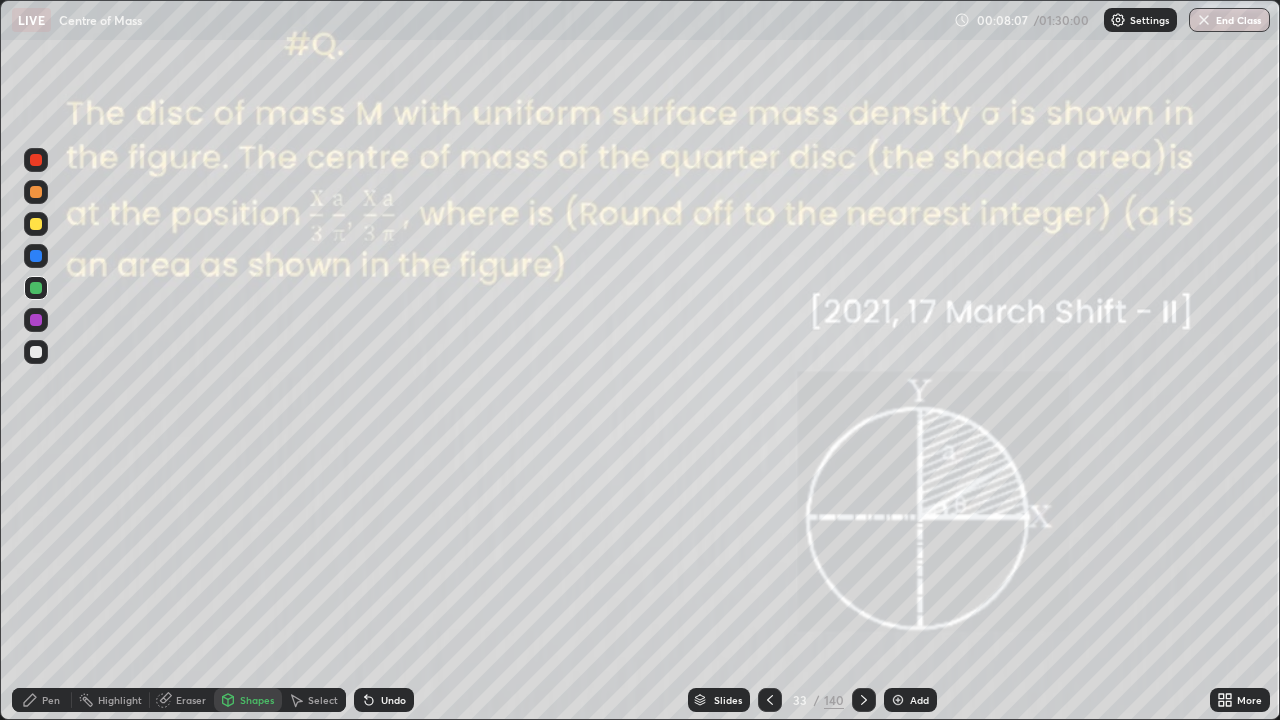 click on "Eraser" at bounding box center (191, 700) 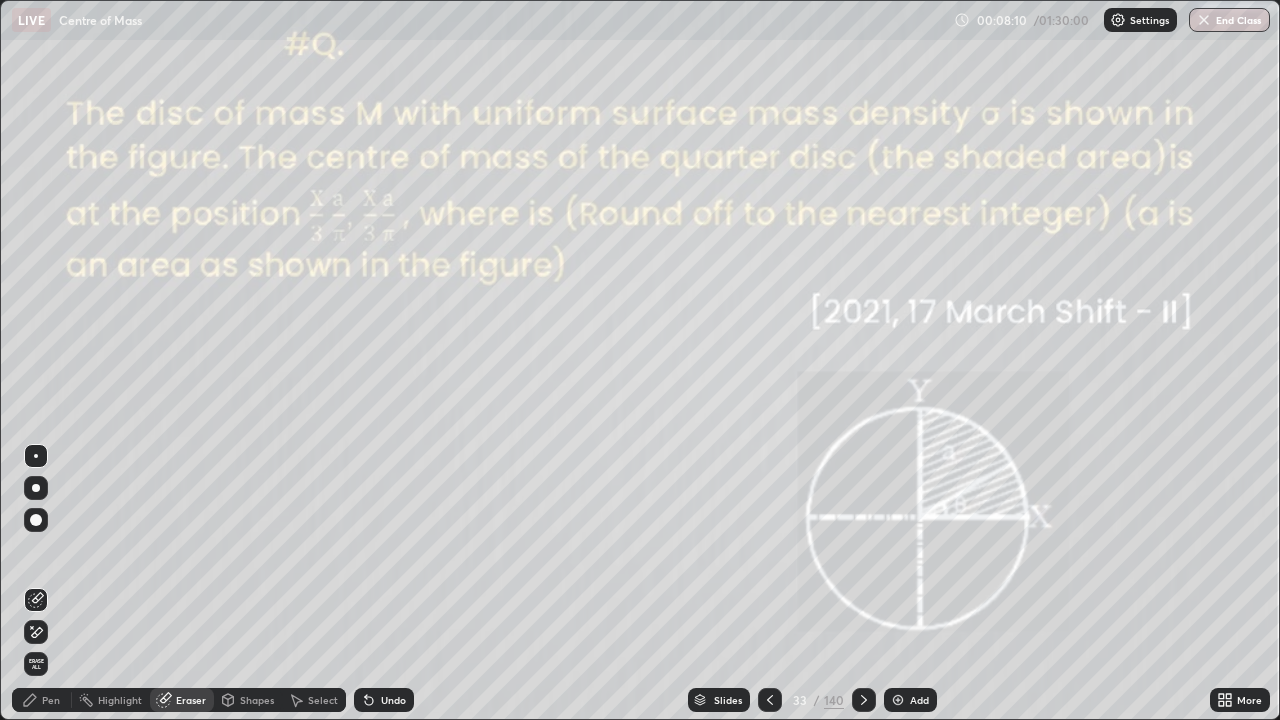 click at bounding box center [36, 632] 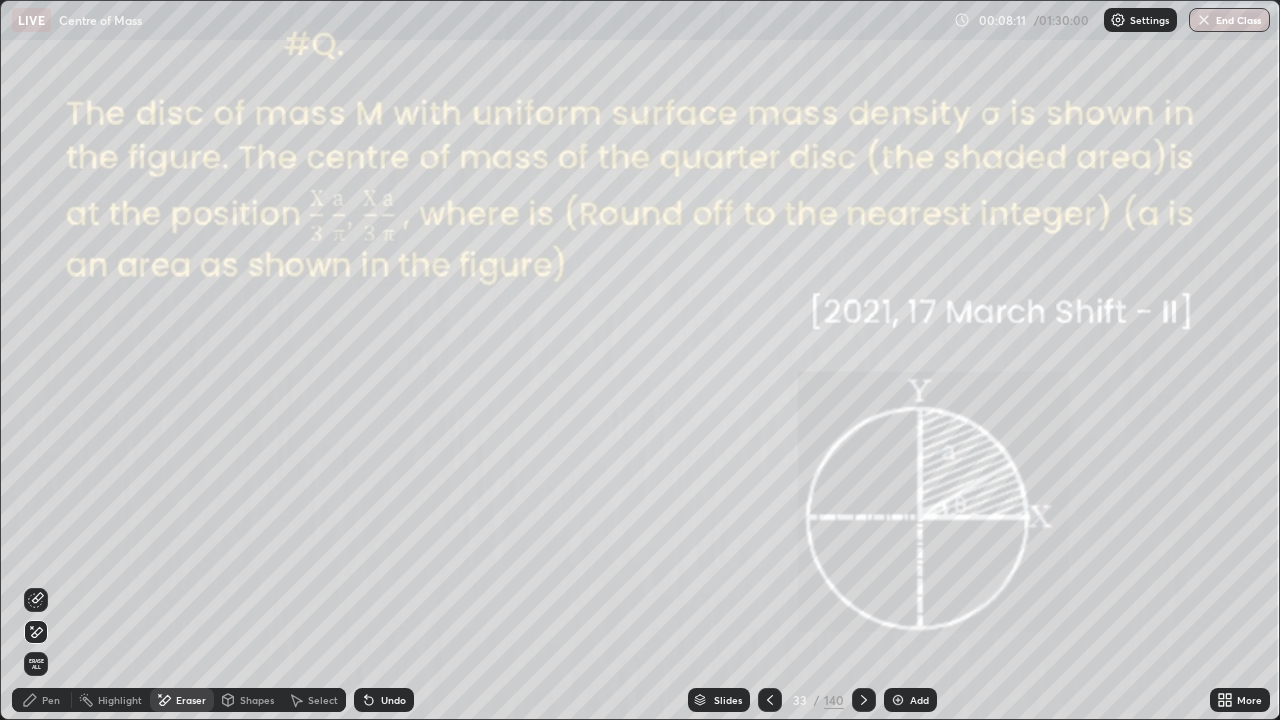 click on "Pen" at bounding box center (51, 700) 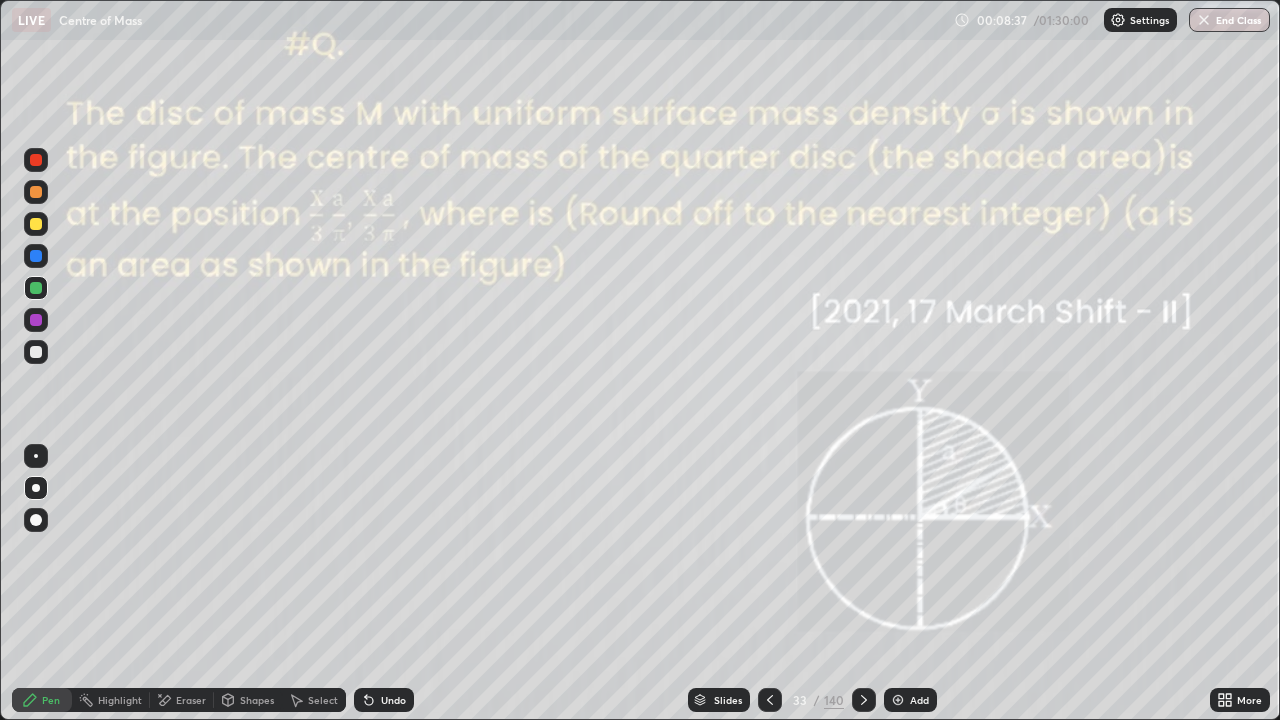 click on "Eraser" at bounding box center [182, 700] 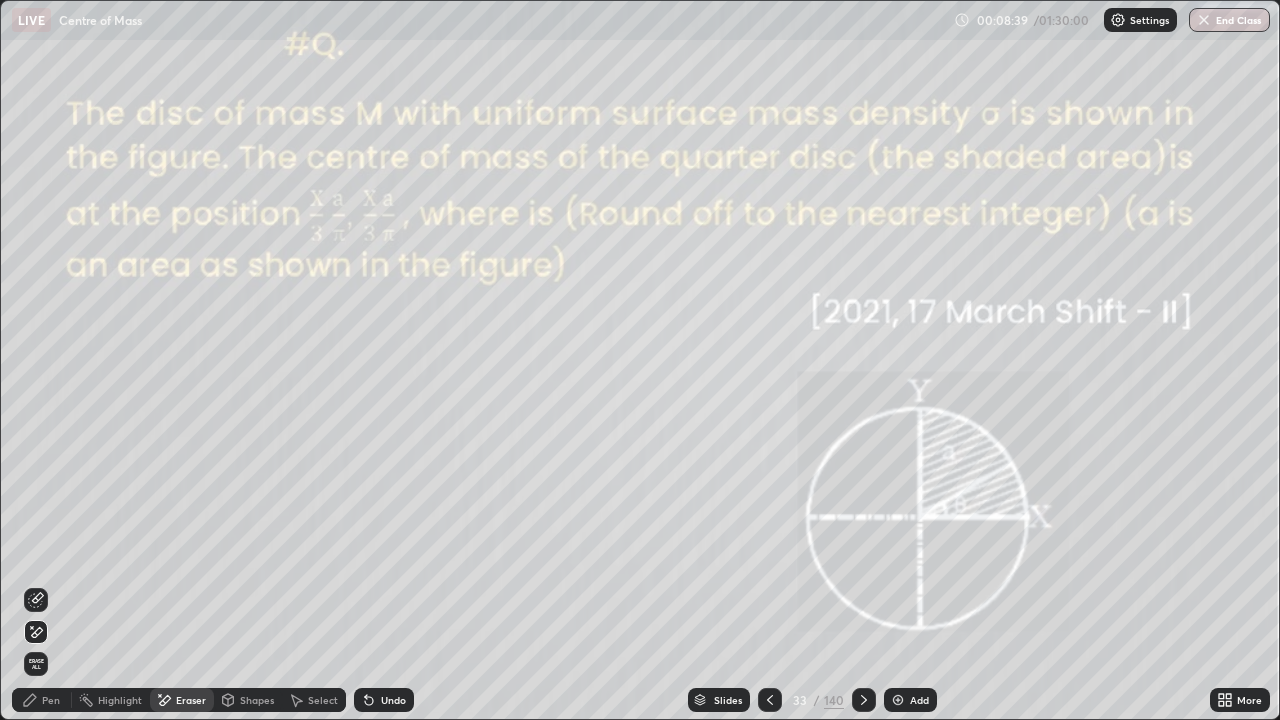 click on "Erase all" at bounding box center (36, 664) 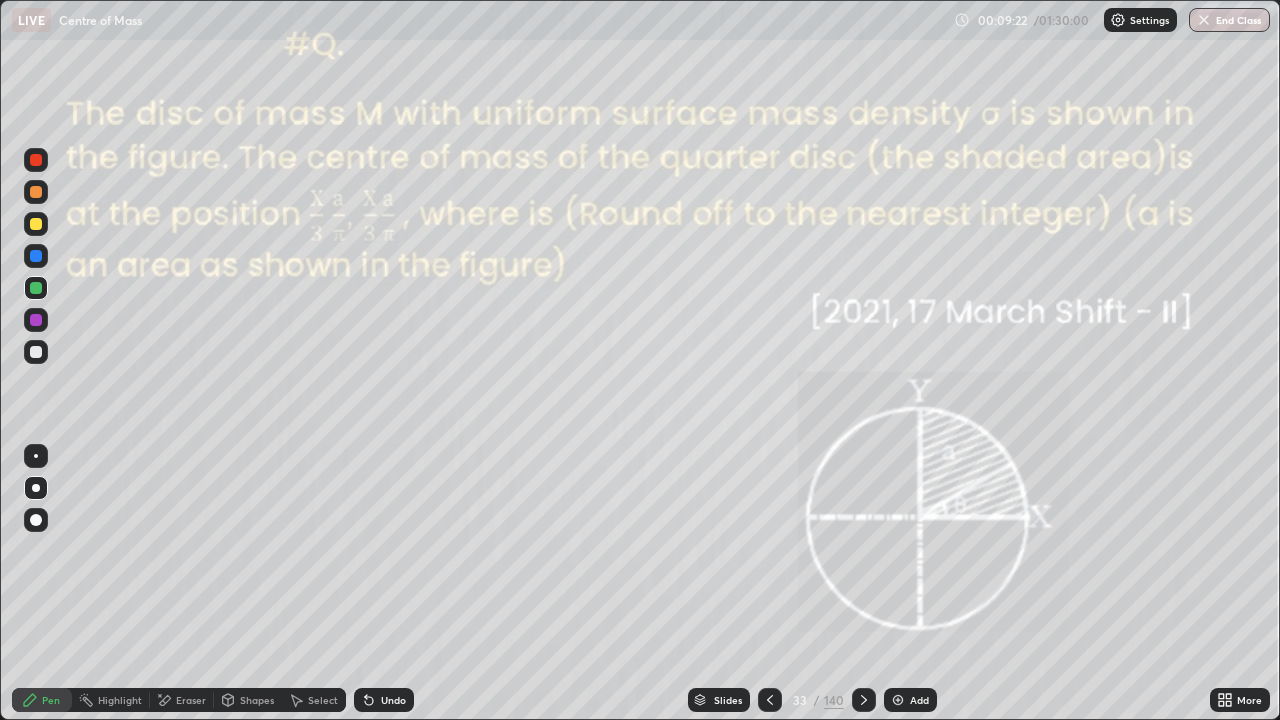 click on "Add" at bounding box center [919, 700] 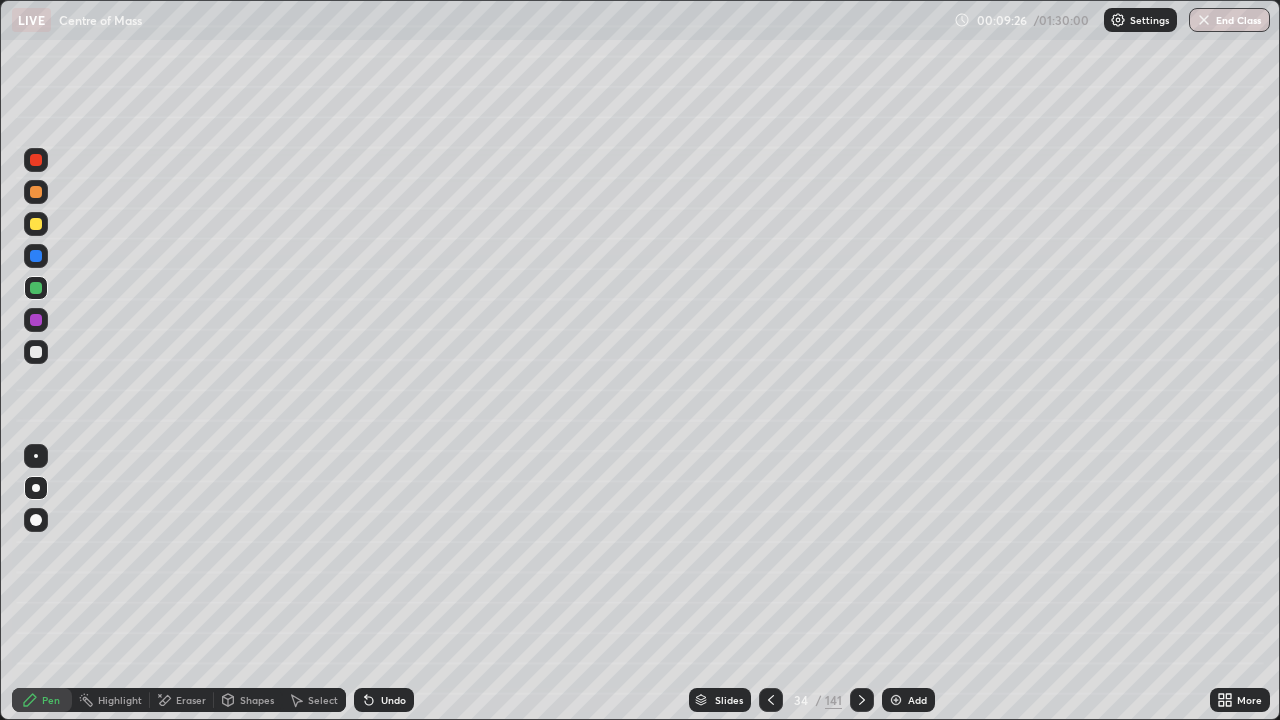 click on "Undo" at bounding box center (393, 700) 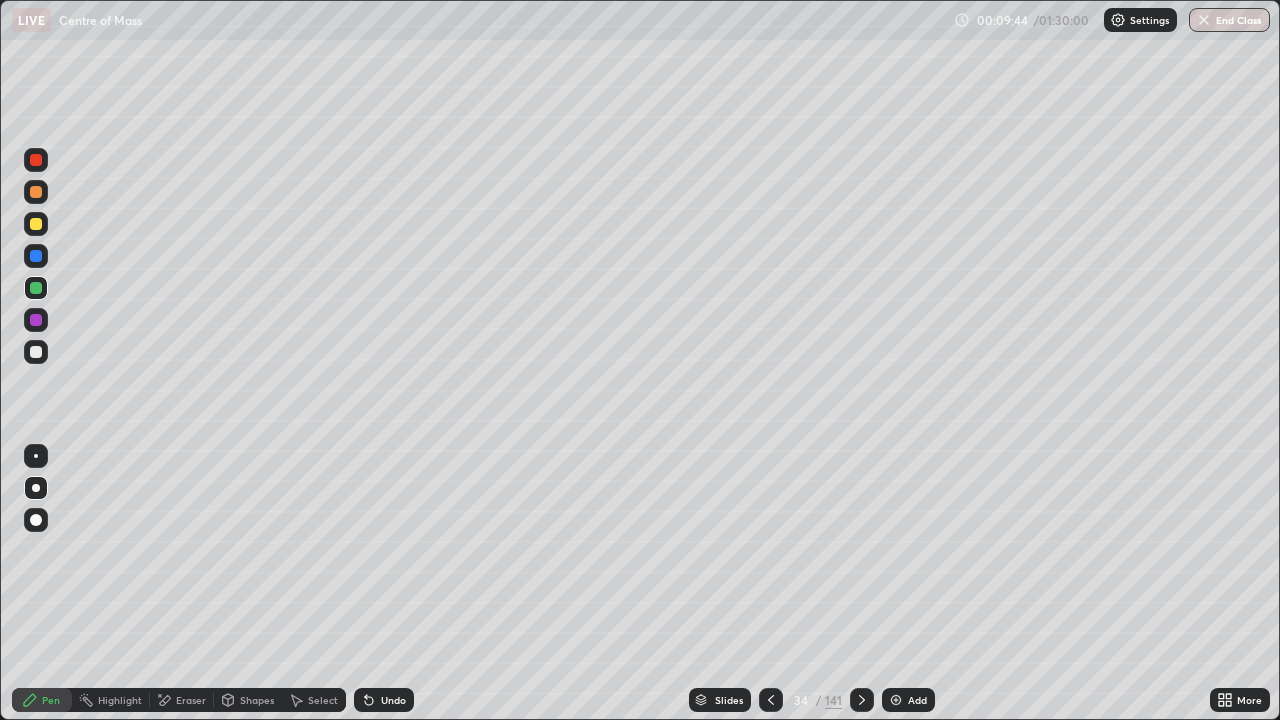 click on "Shapes" at bounding box center (257, 700) 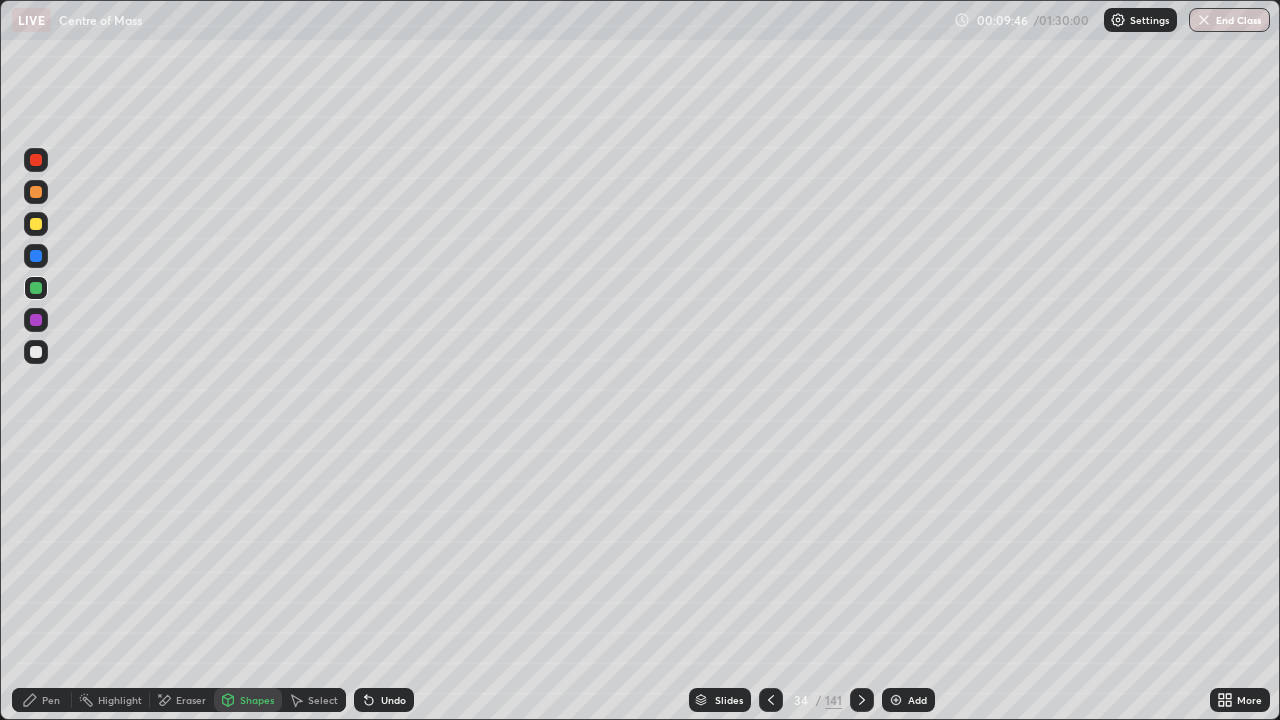 click on "Eraser" at bounding box center [182, 700] 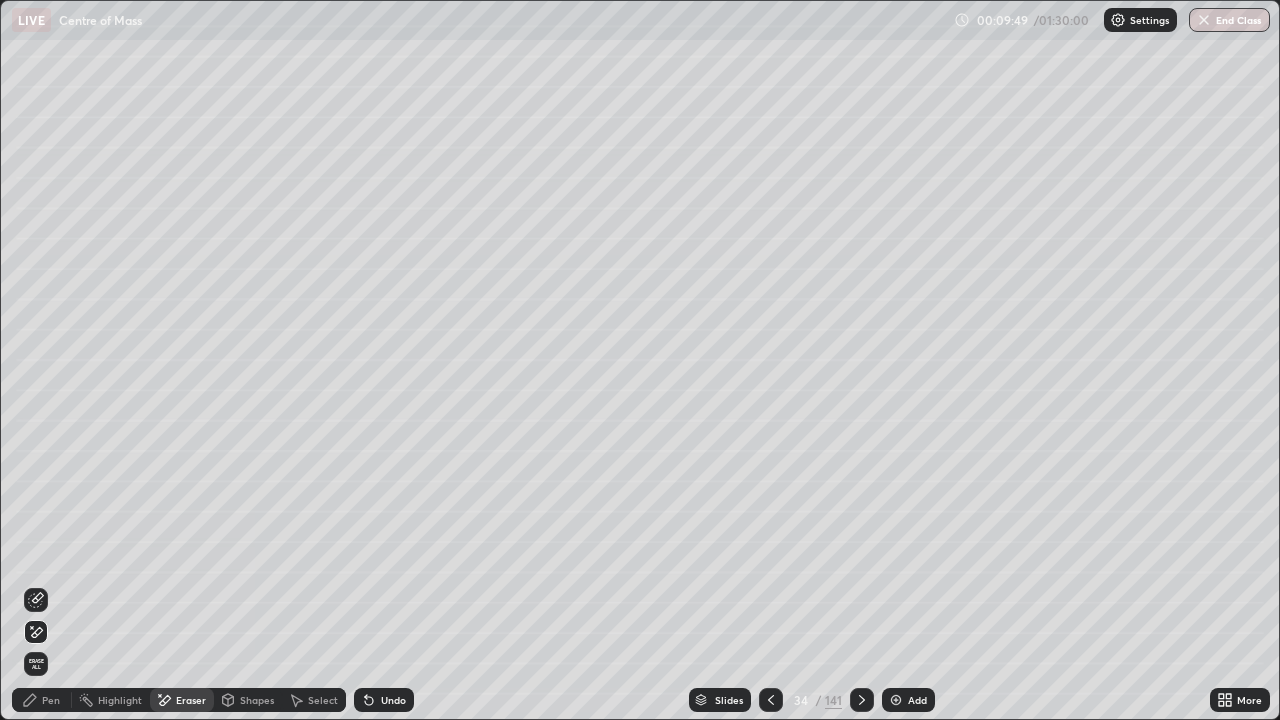 click on "Pen" at bounding box center [42, 700] 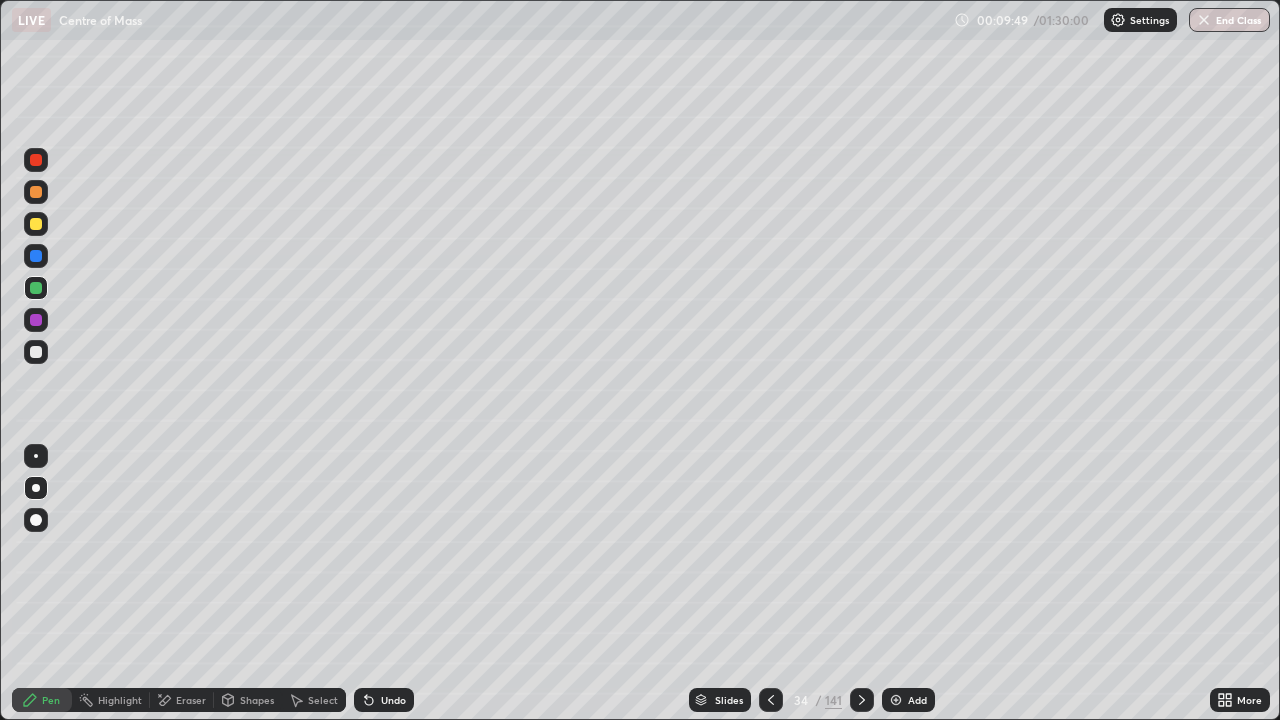 click on "Pen" at bounding box center [42, 700] 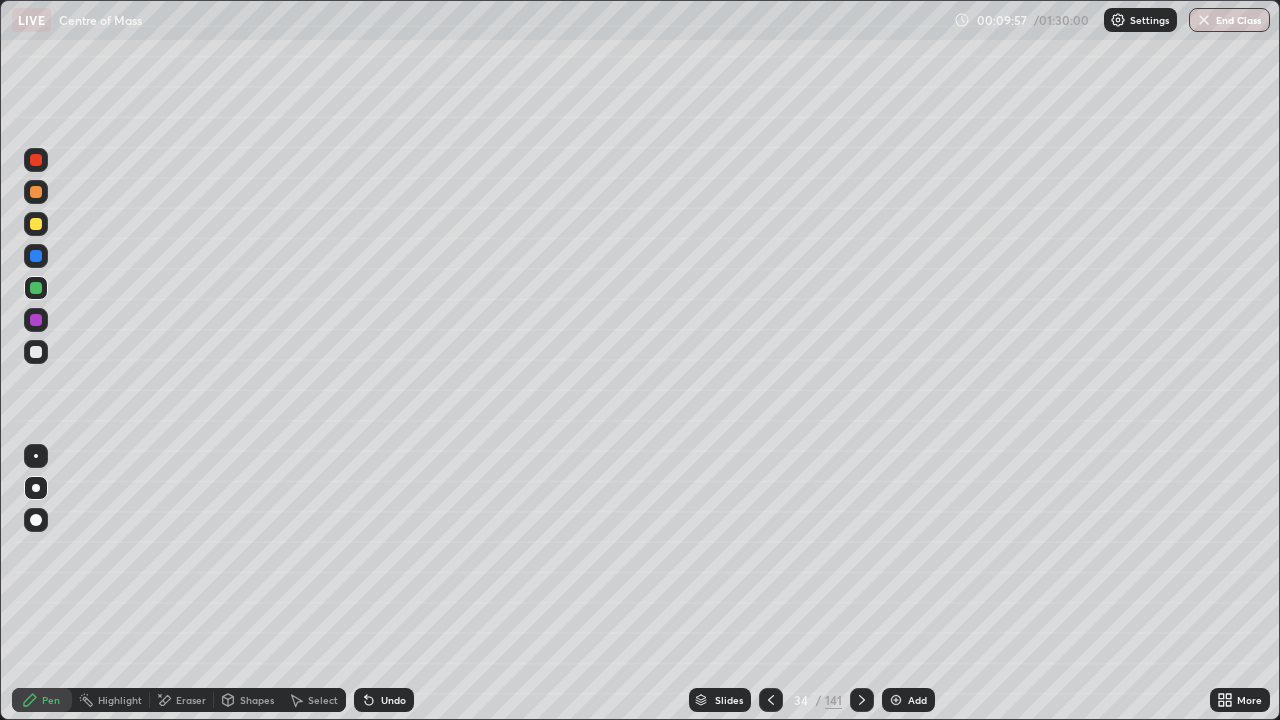 click 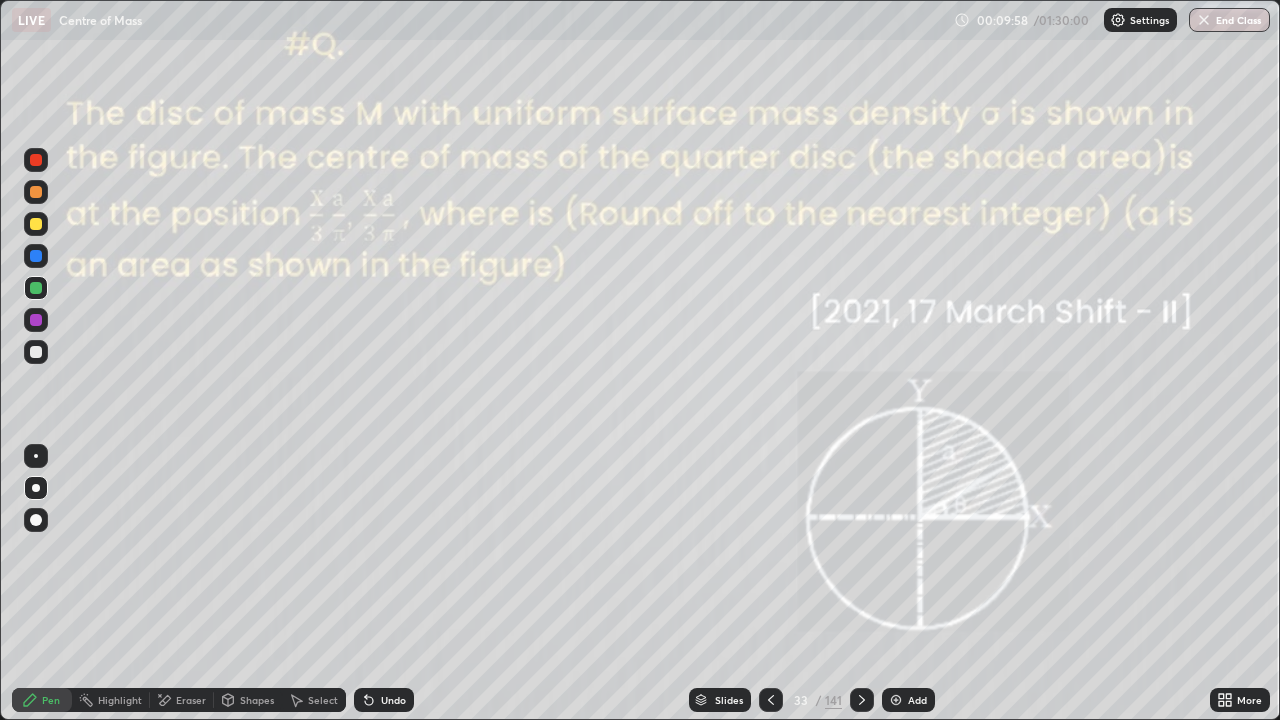 click 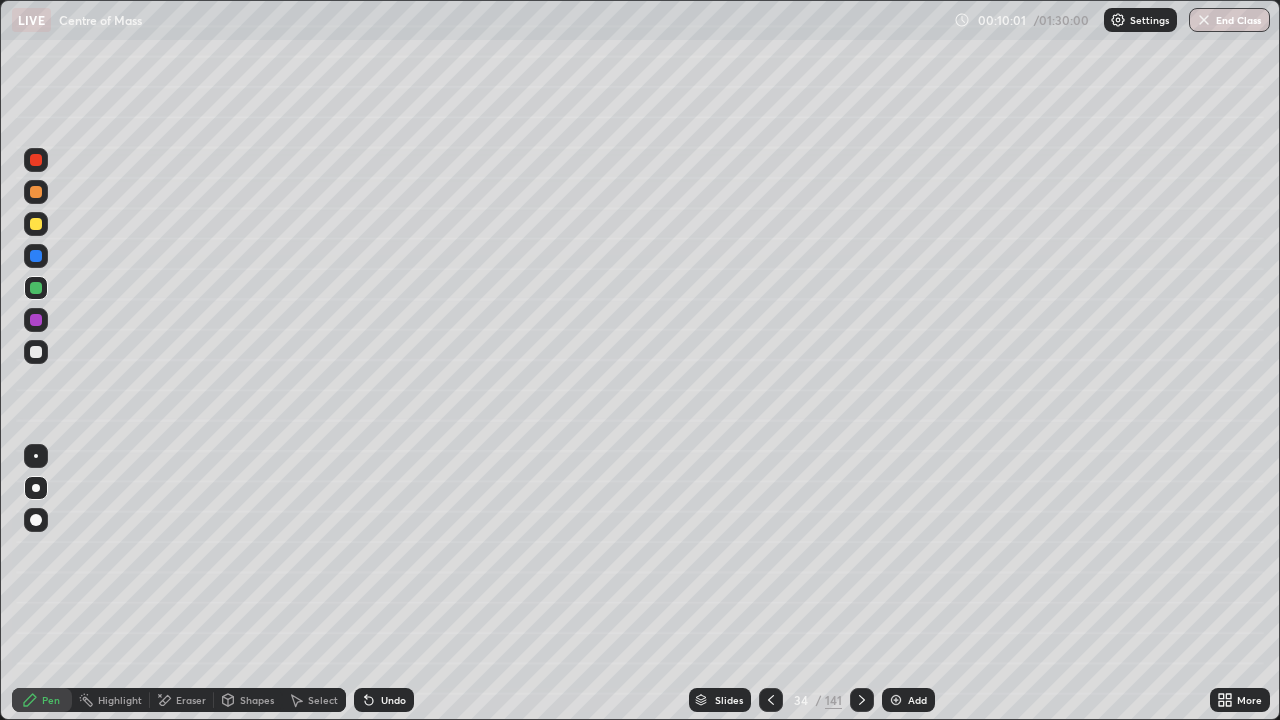 click 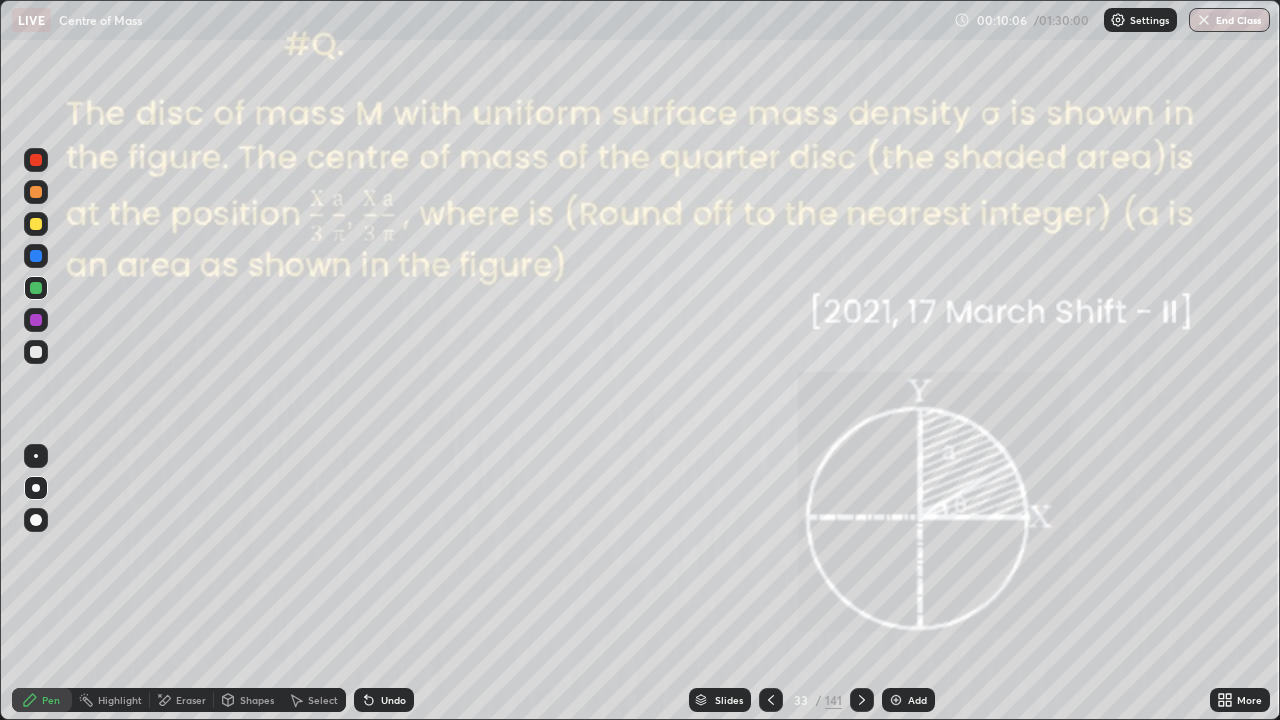 click 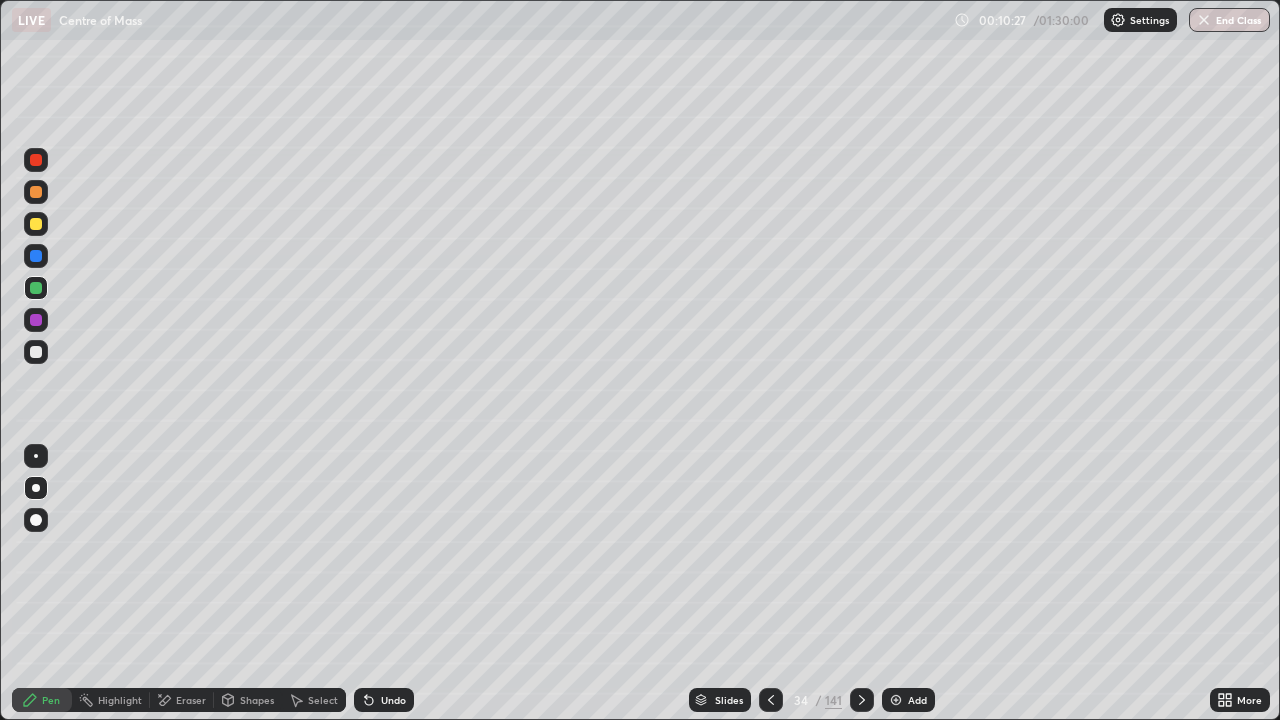 click at bounding box center (896, 700) 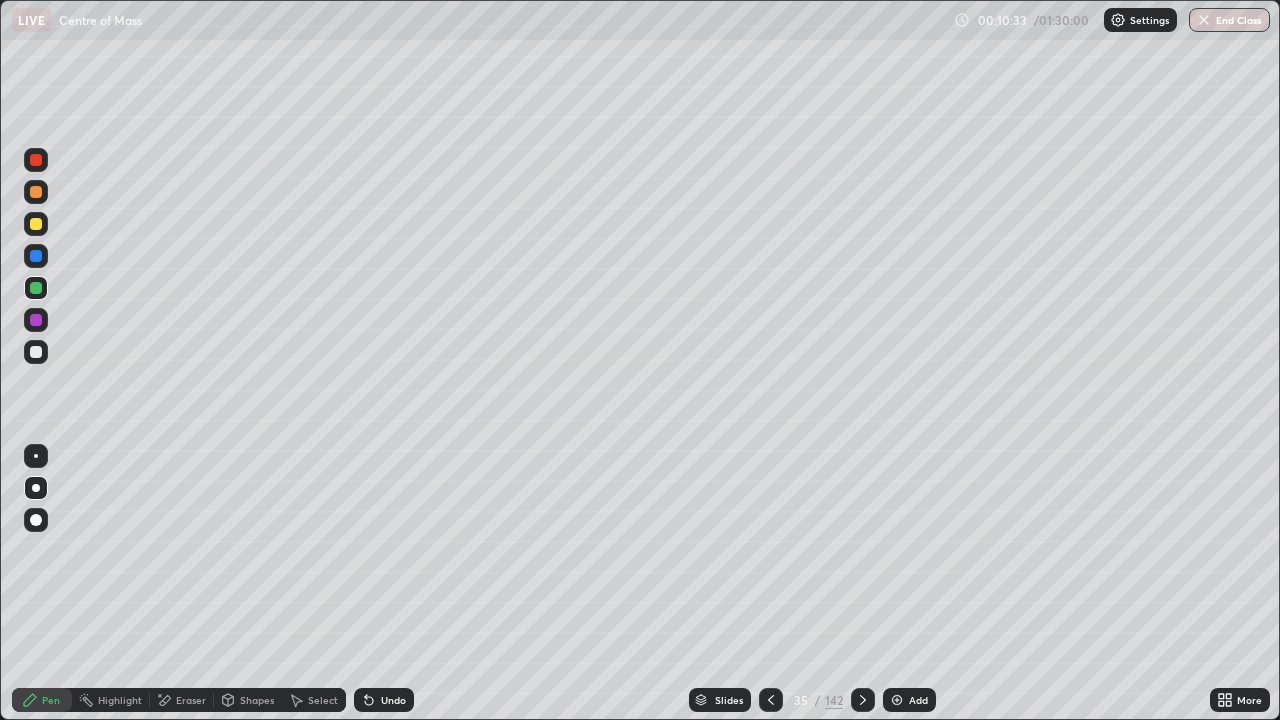 click on "Undo" at bounding box center (393, 700) 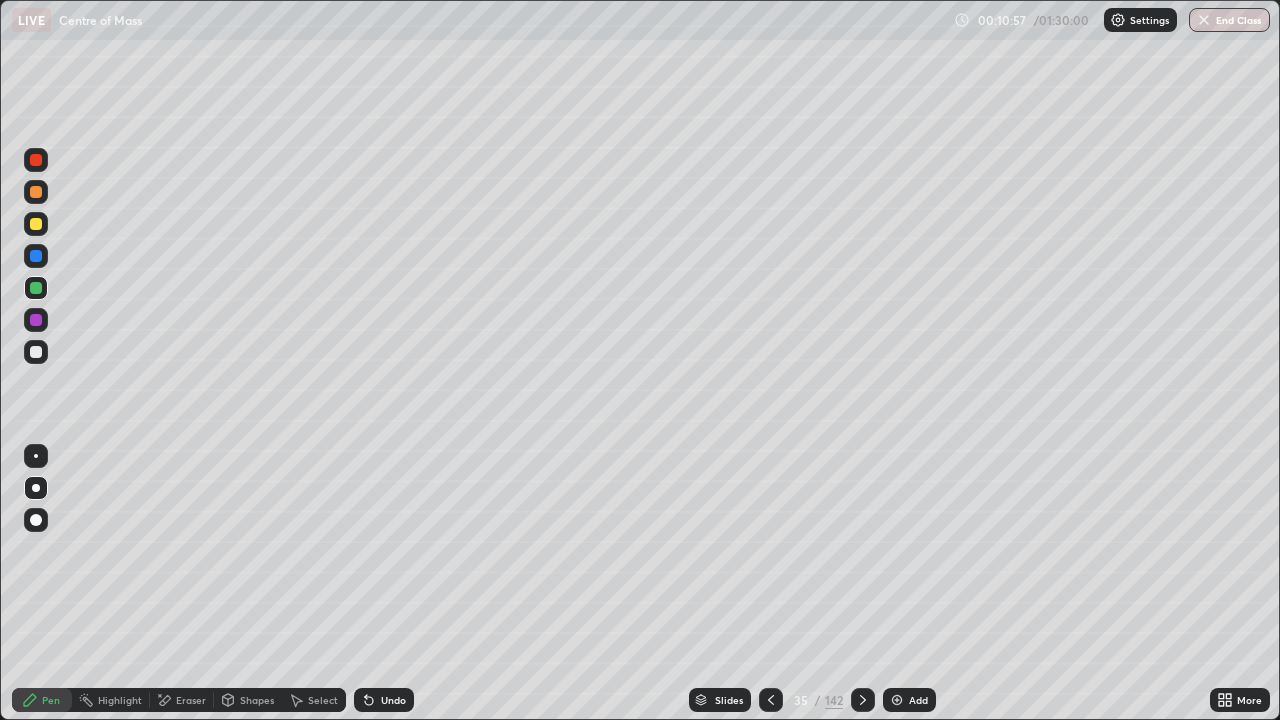 click at bounding box center [771, 700] 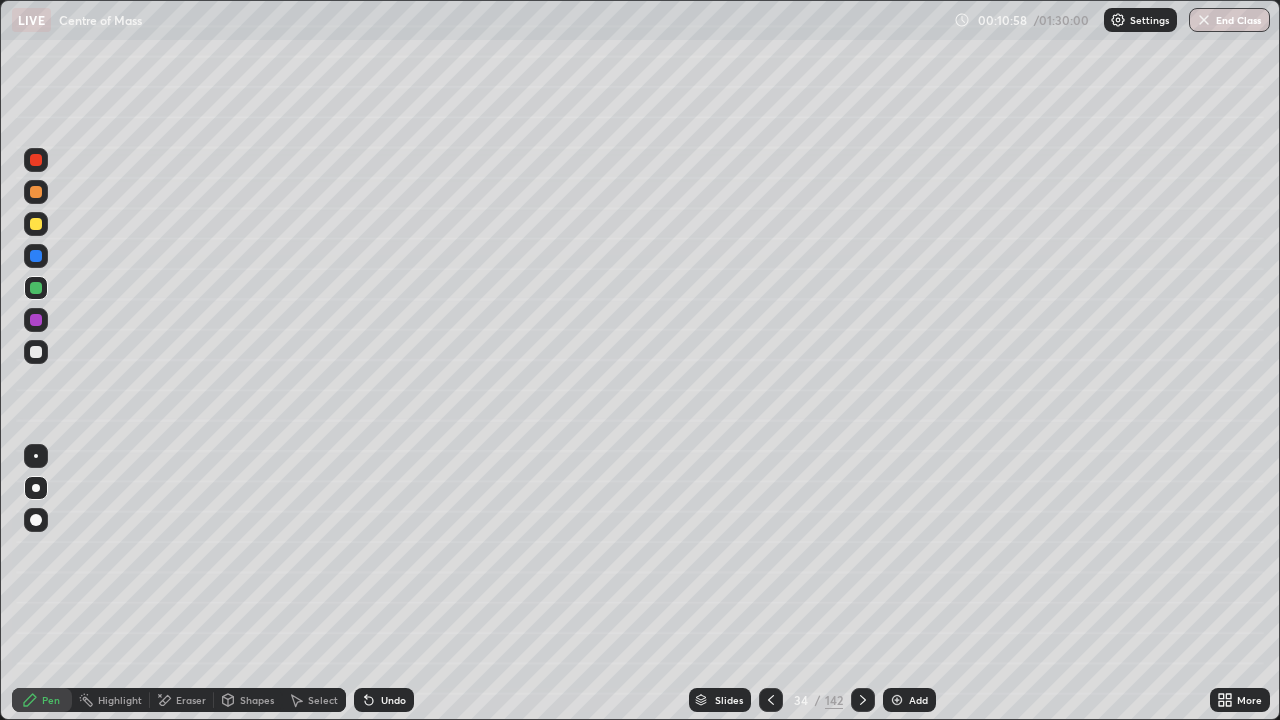 click 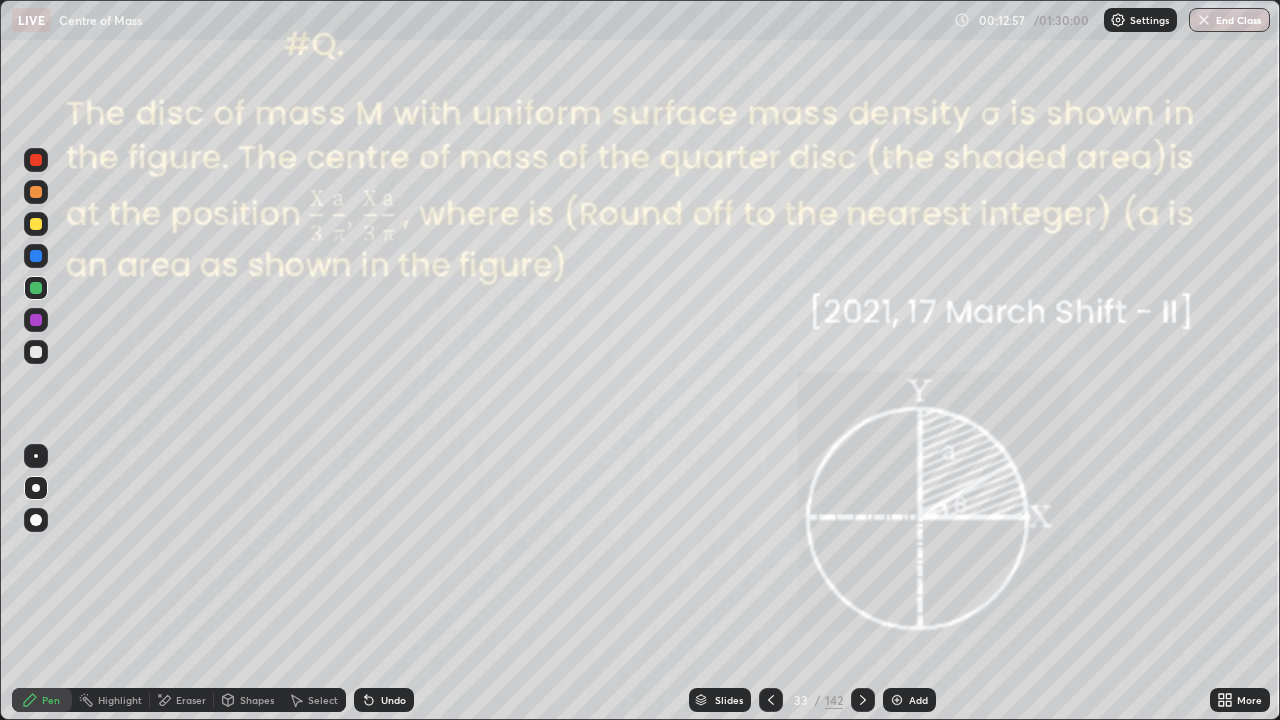 click 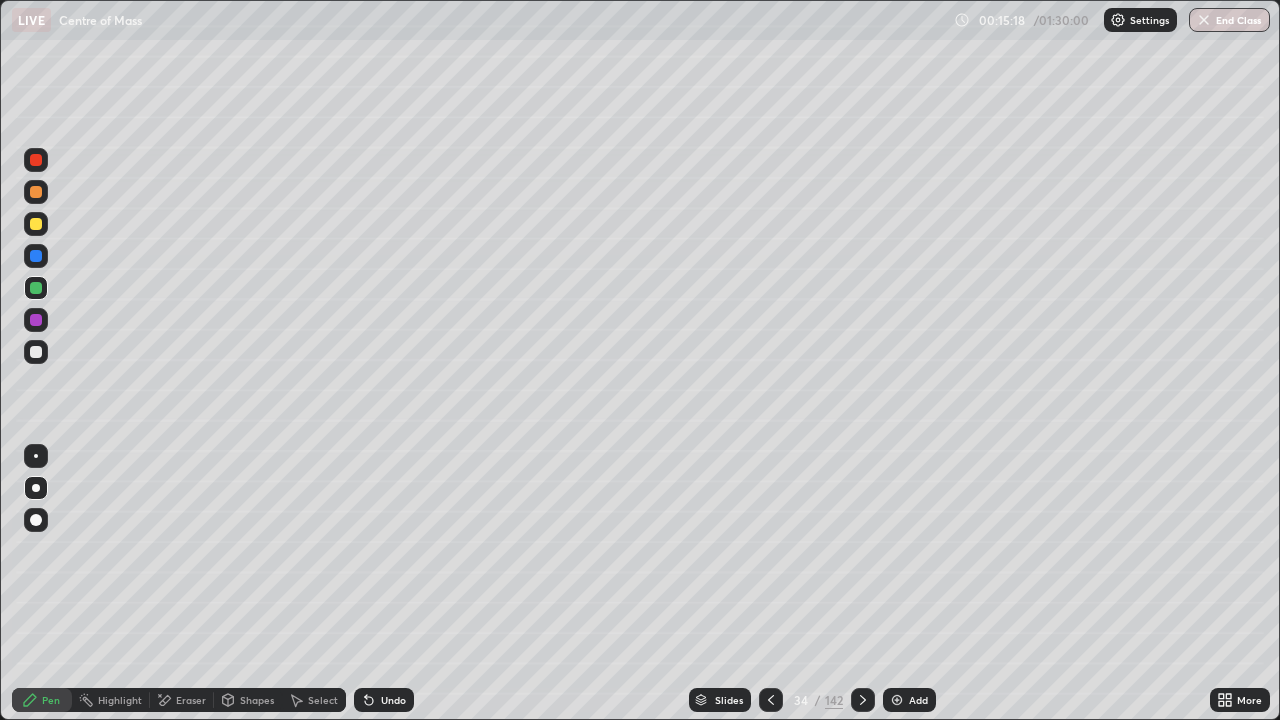 click 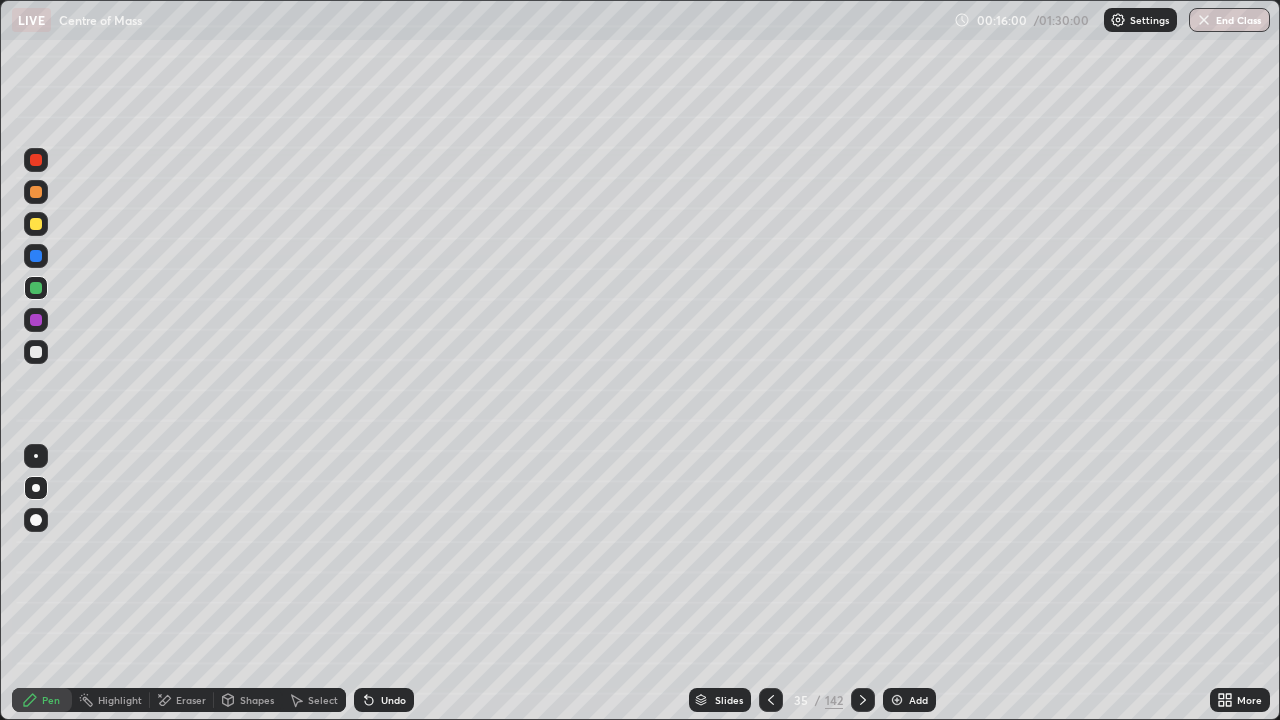click 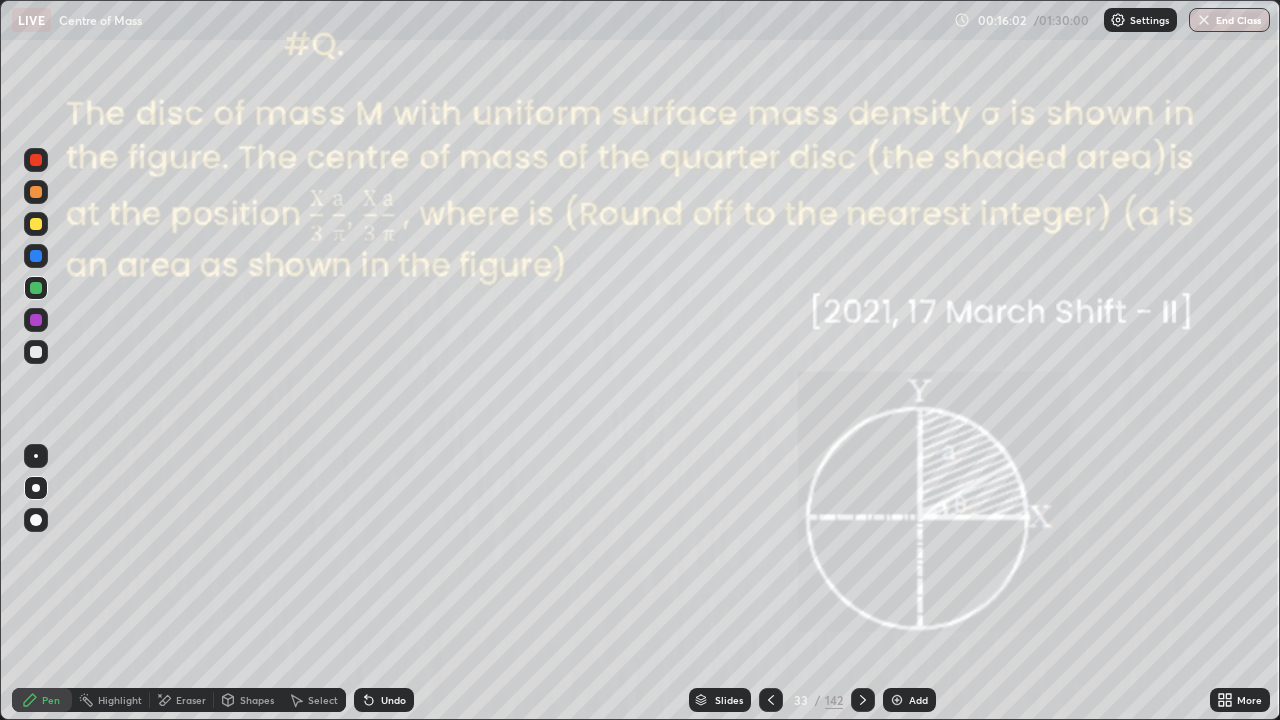 click on "Eraser" at bounding box center [182, 700] 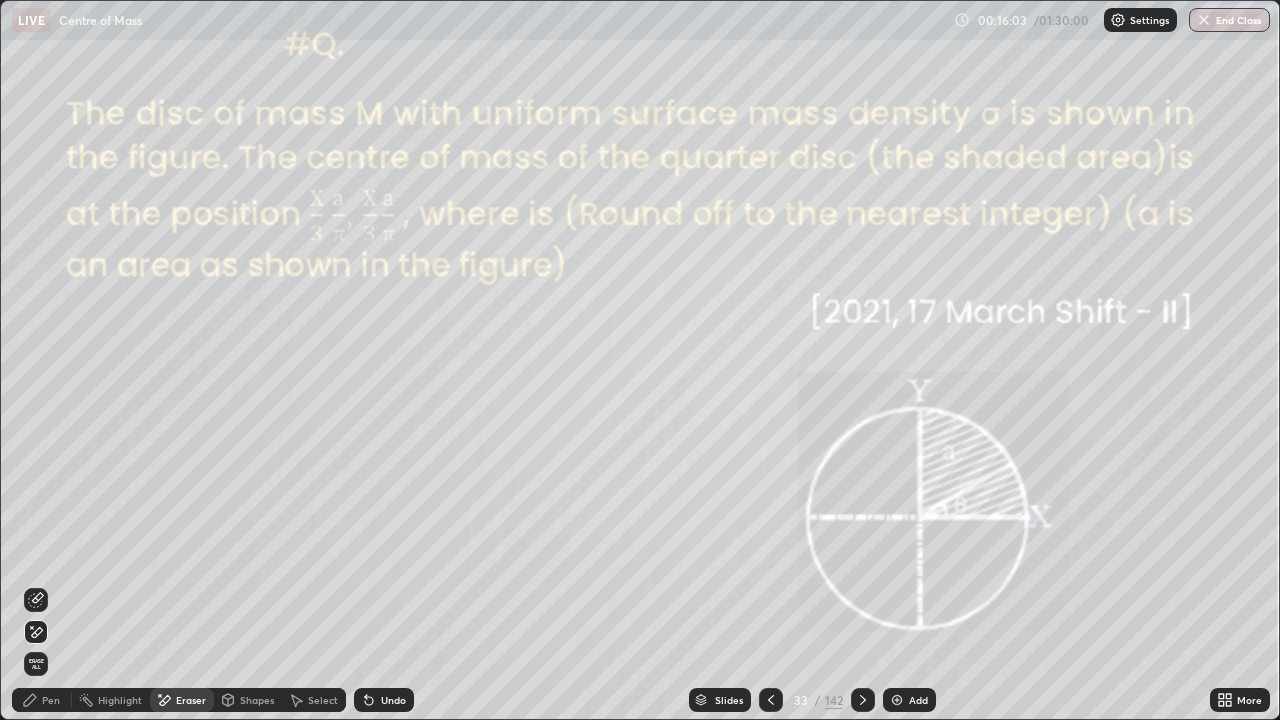 click on "Erase all" at bounding box center [36, 664] 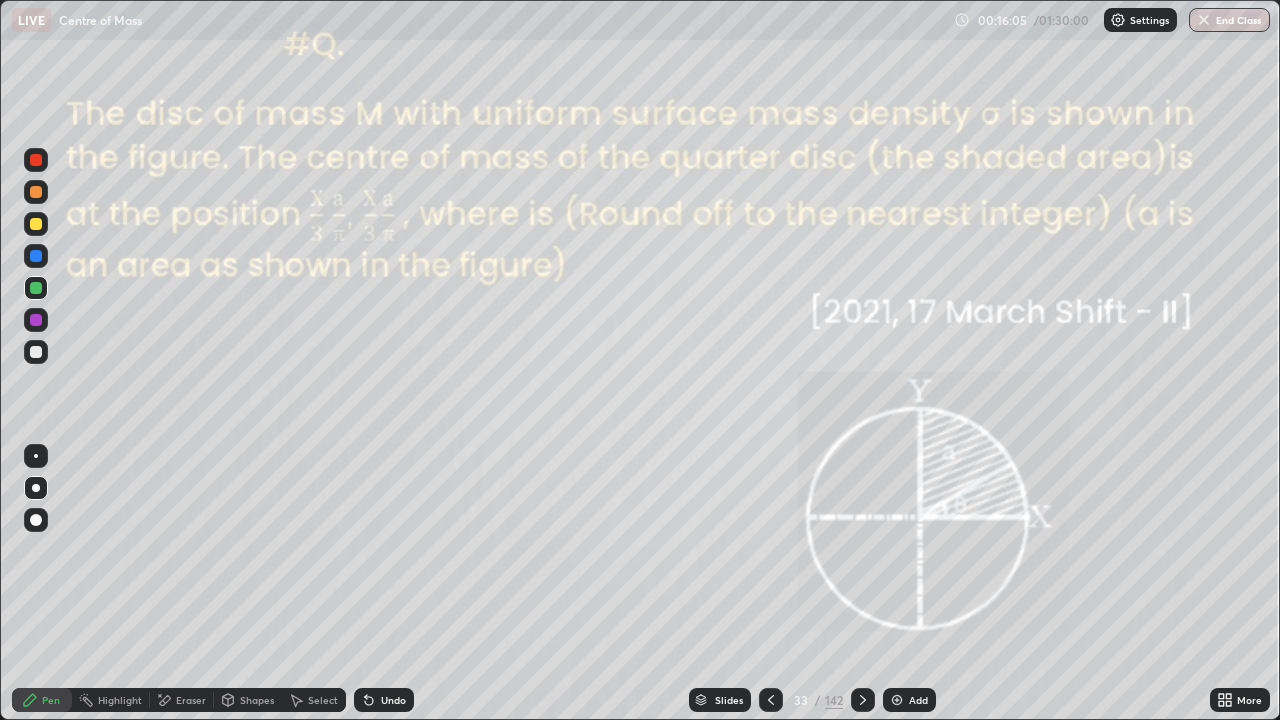 click 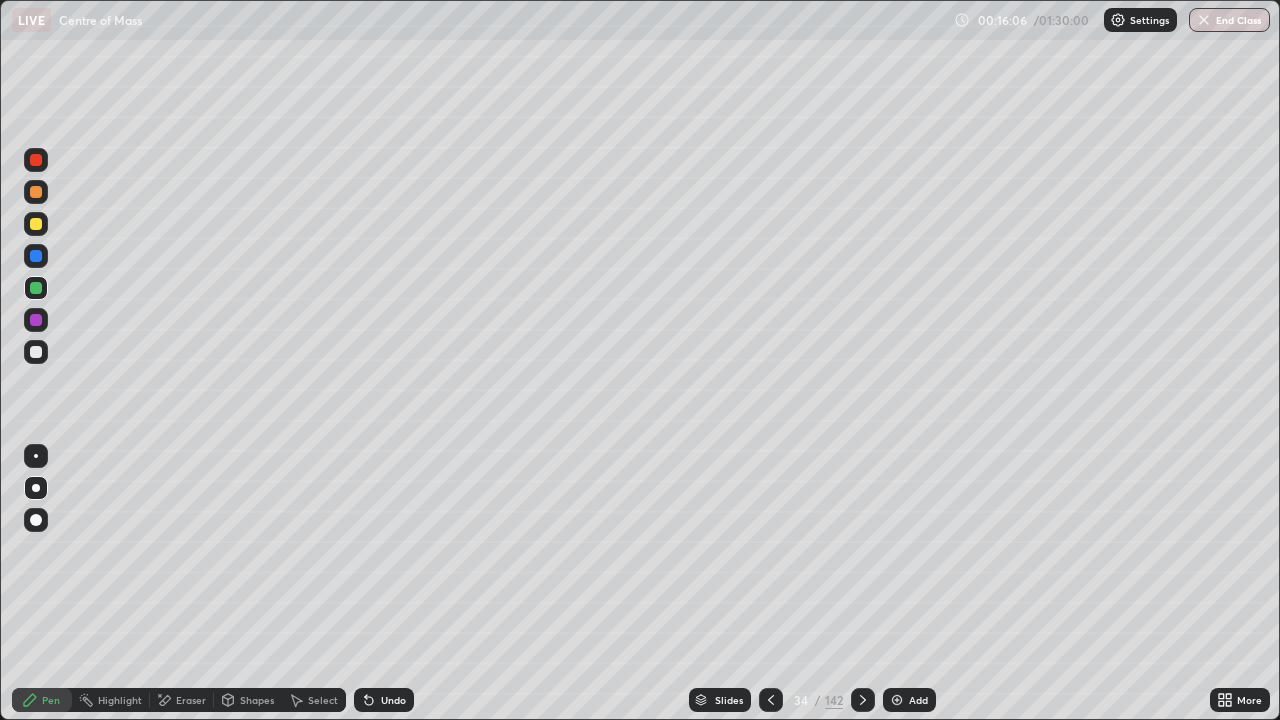 click on "Eraser" at bounding box center [191, 700] 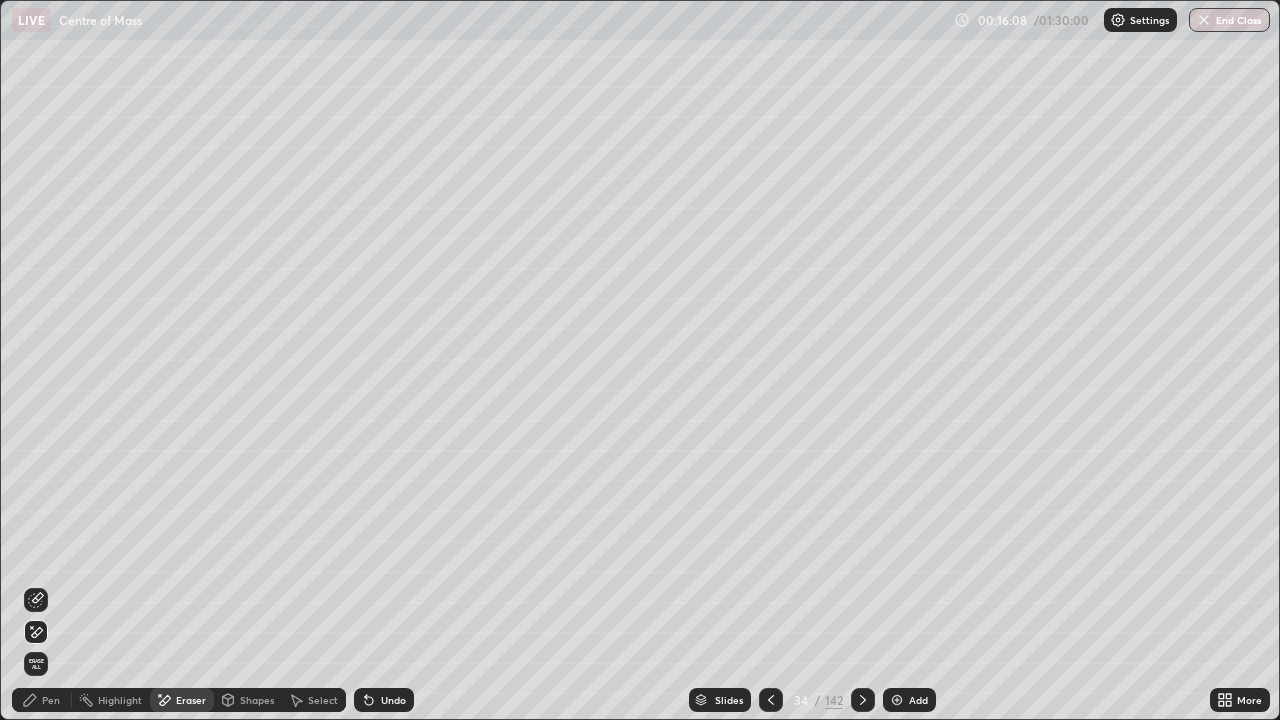 click on "Erase all" at bounding box center (36, 664) 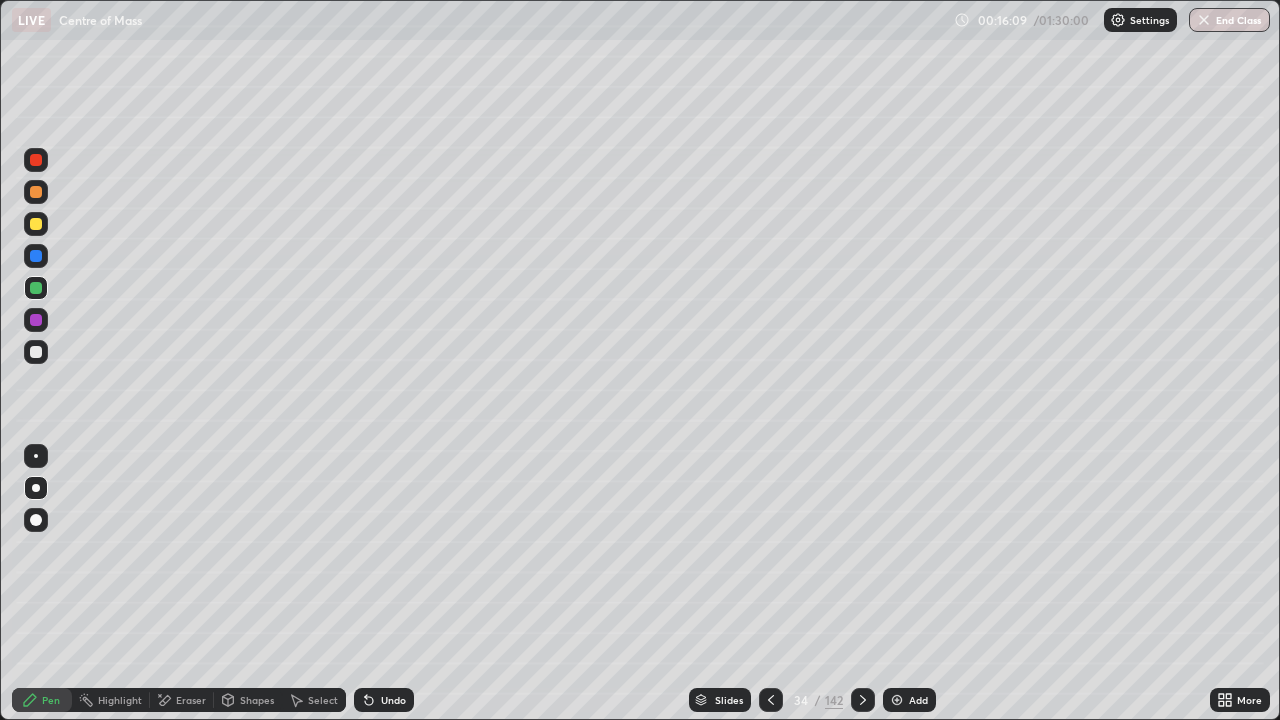 click 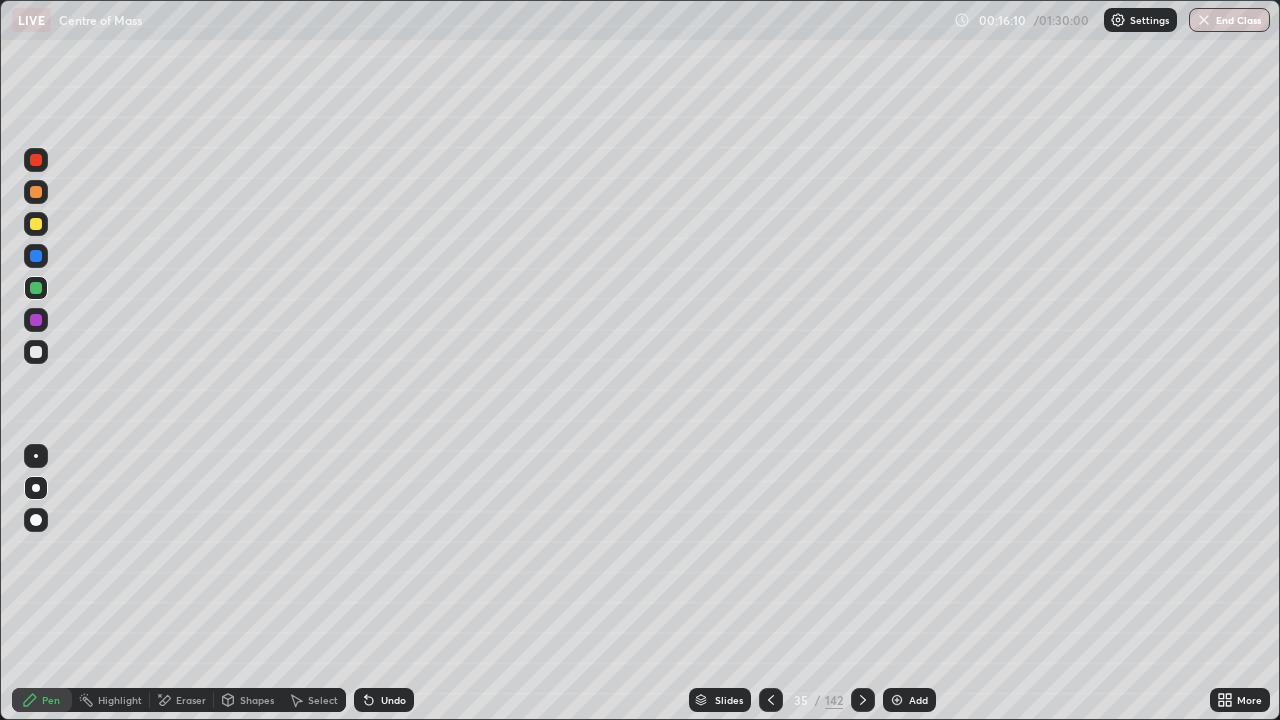 click on "Eraser" at bounding box center (191, 700) 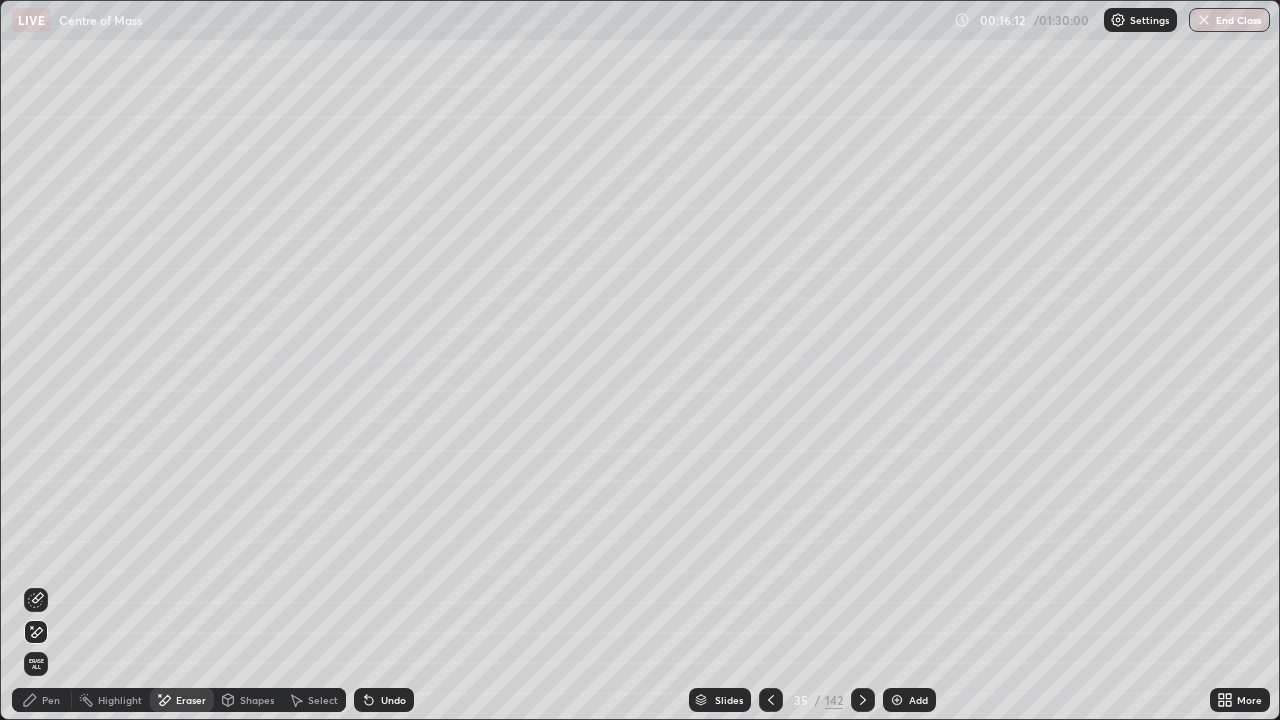 click on "Erase all" at bounding box center [36, 664] 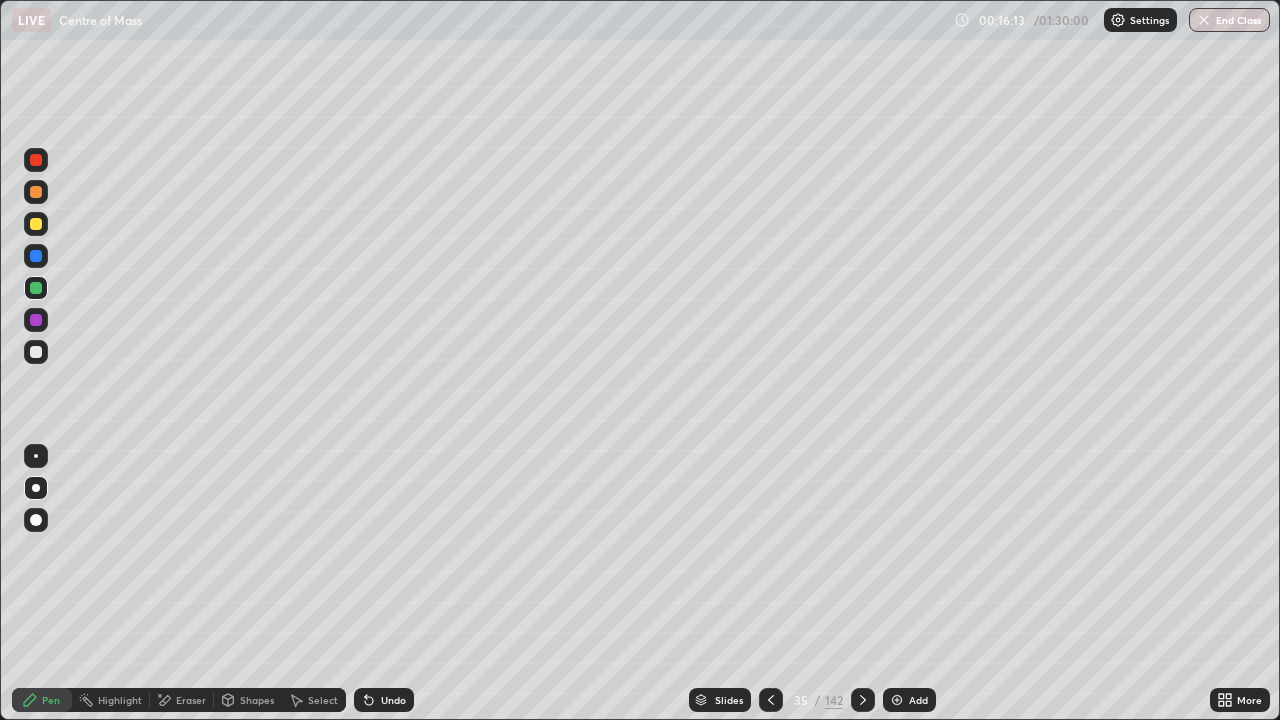 click 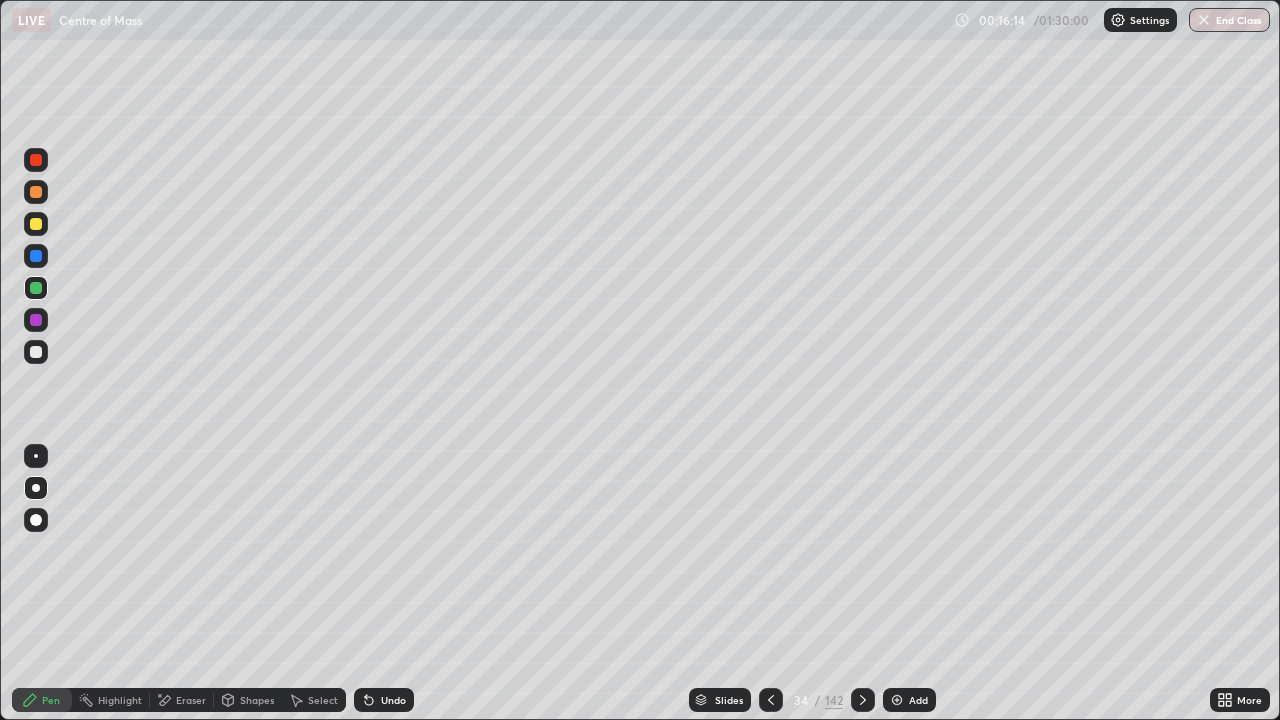 click 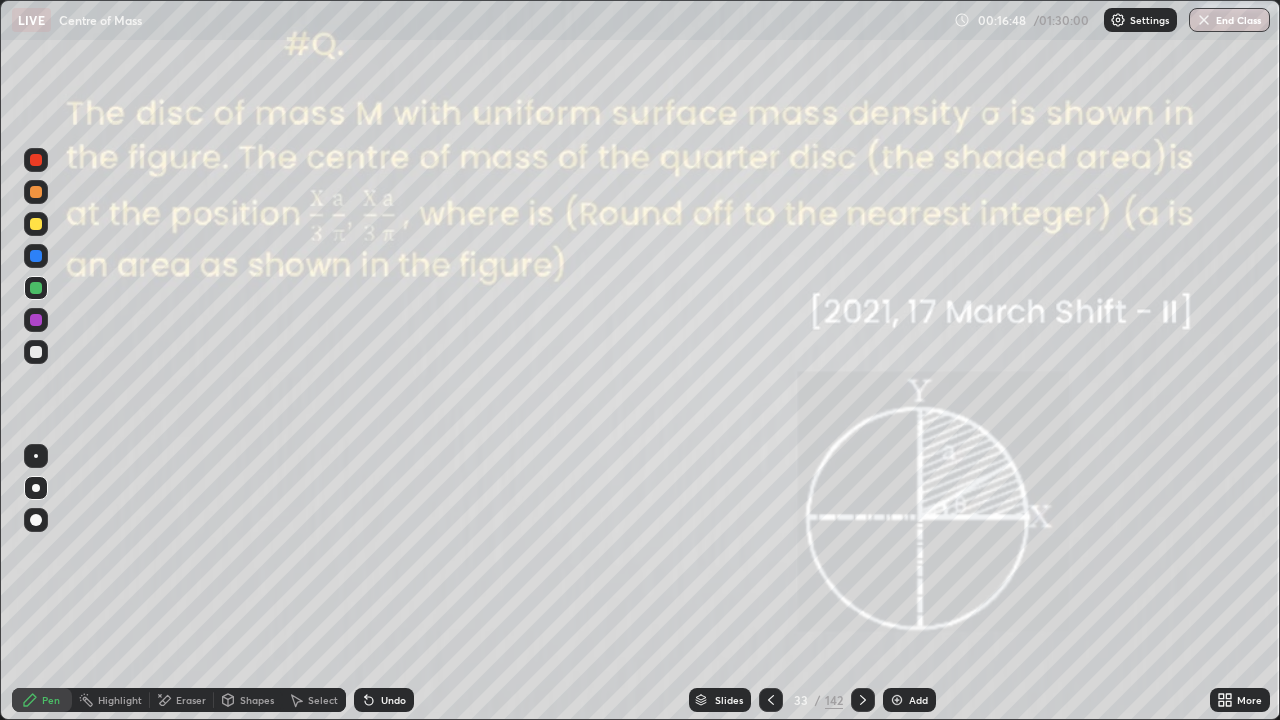 click on "Eraser" at bounding box center (182, 700) 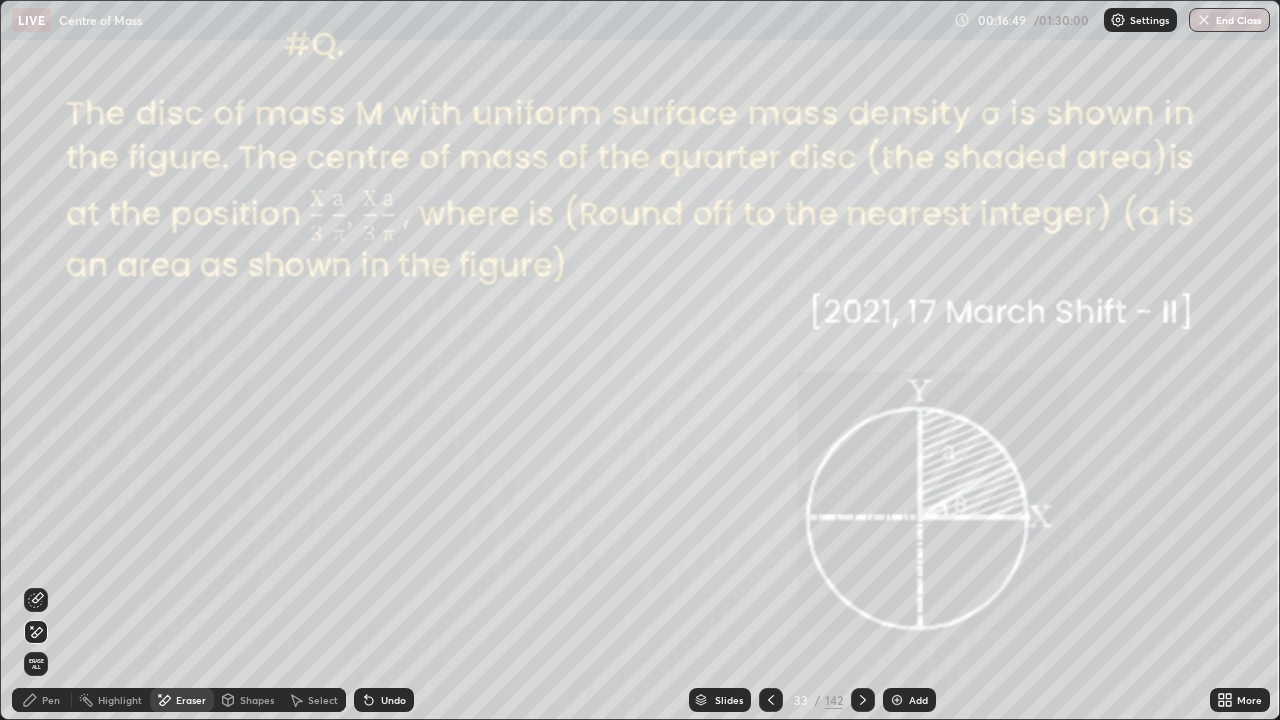 click on "Pen" at bounding box center [51, 700] 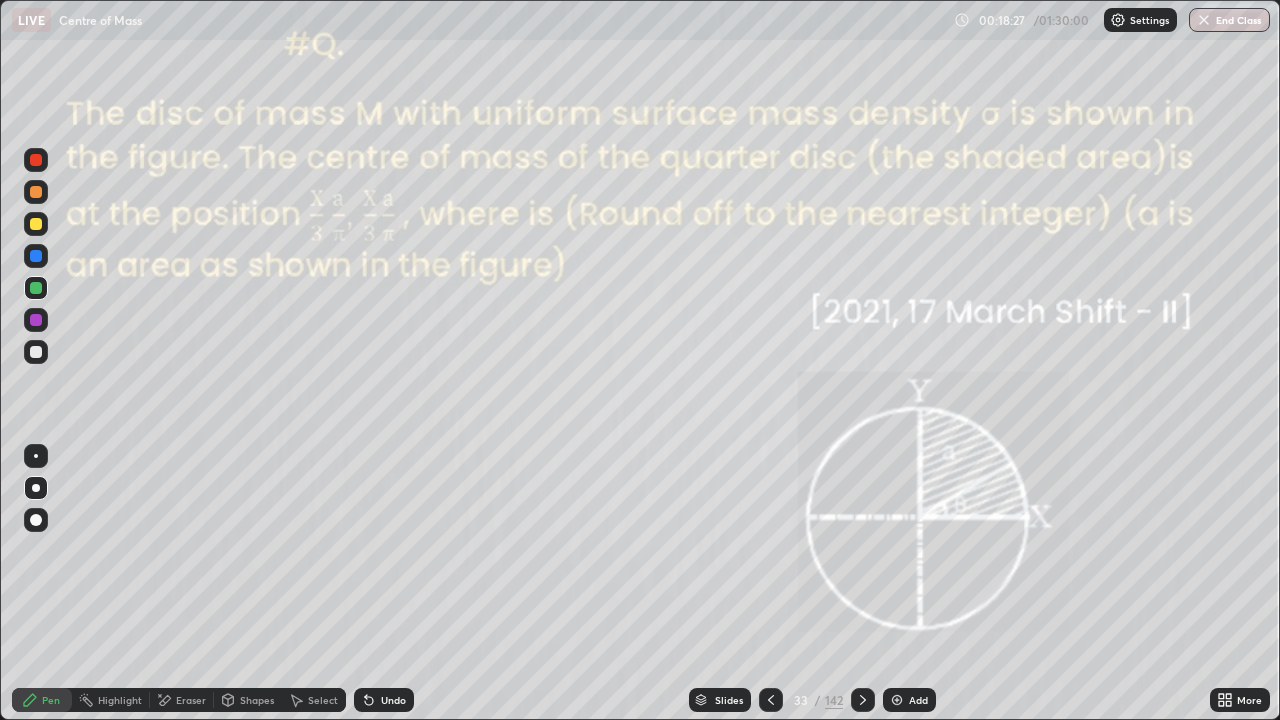 click 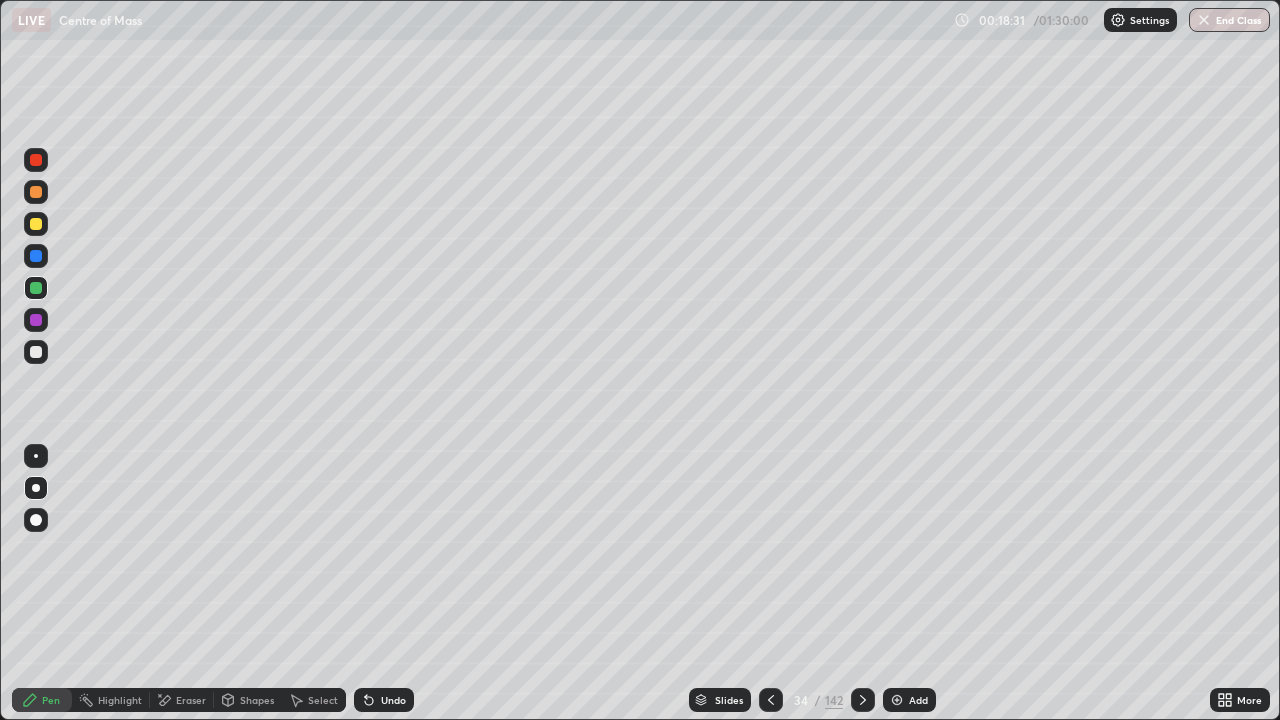 click 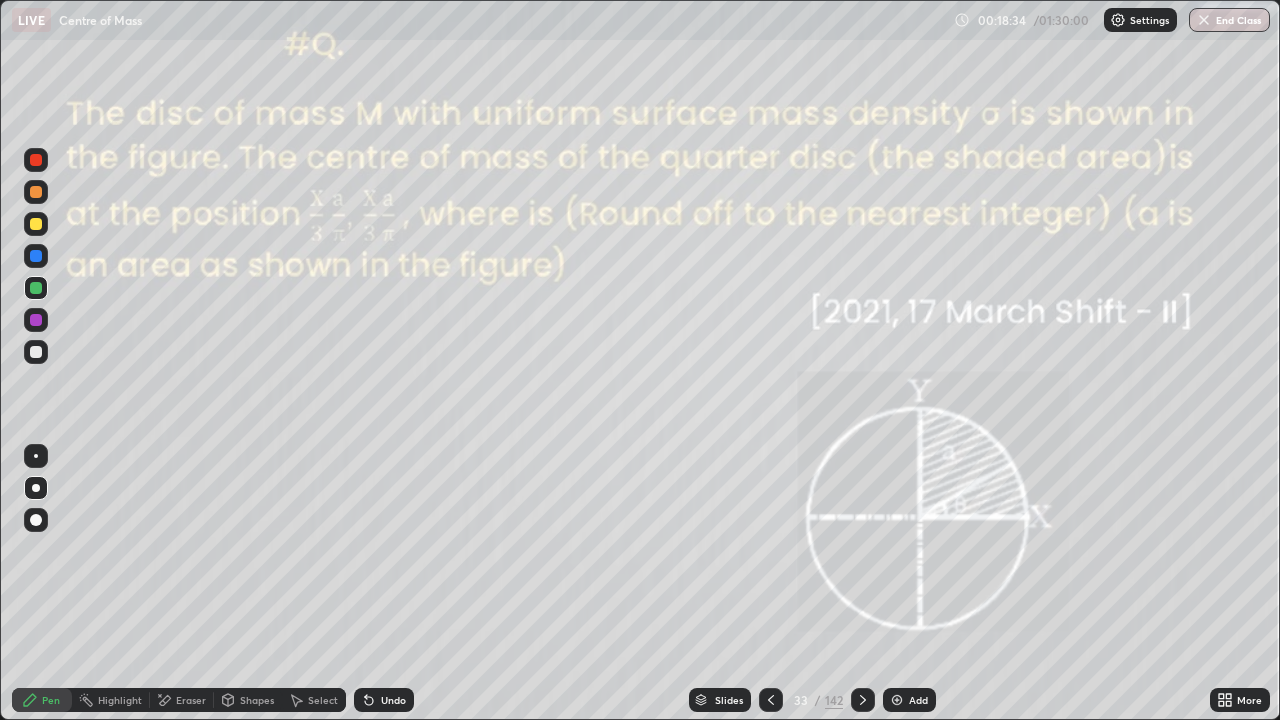 click 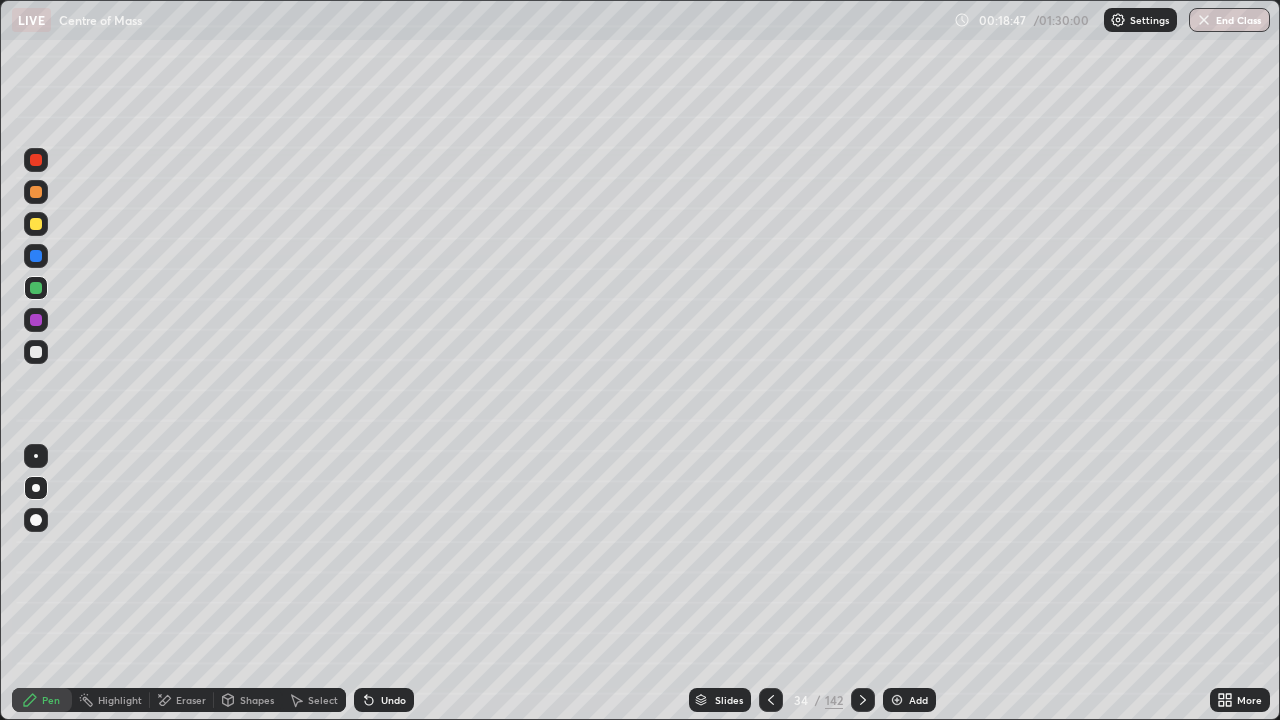click at bounding box center [36, 256] 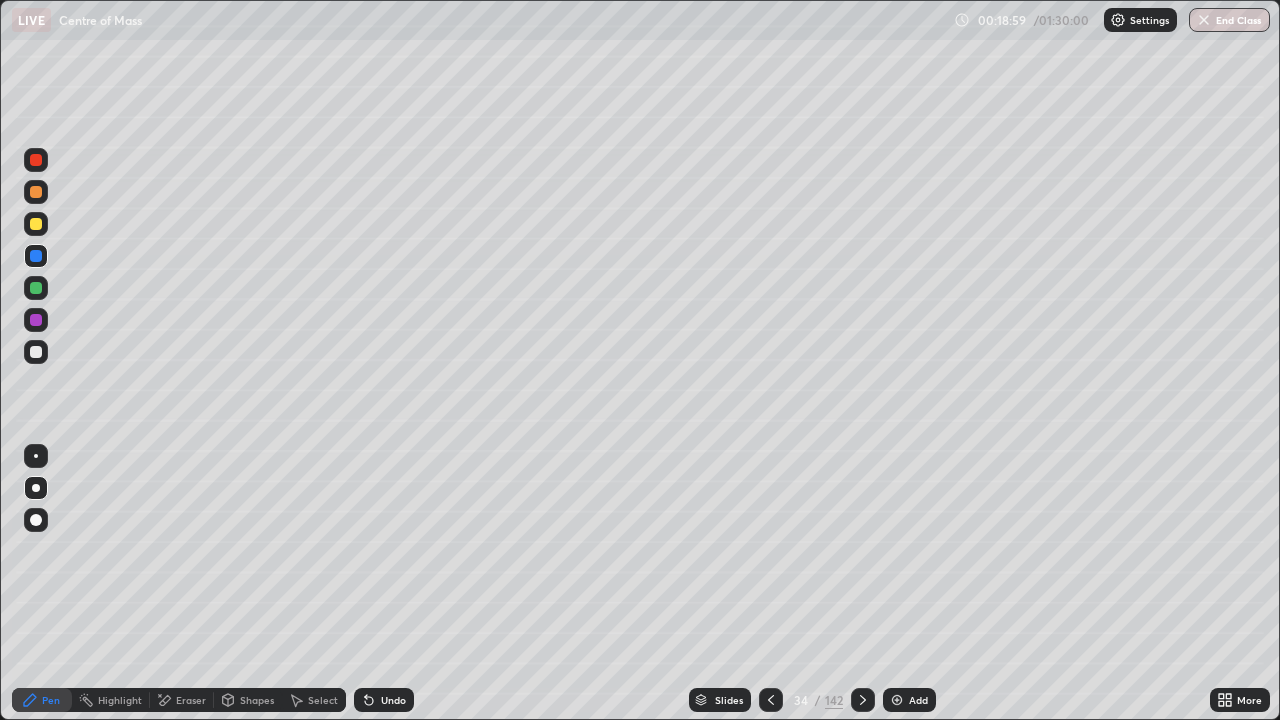 click 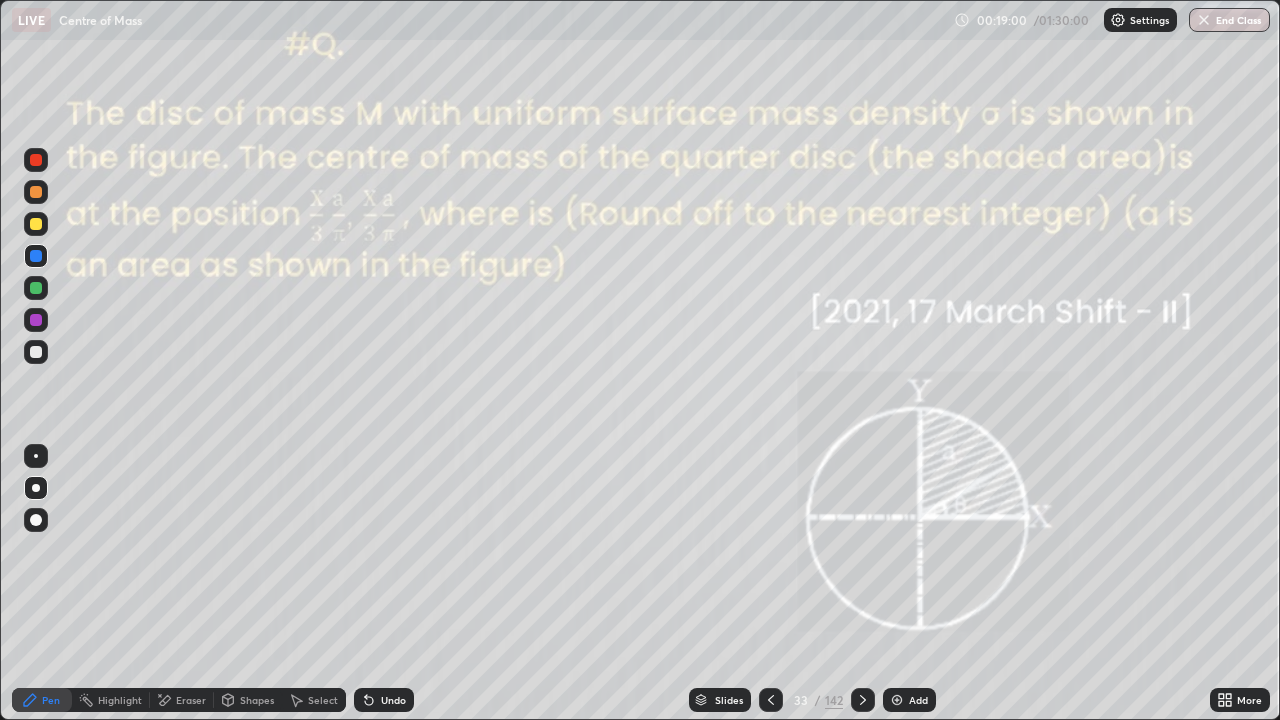 click at bounding box center (36, 288) 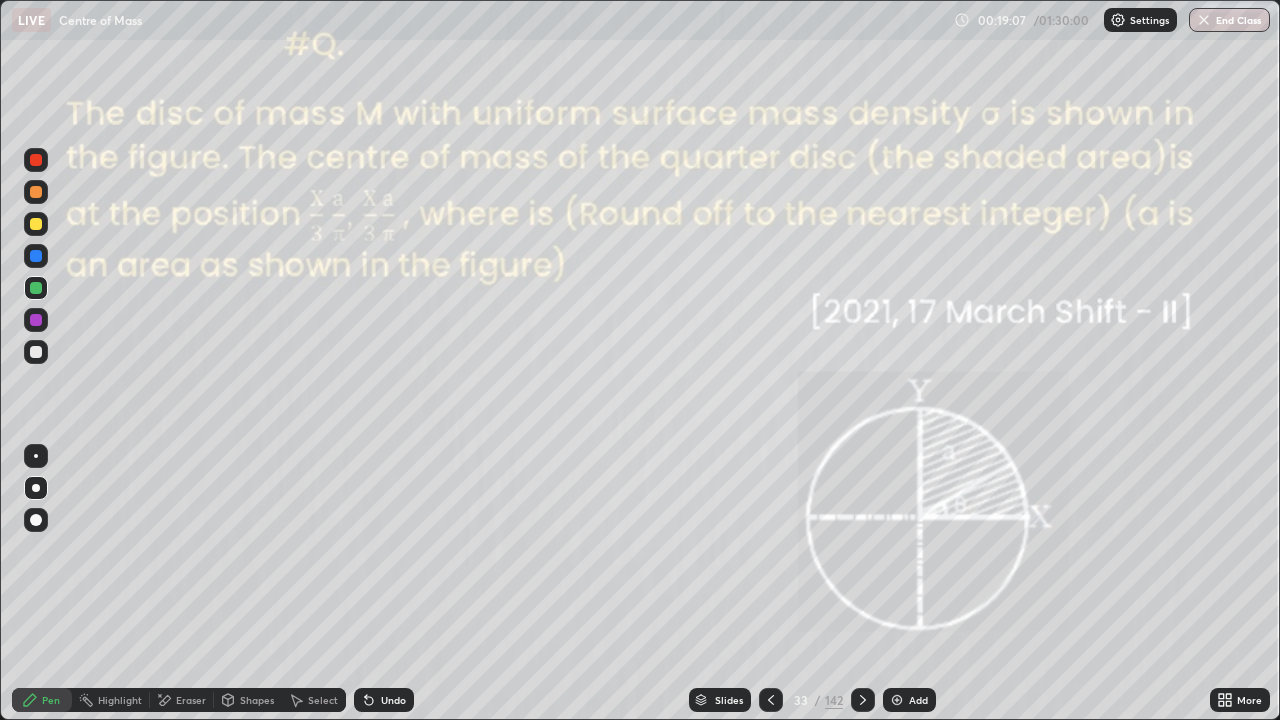 click 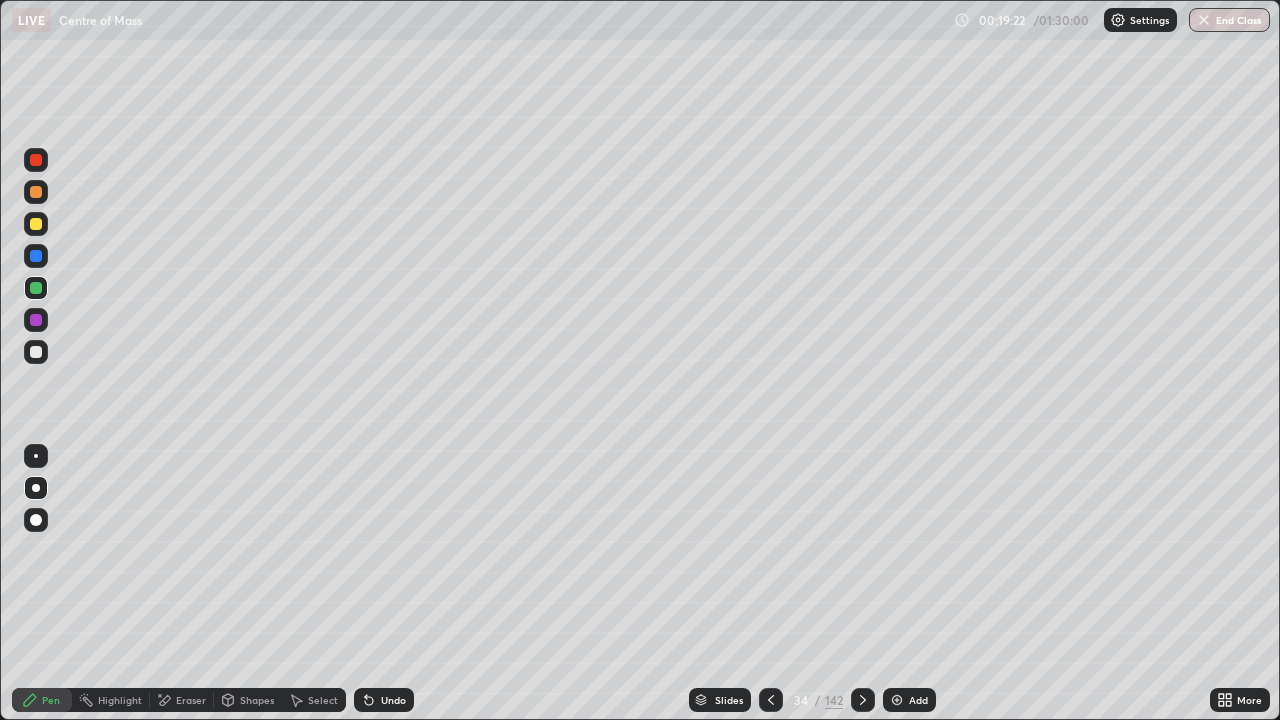 click at bounding box center [771, 700] 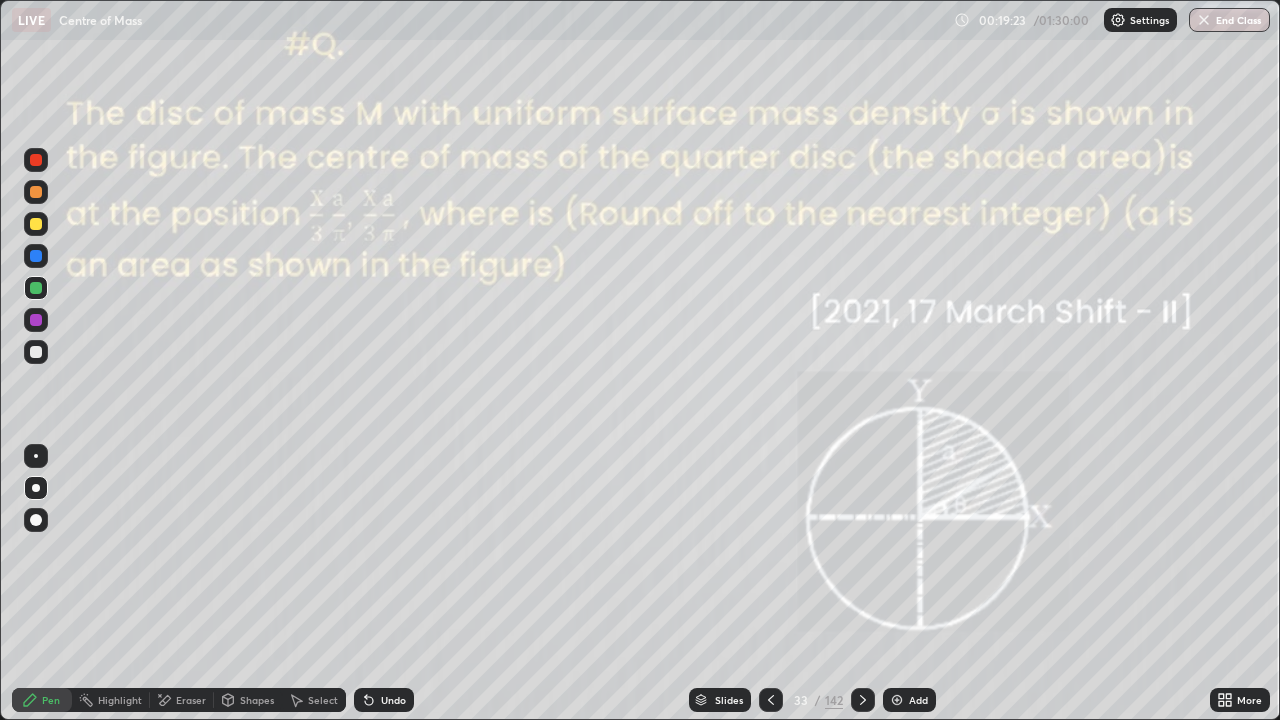 click at bounding box center [36, 224] 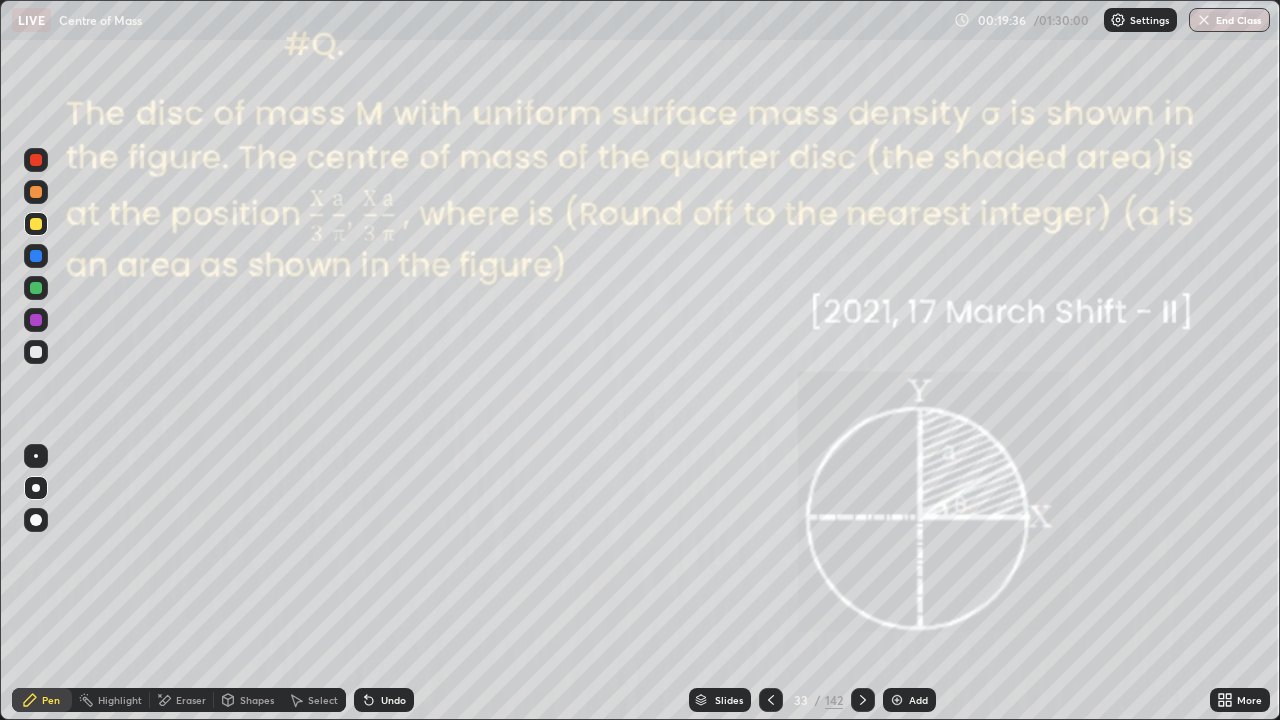 click 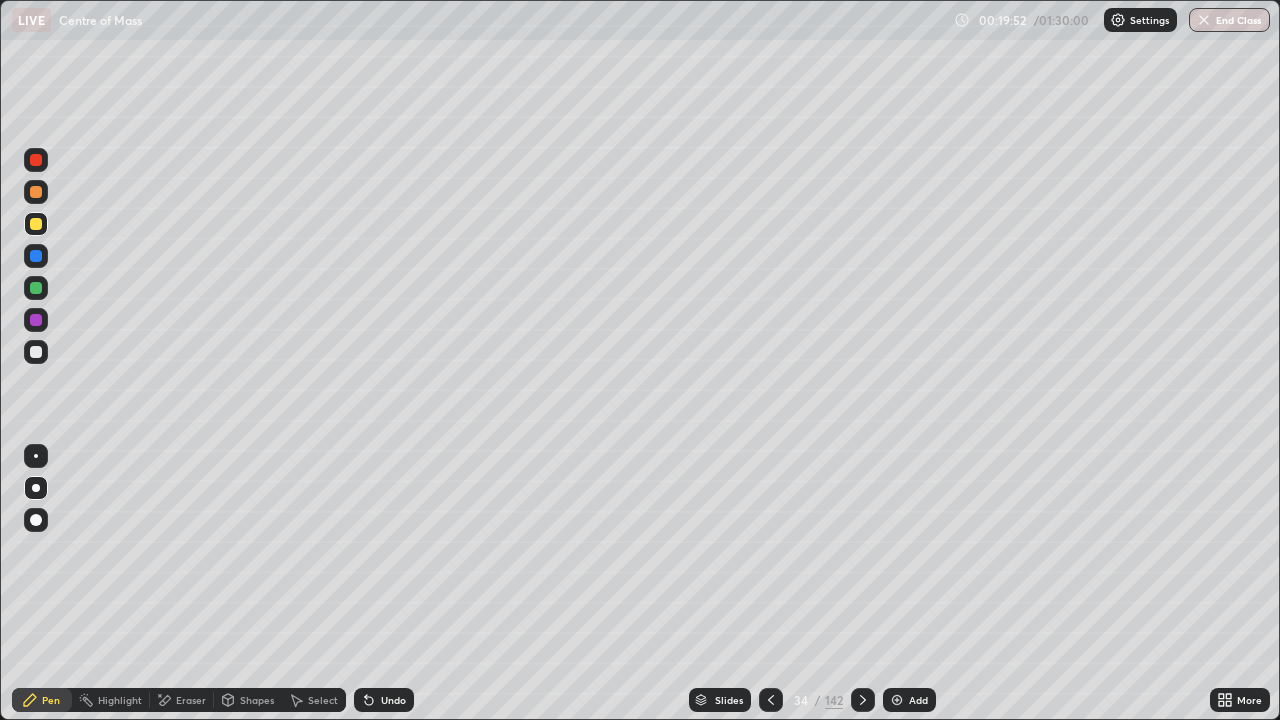 click 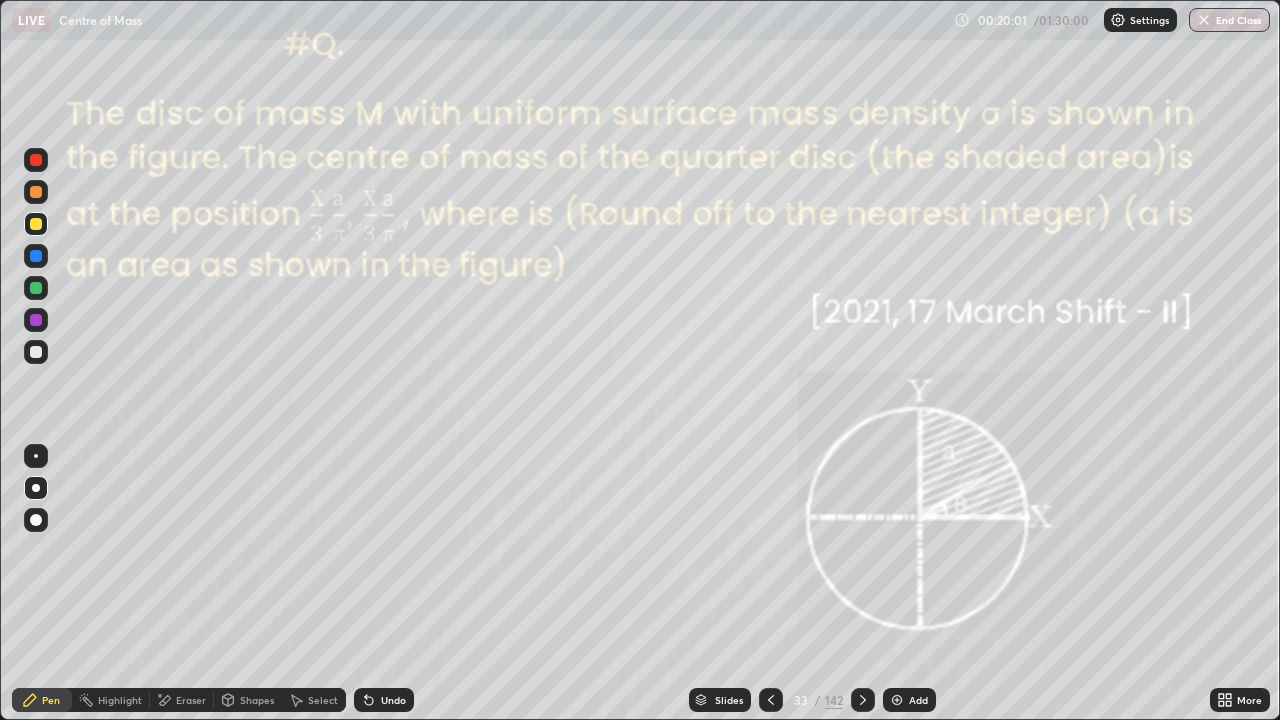 click 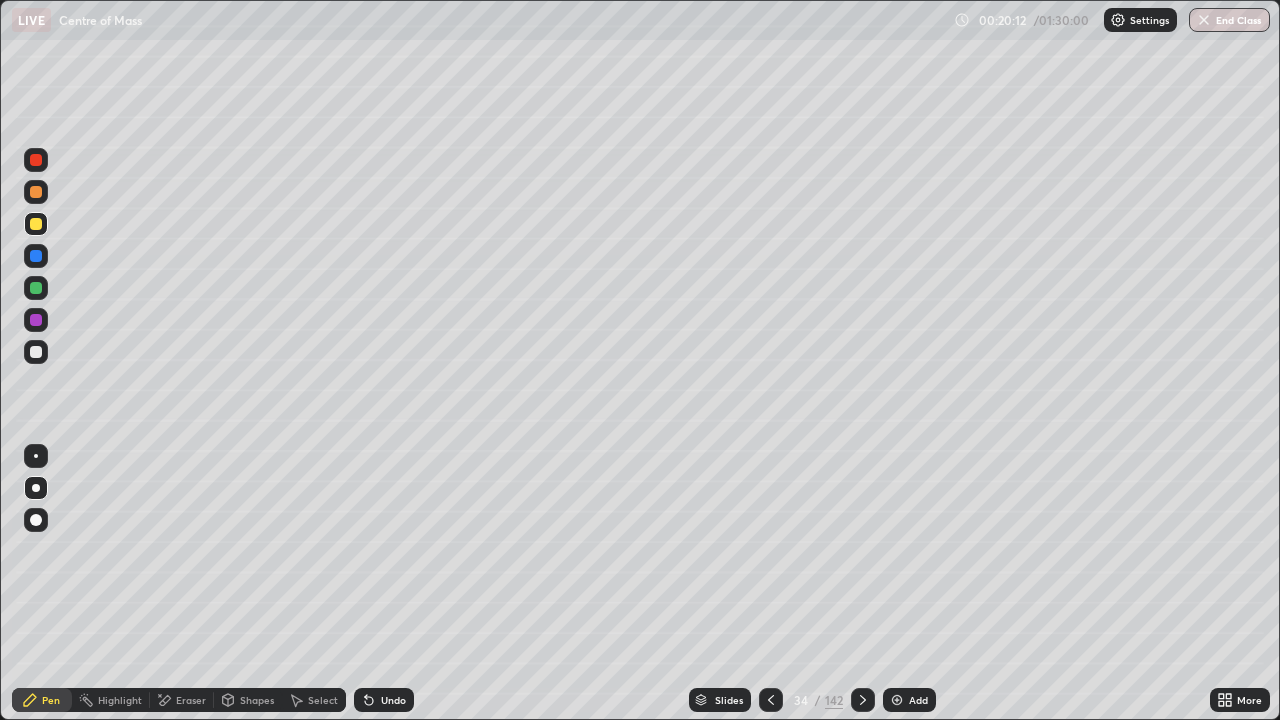 click 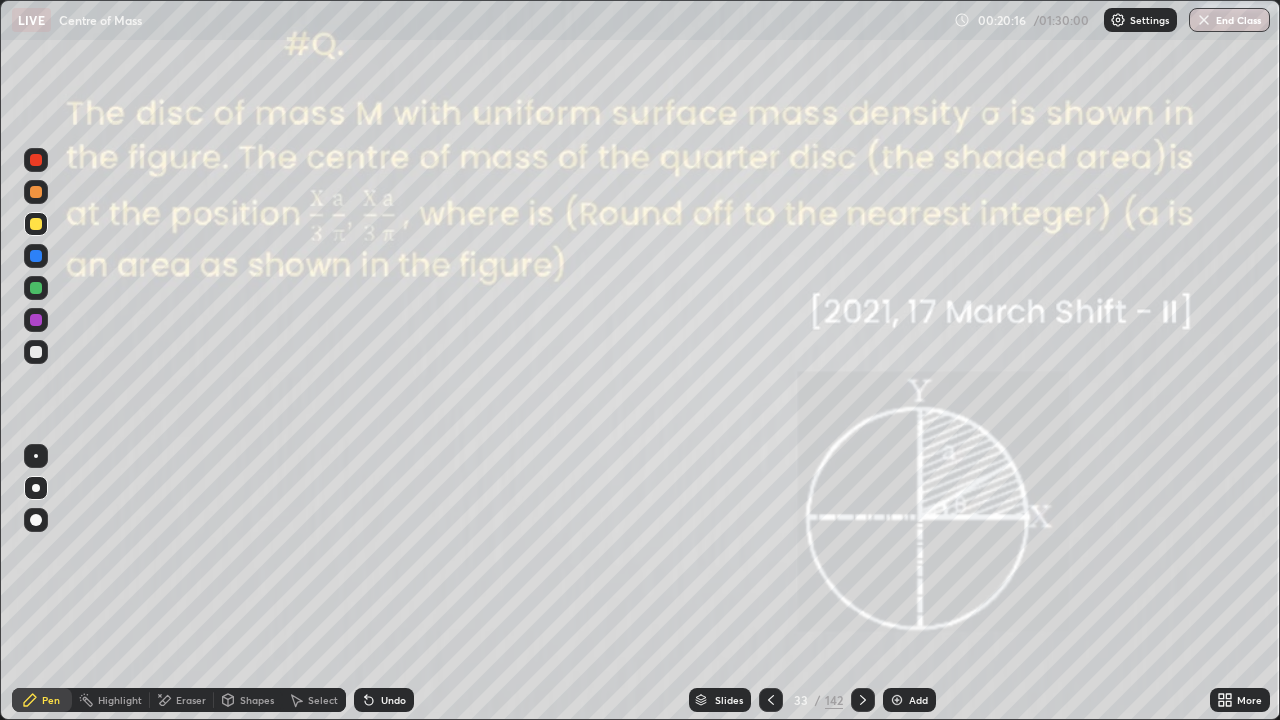 click 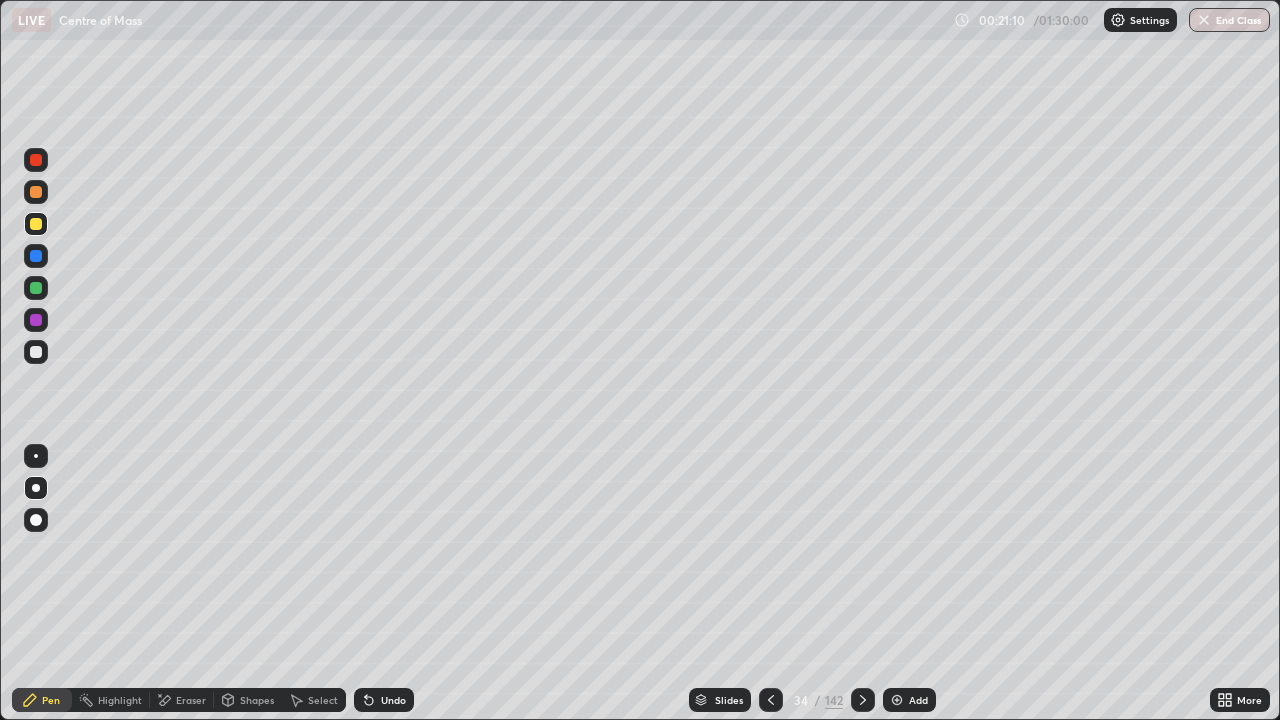 click 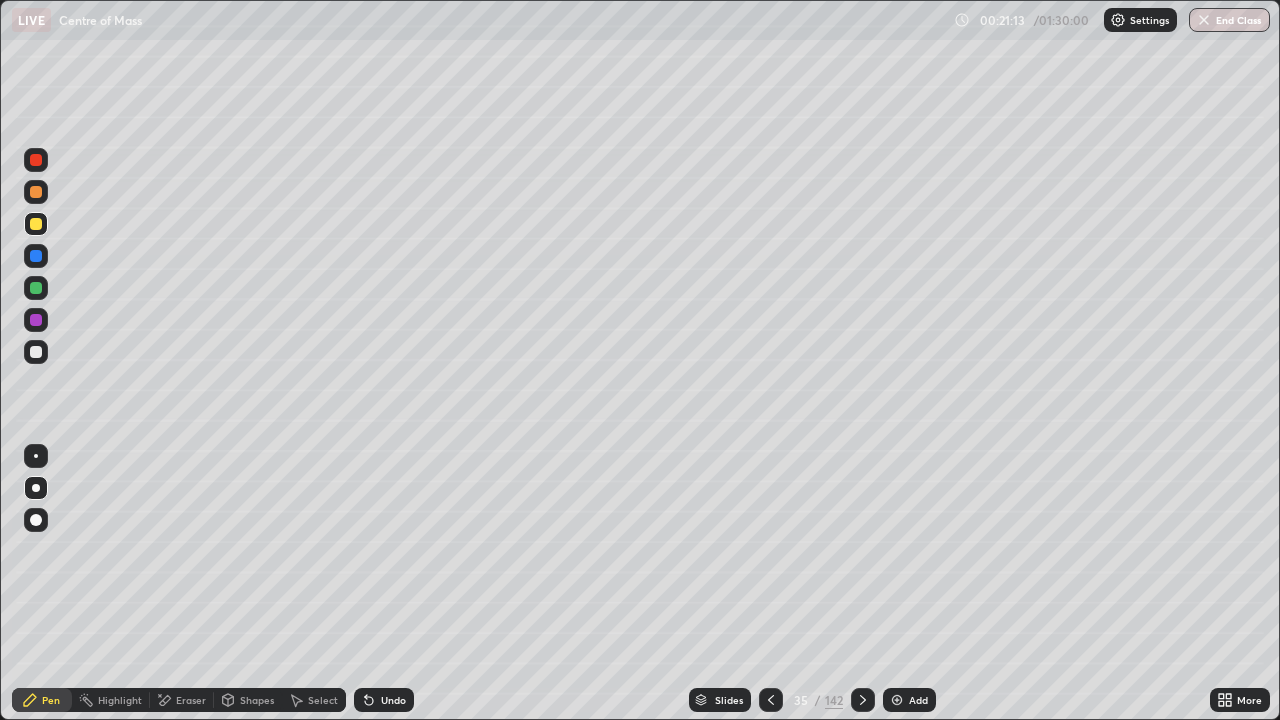 click 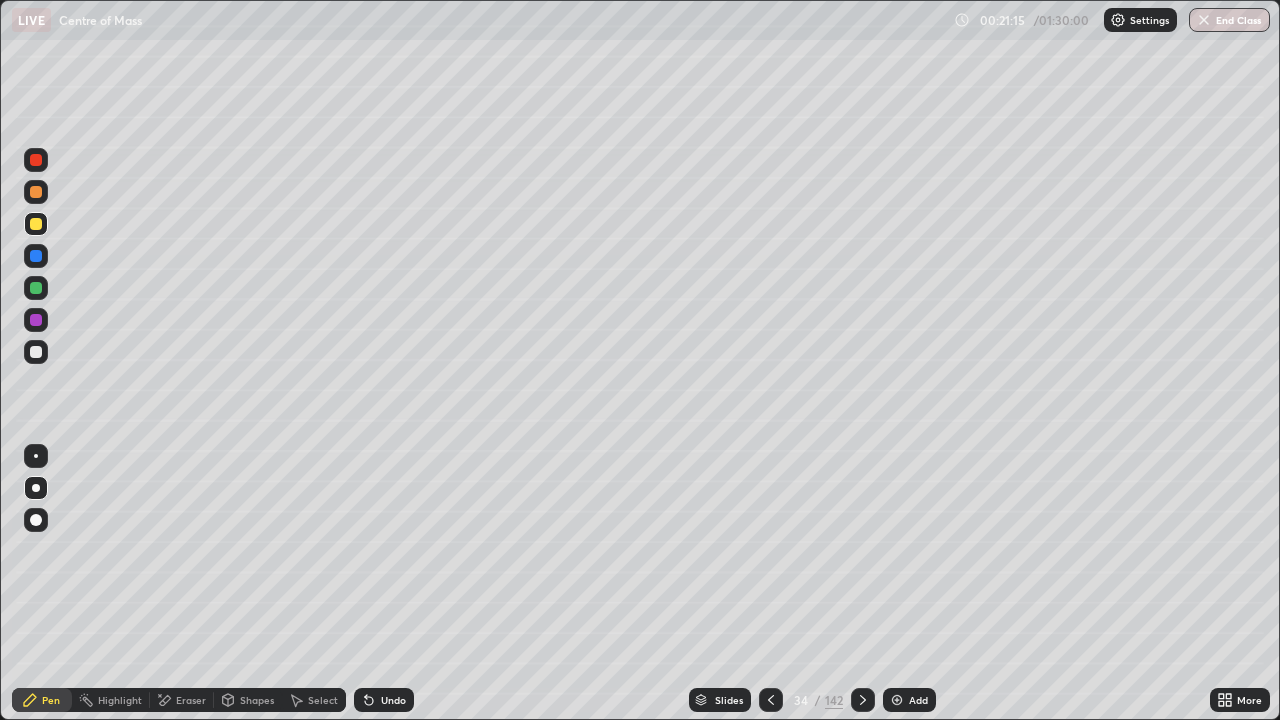 click 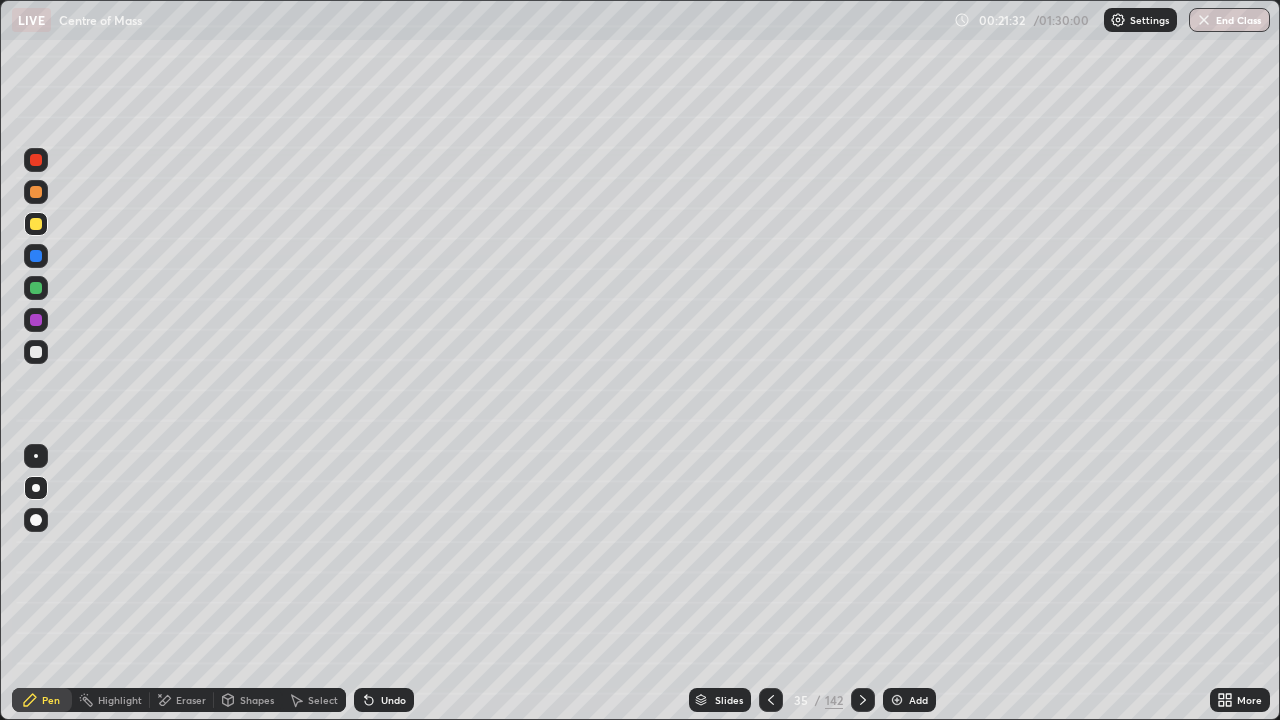 click 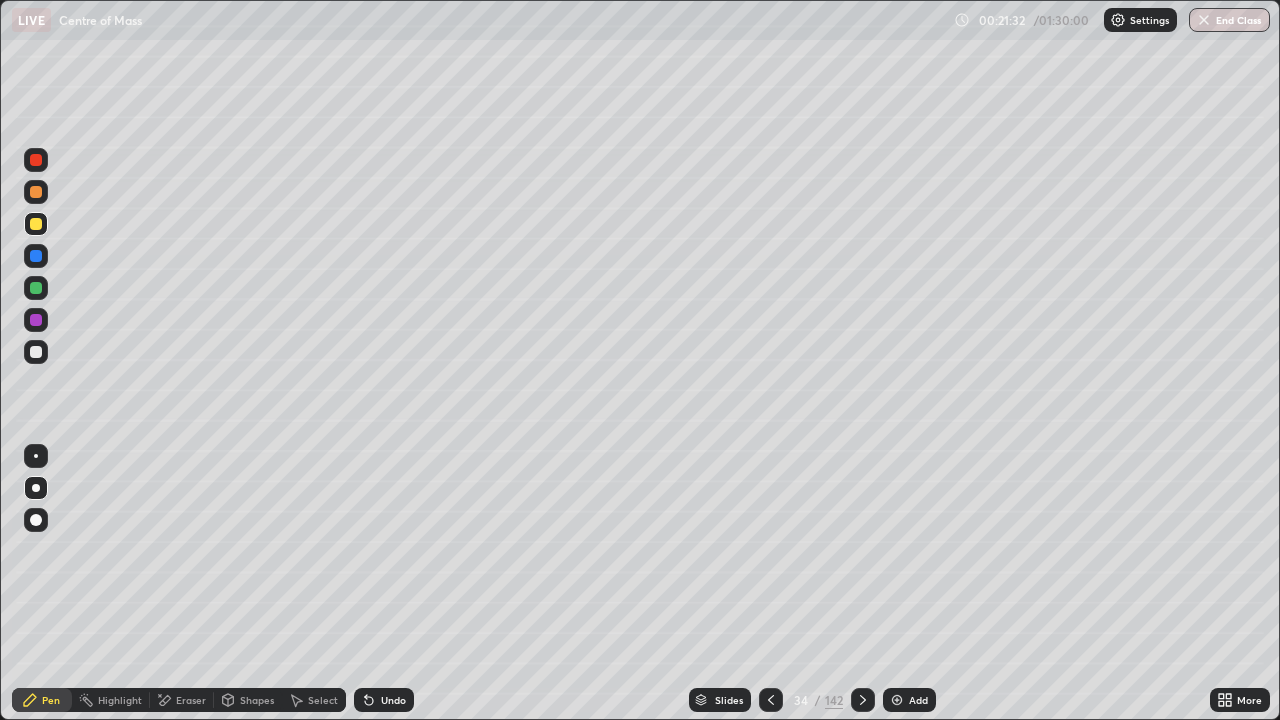 click 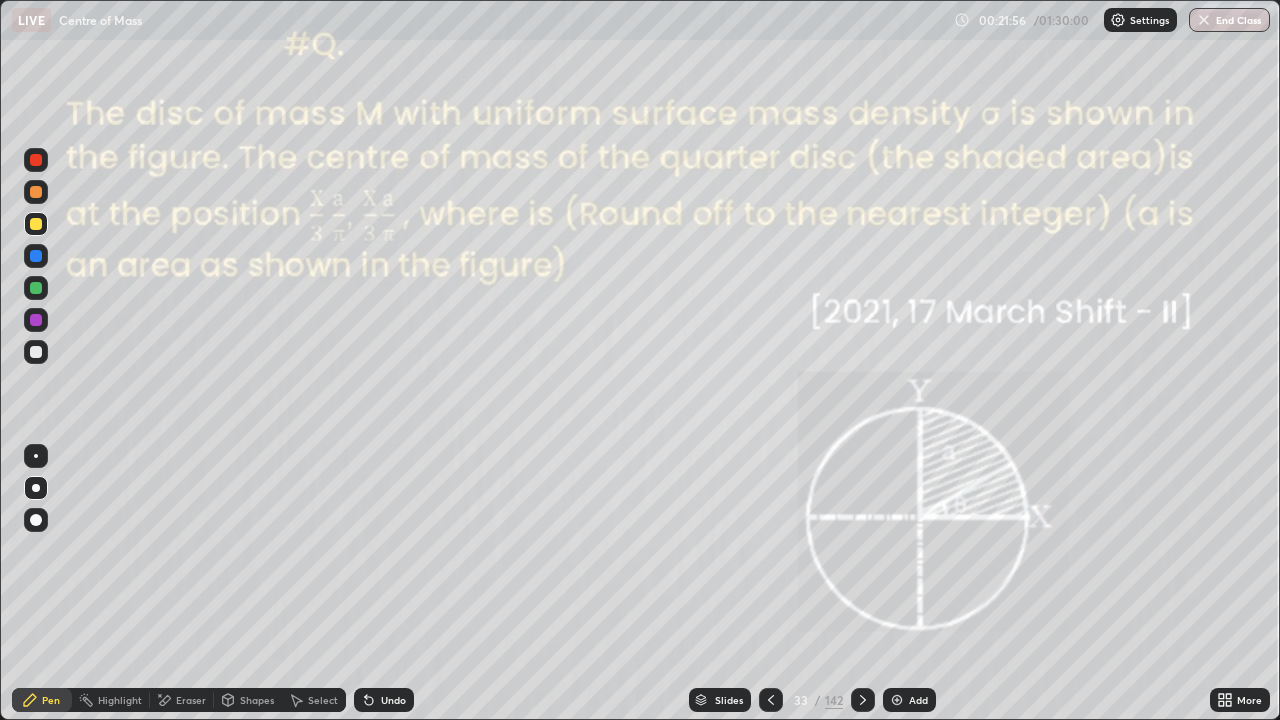 click 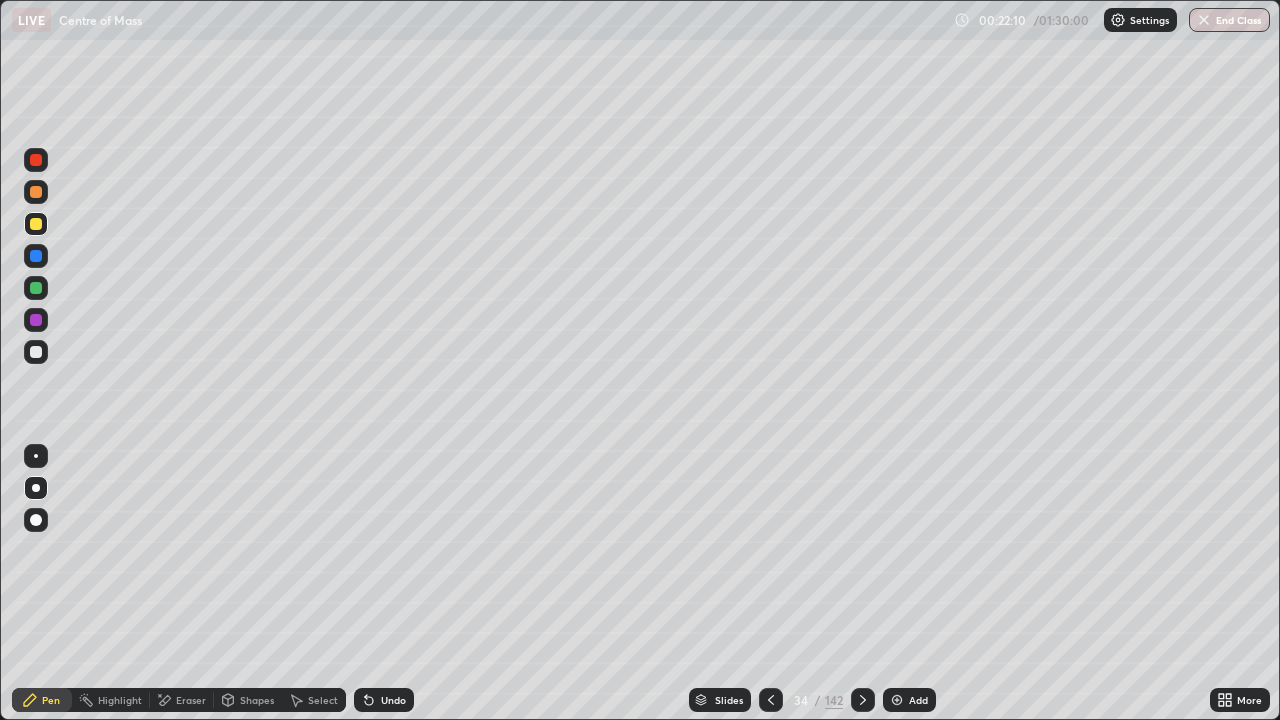 click 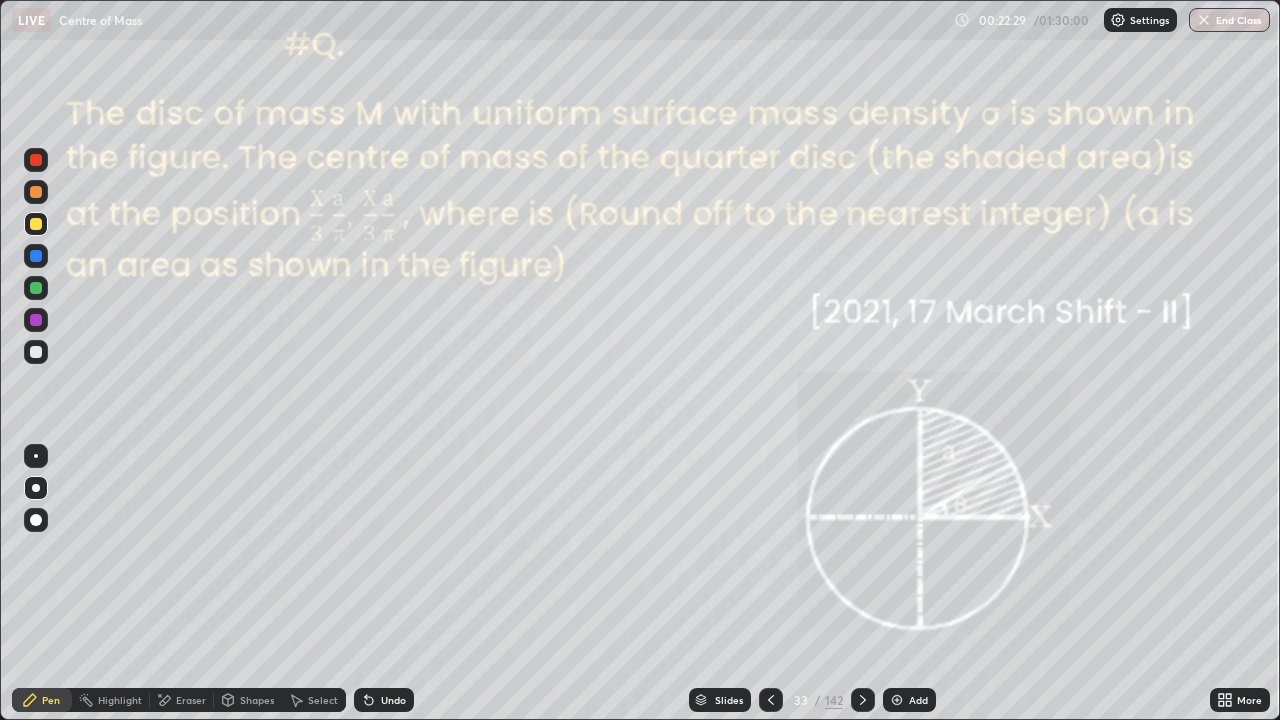 click at bounding box center [863, 700] 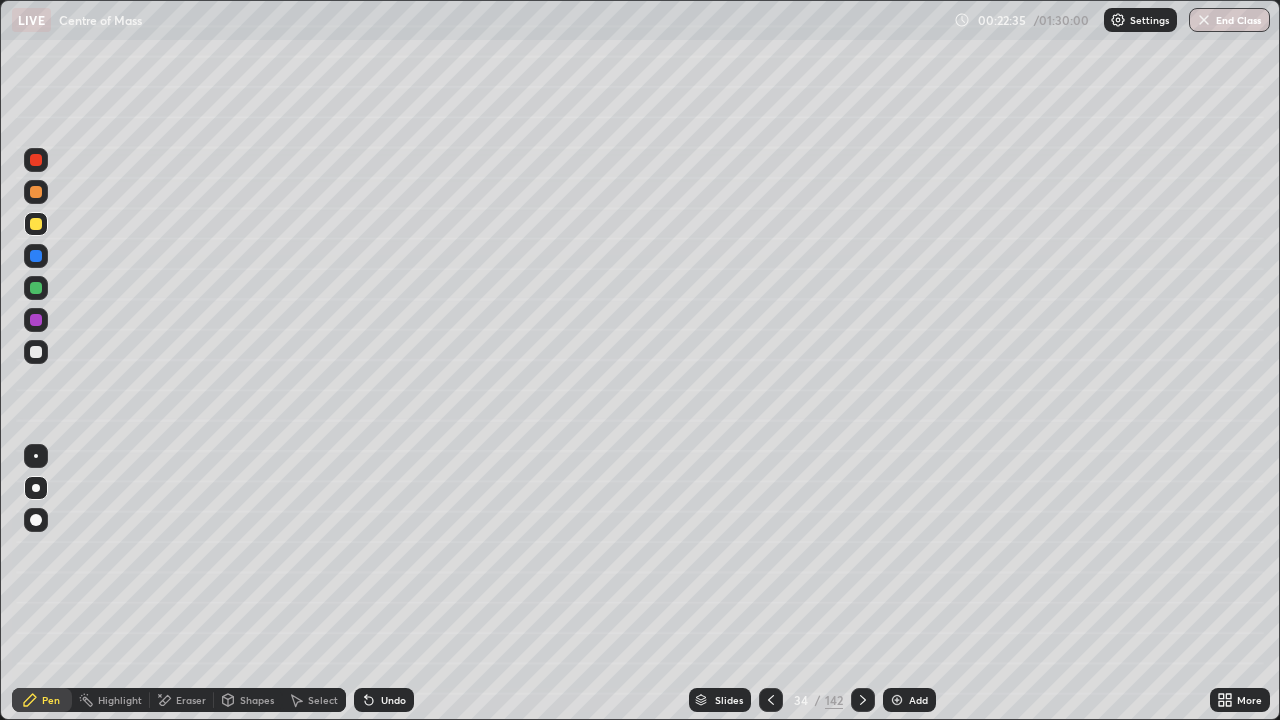 click 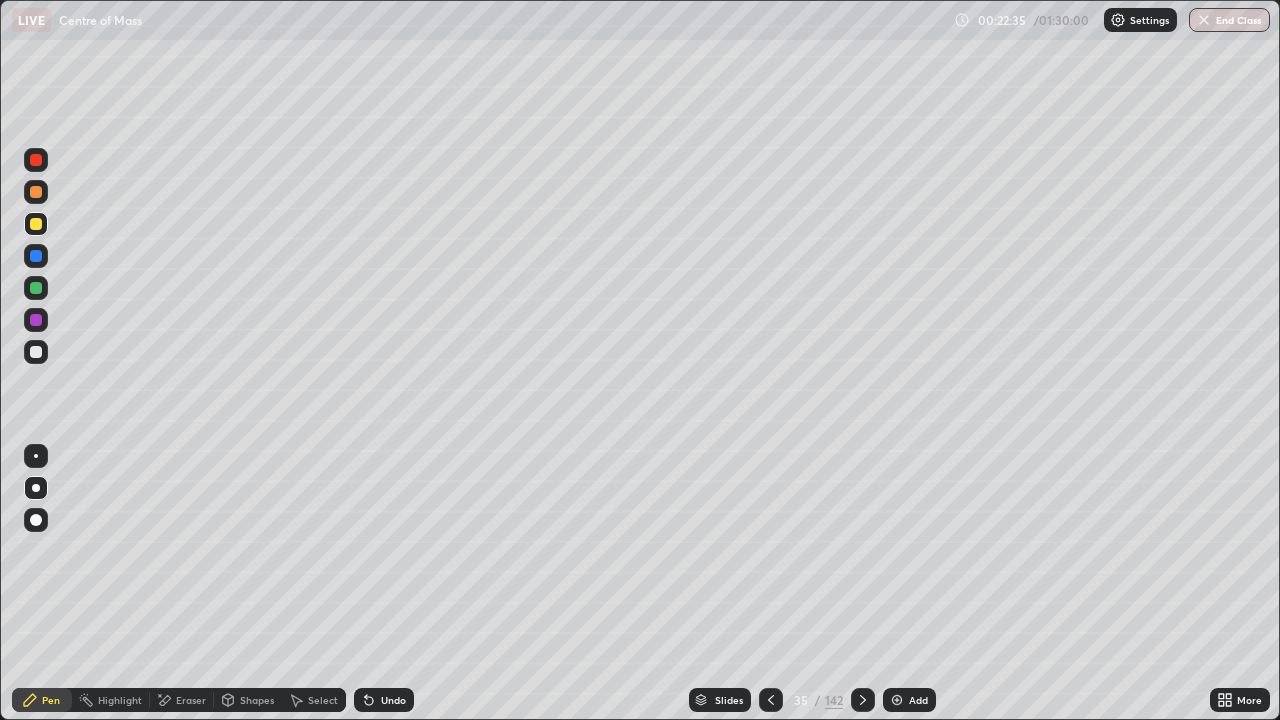 click 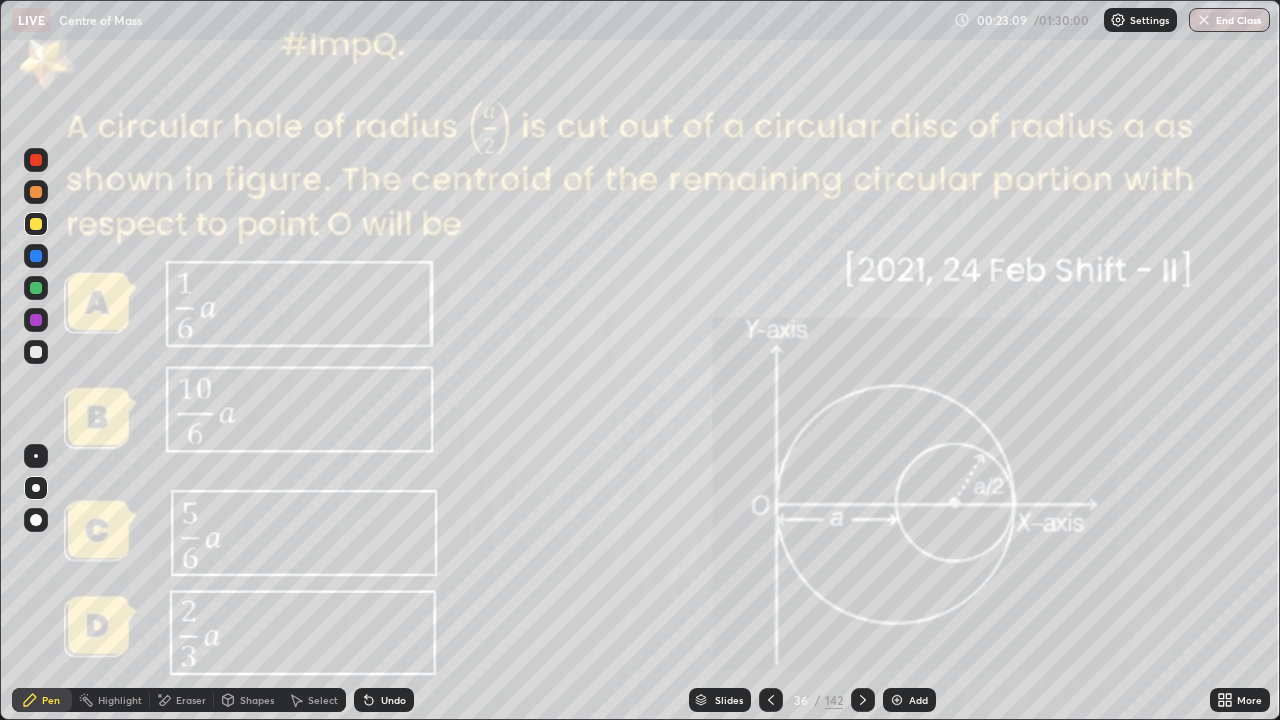 click on "Eraser" at bounding box center (191, 700) 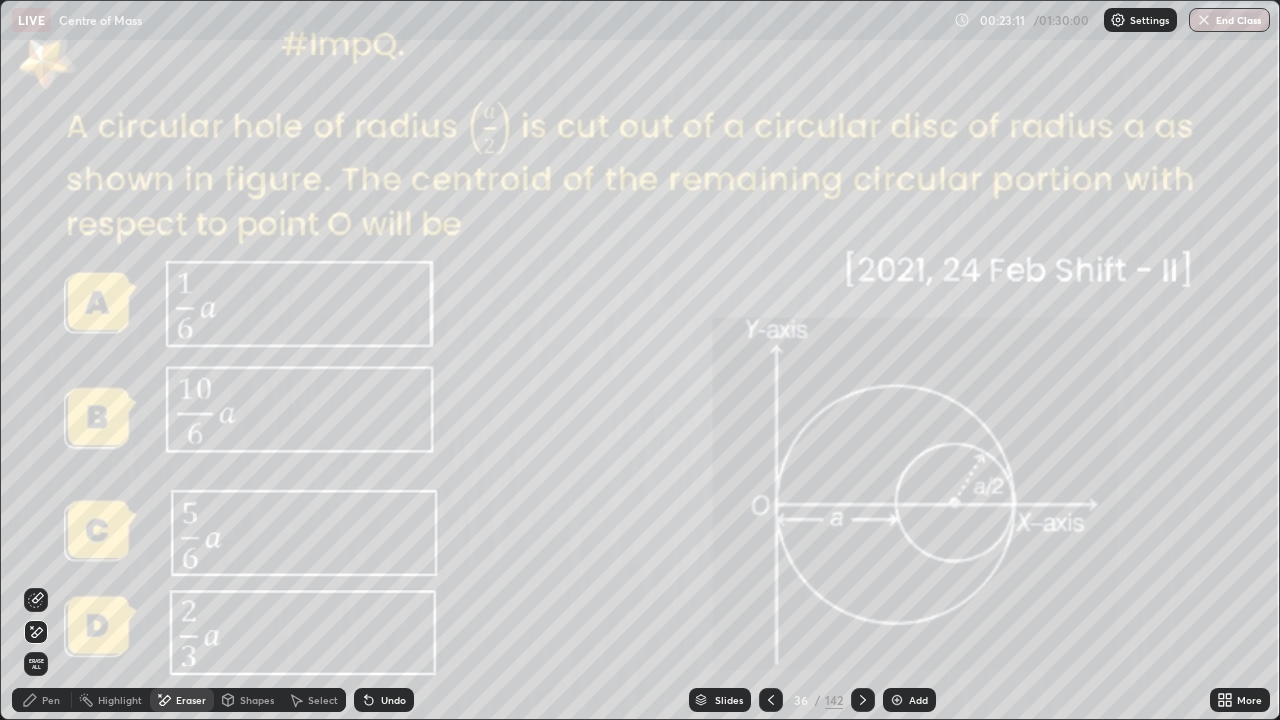 click on "Pen" at bounding box center [42, 700] 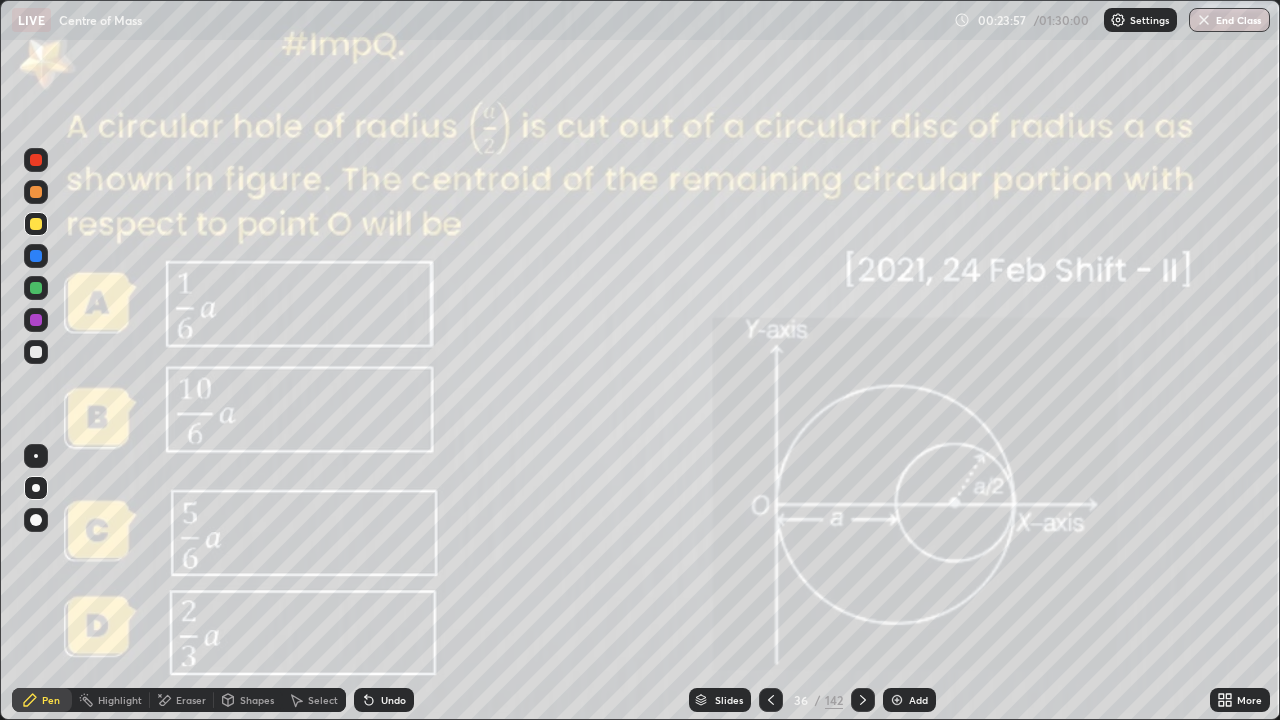 click at bounding box center (897, 700) 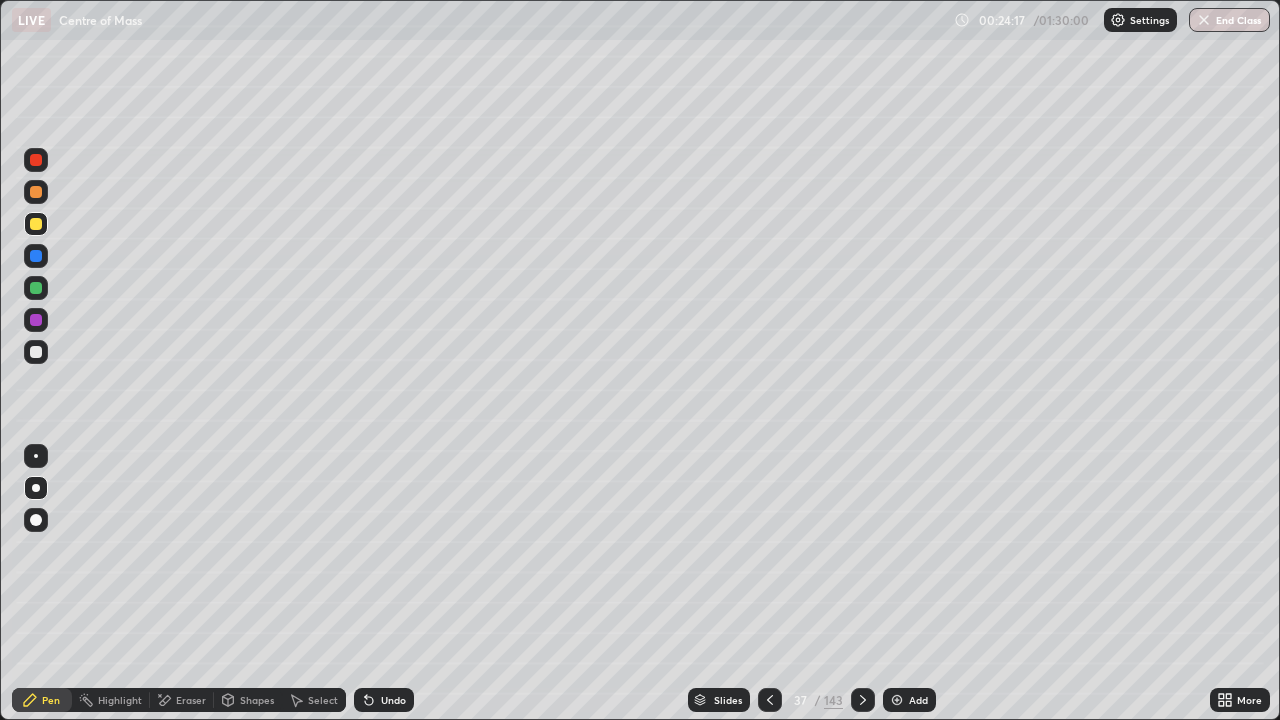 click on "Eraser" at bounding box center (191, 700) 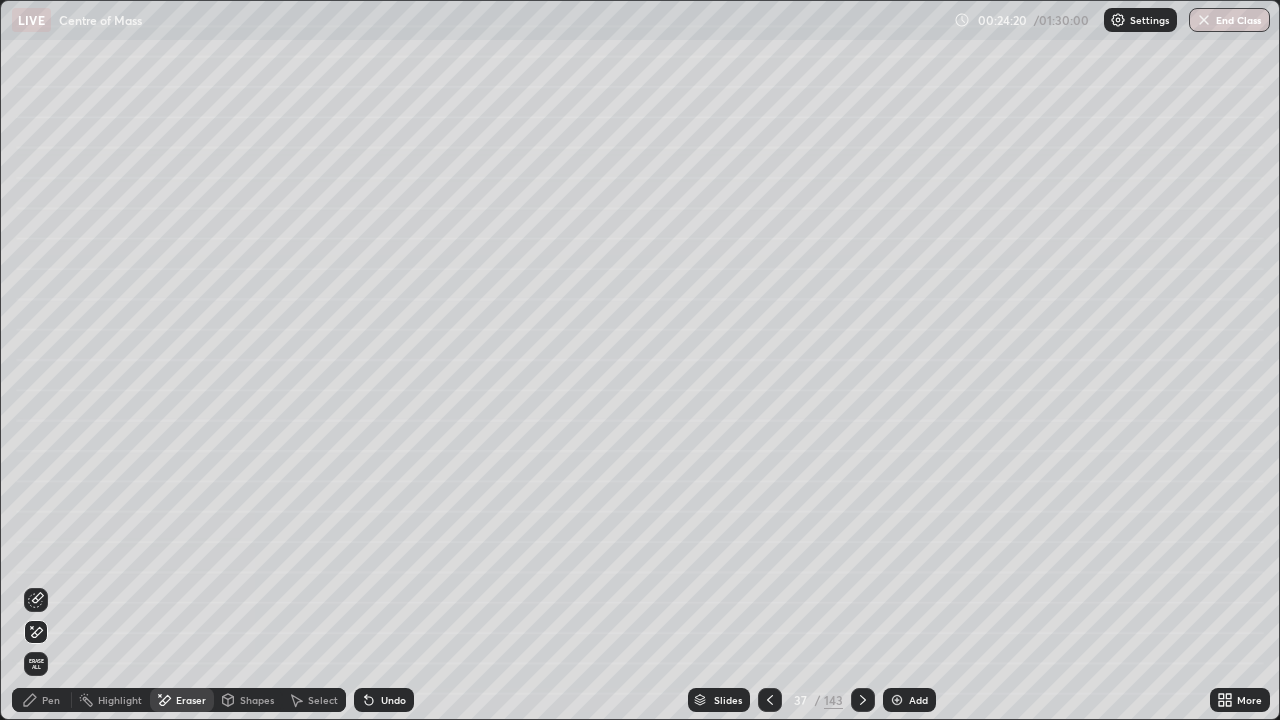 click on "Pen" at bounding box center (51, 700) 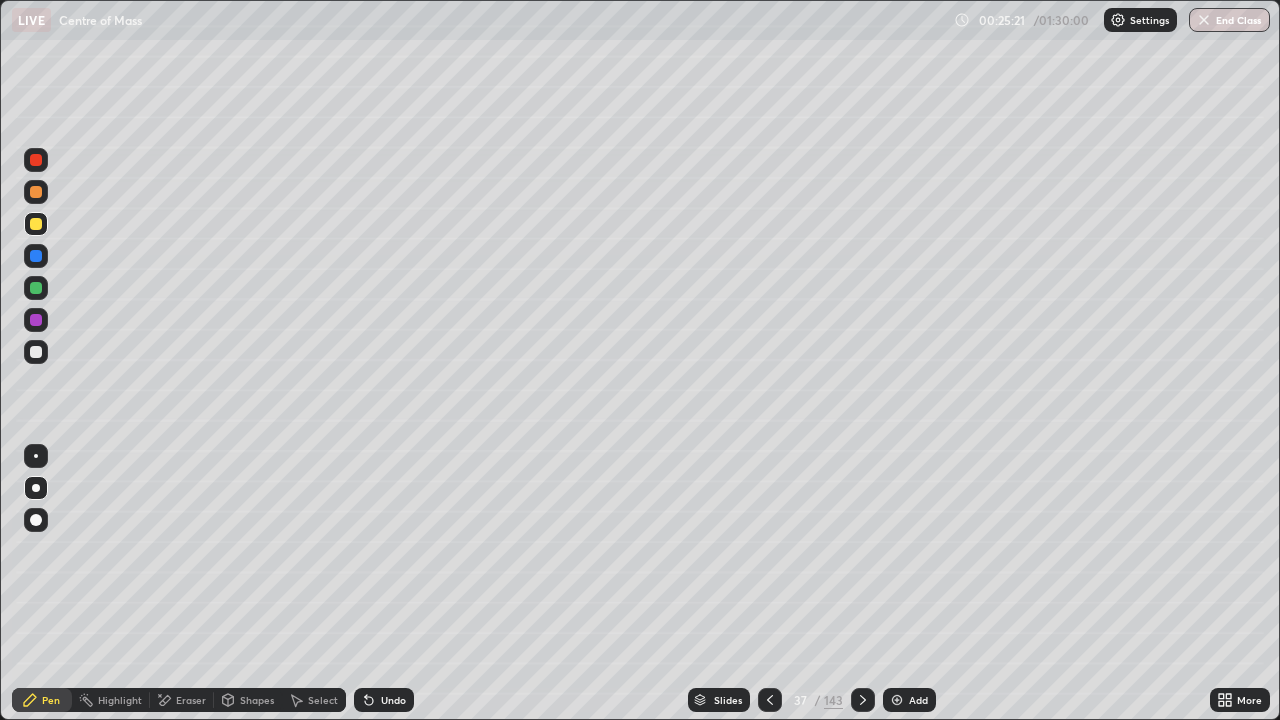 click 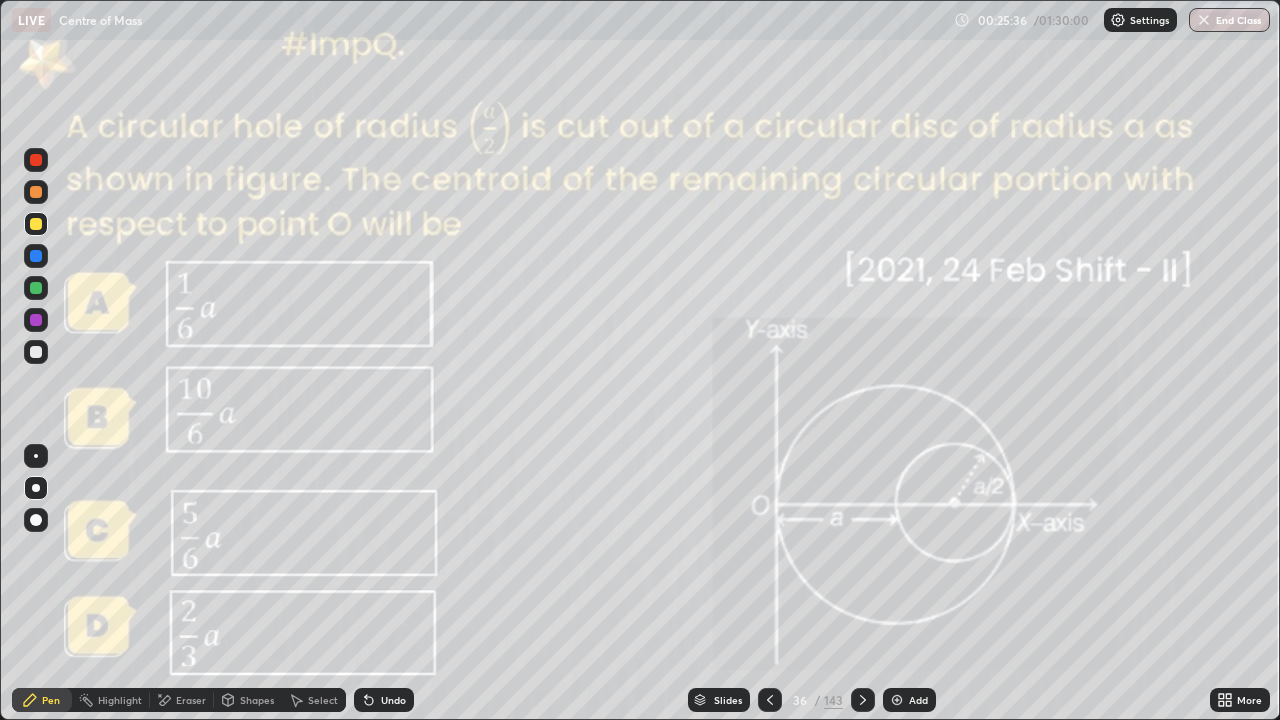 click 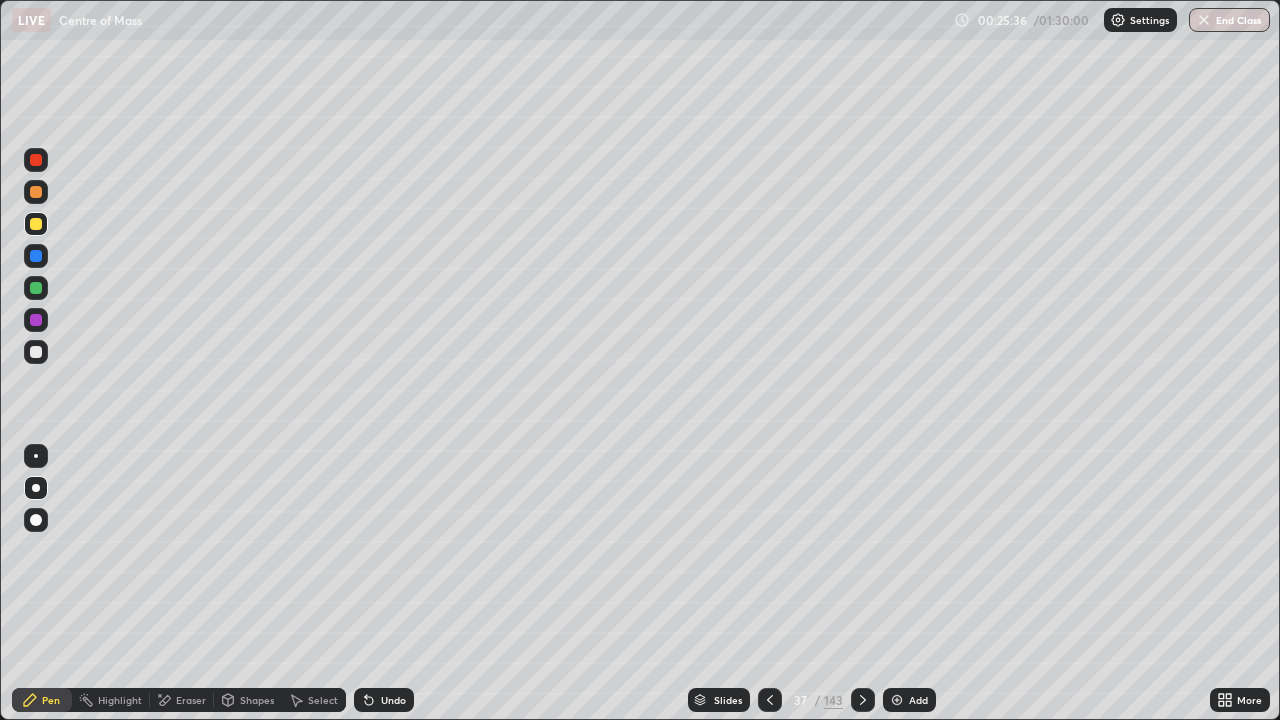 click on "Add" at bounding box center (918, 700) 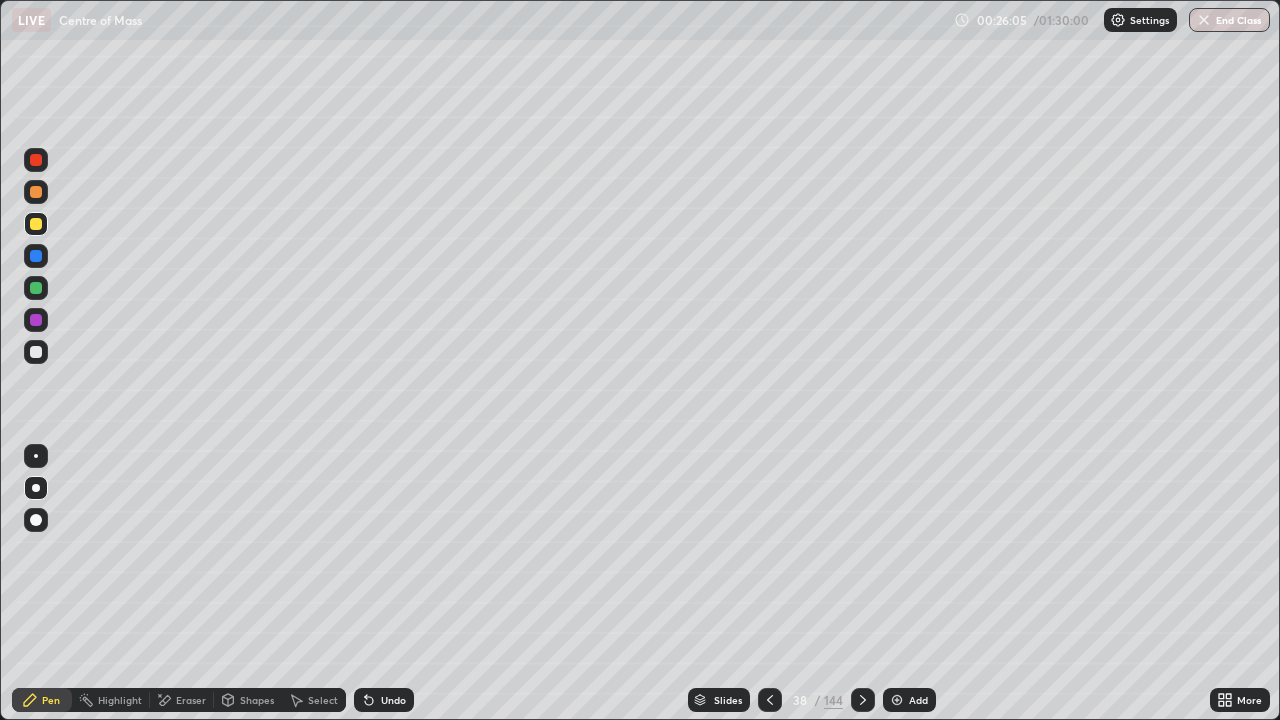 click on "Undo" at bounding box center [393, 700] 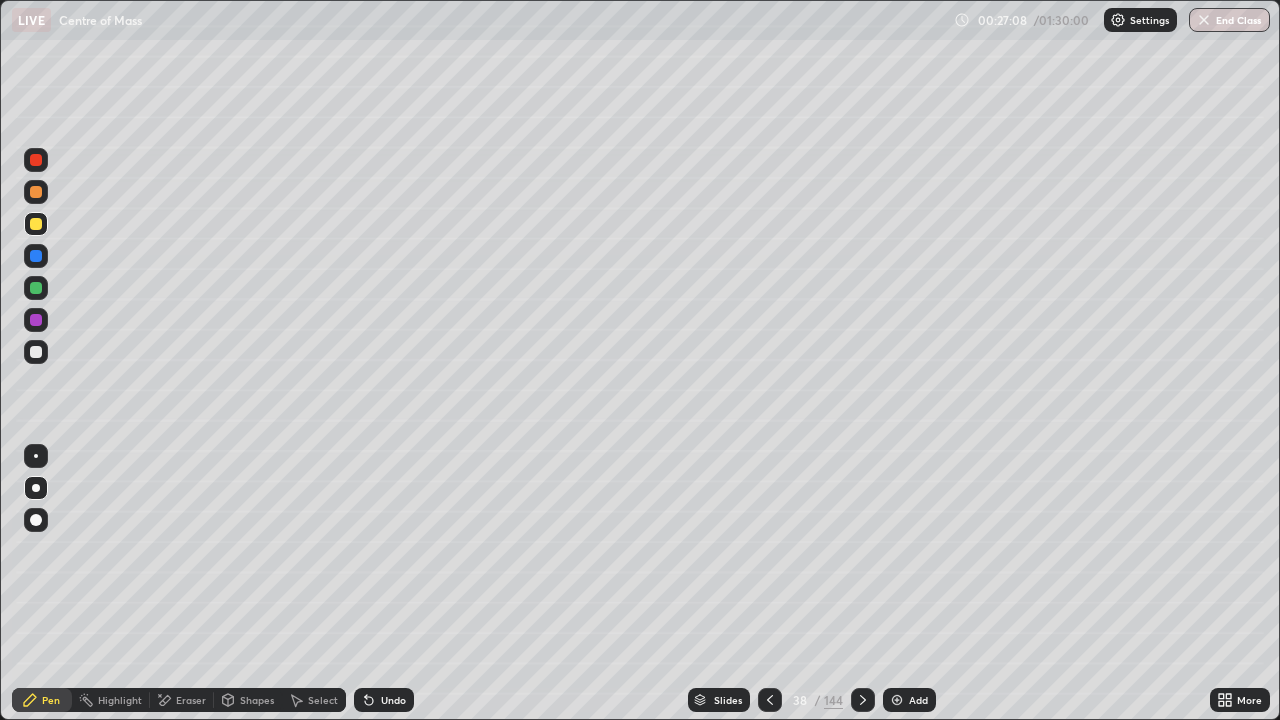 click 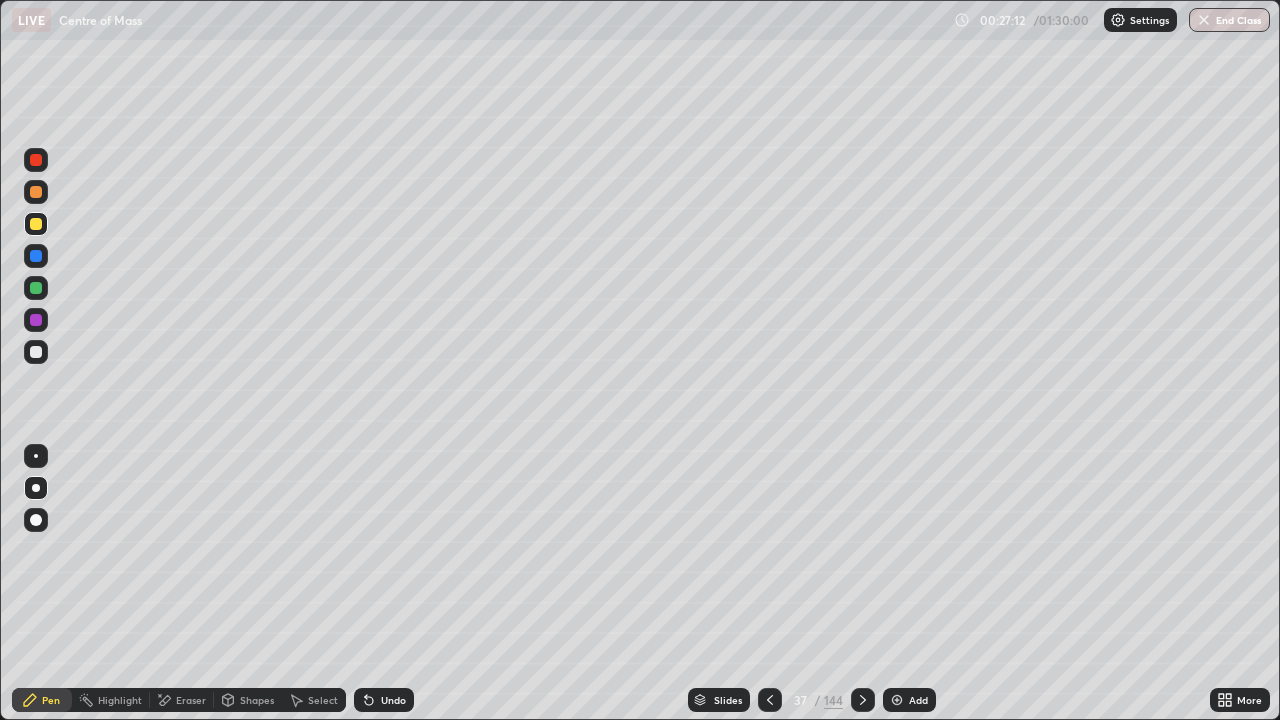 click 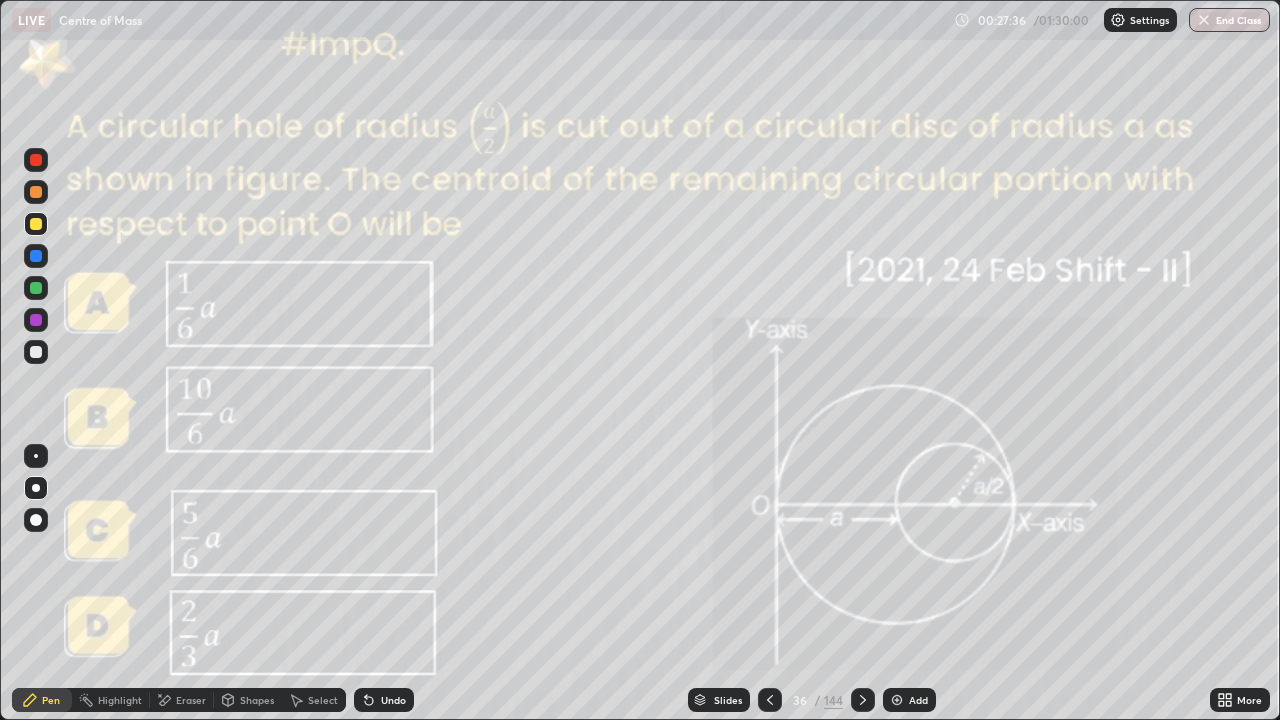click at bounding box center [863, 700] 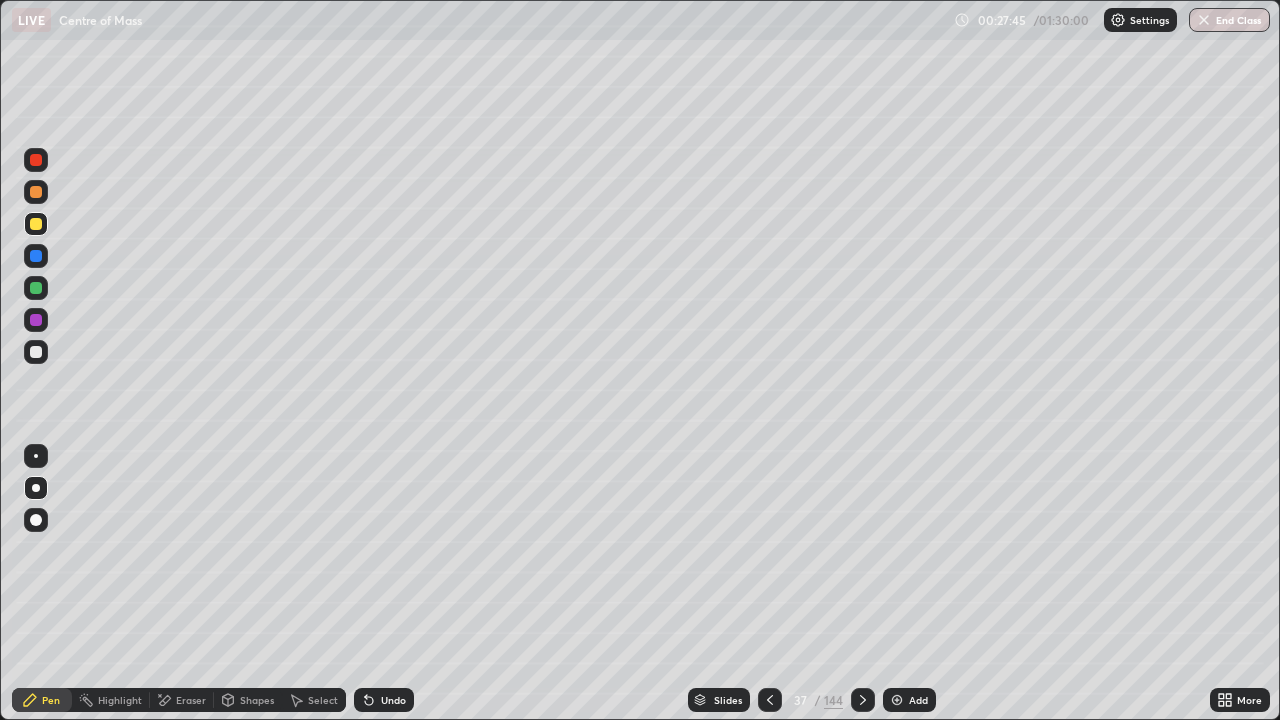 click on "Add" at bounding box center [909, 700] 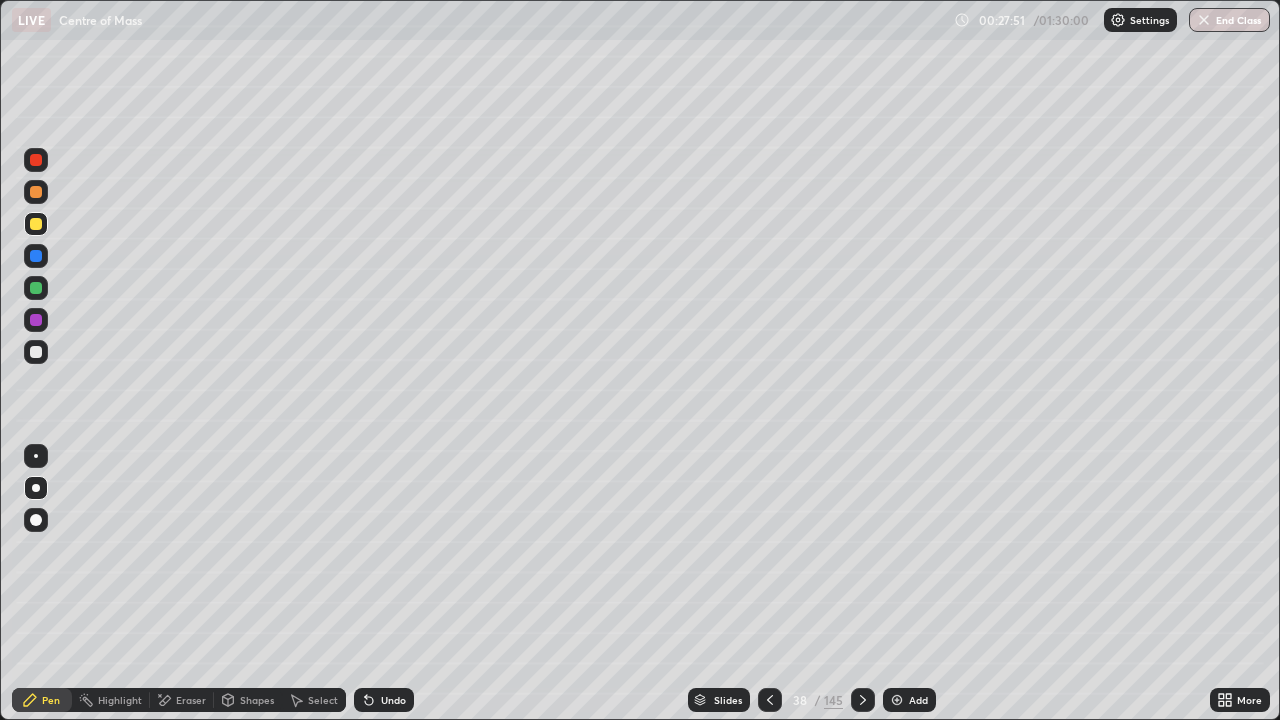 click 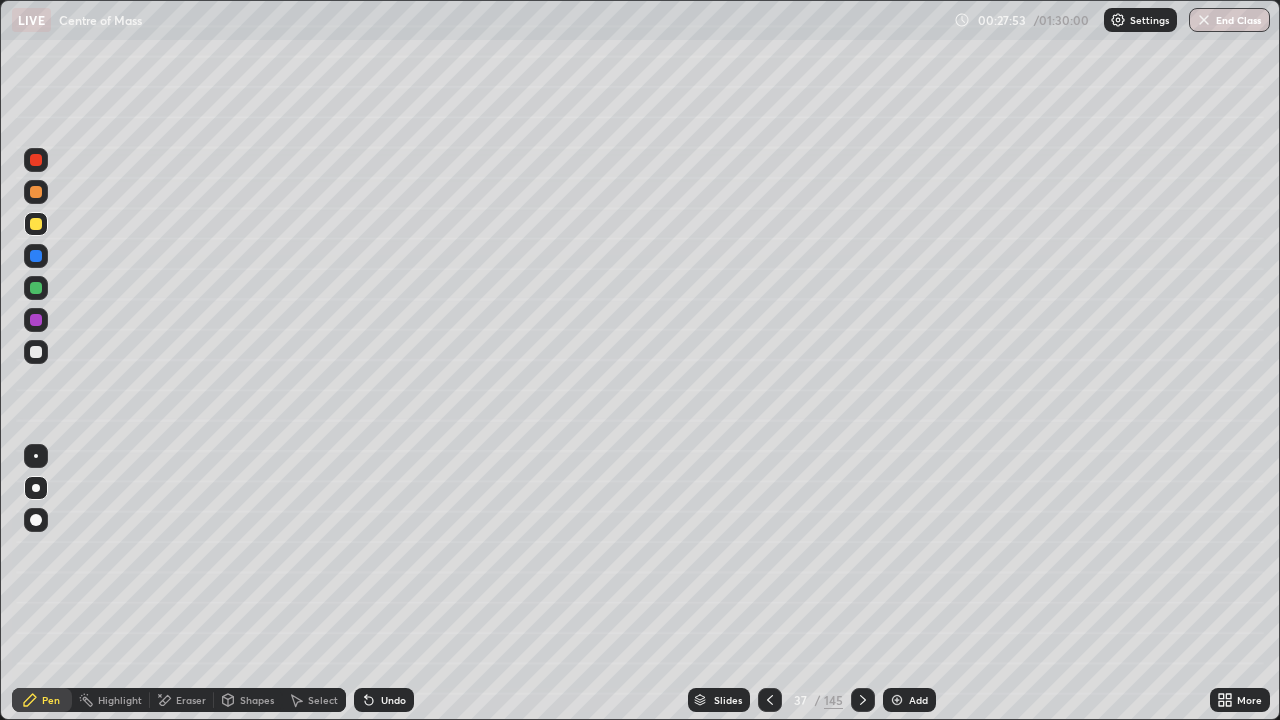 click 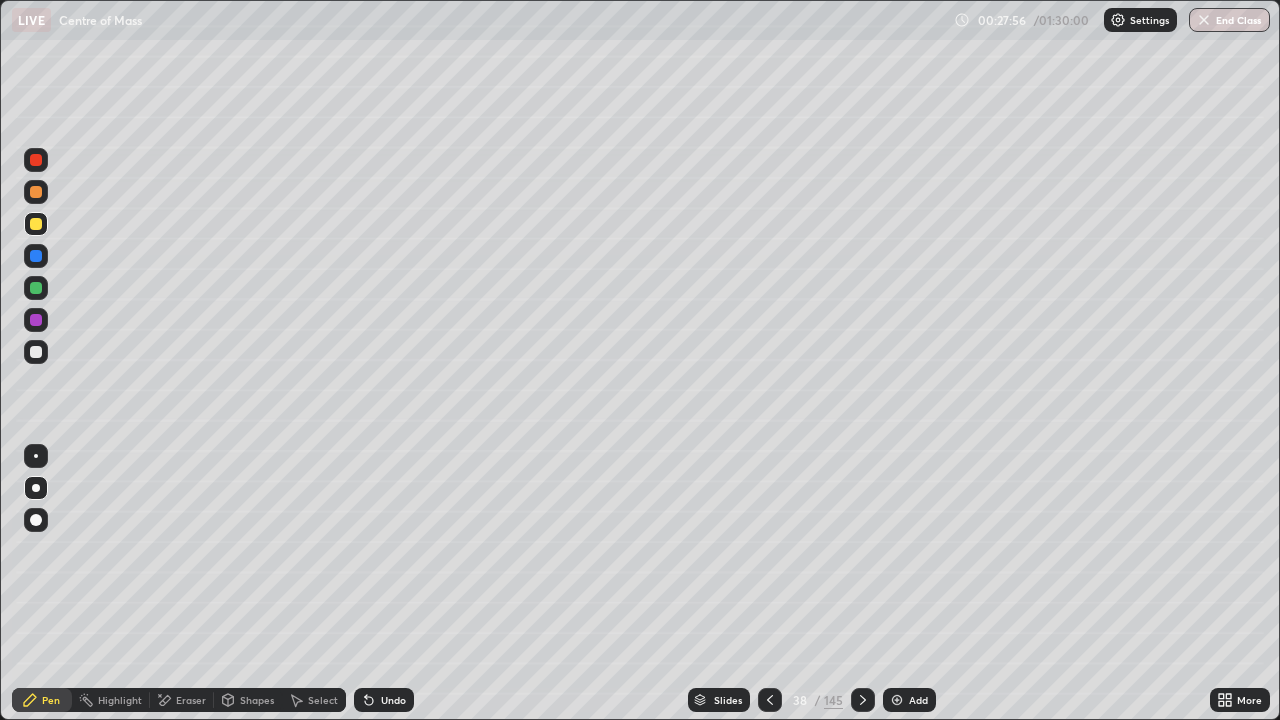 click at bounding box center (770, 700) 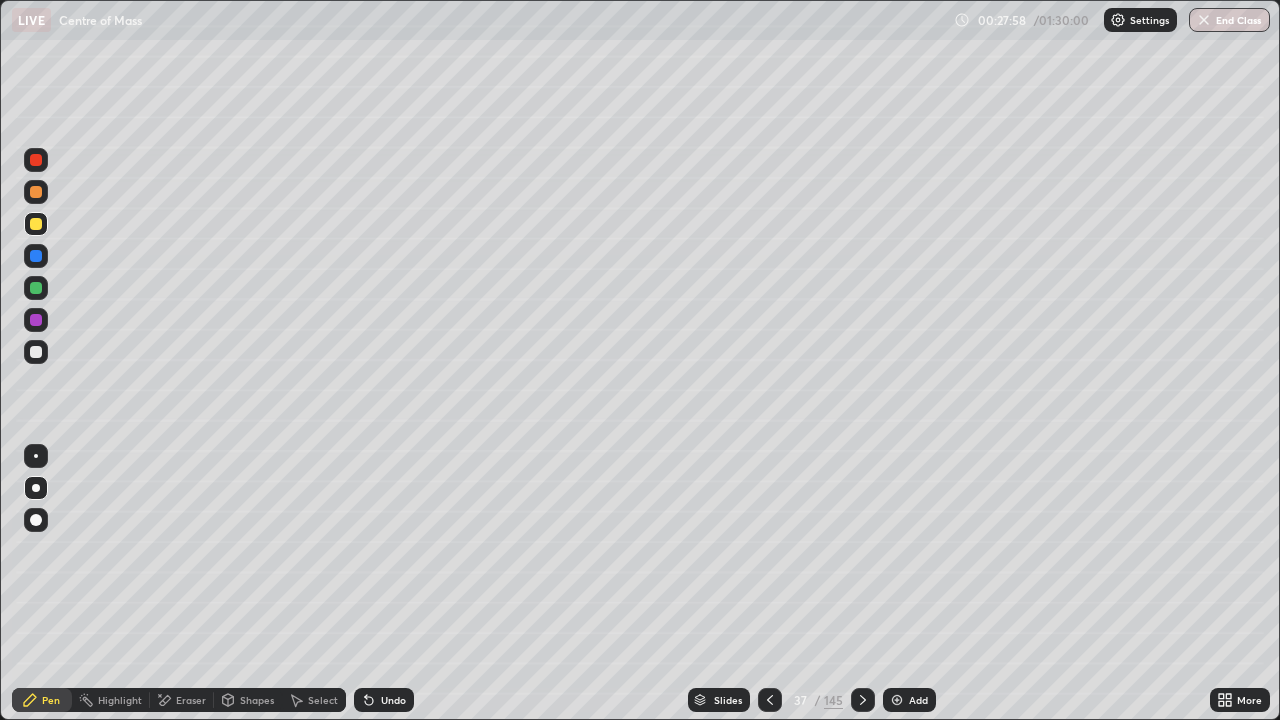 click 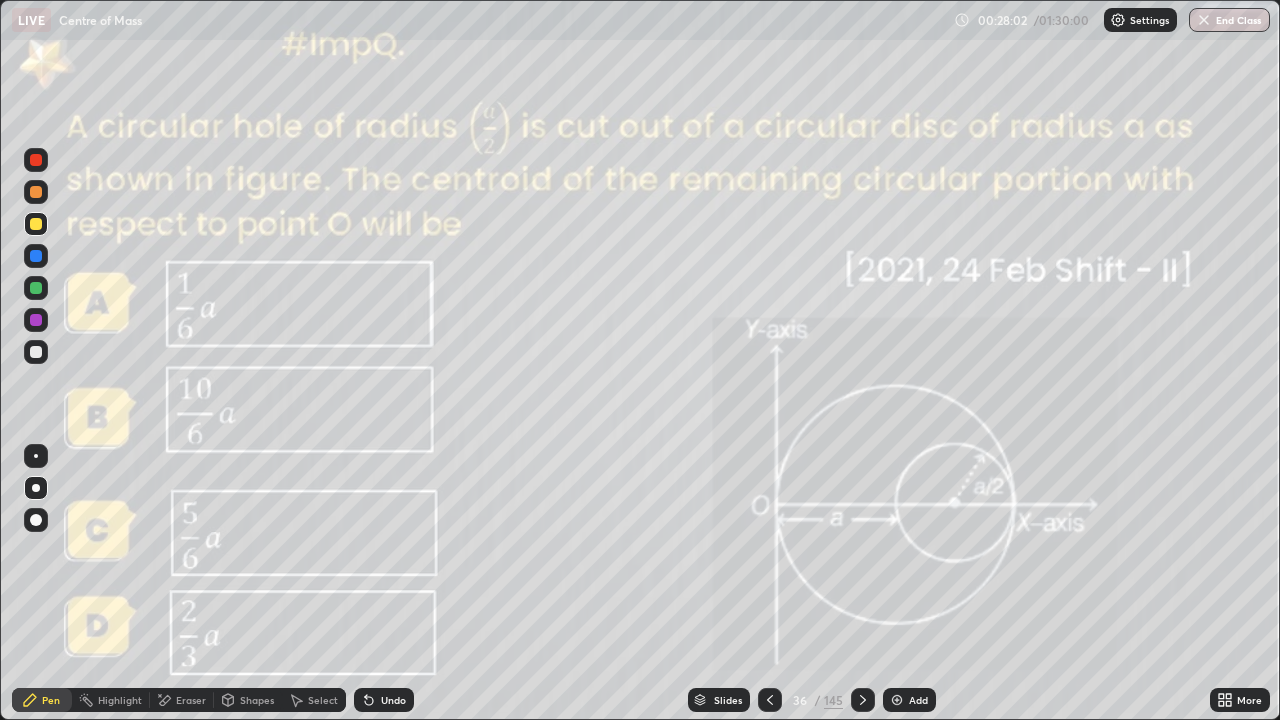 click 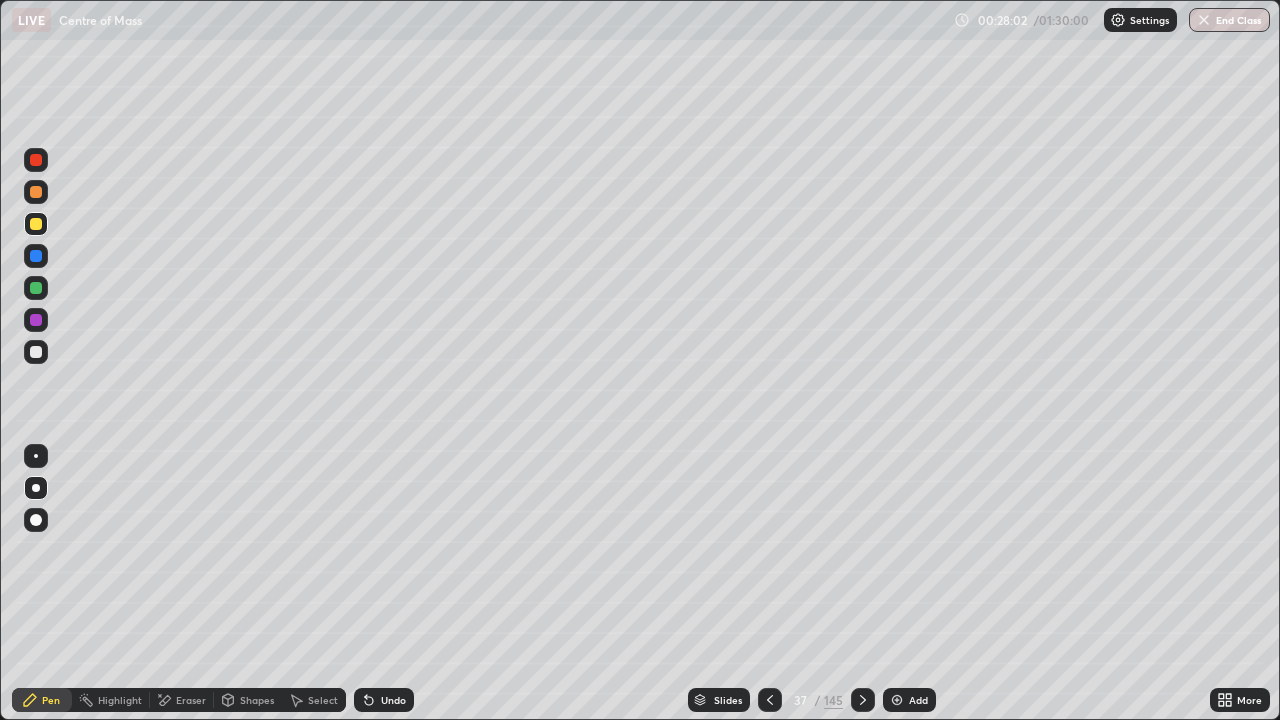 click 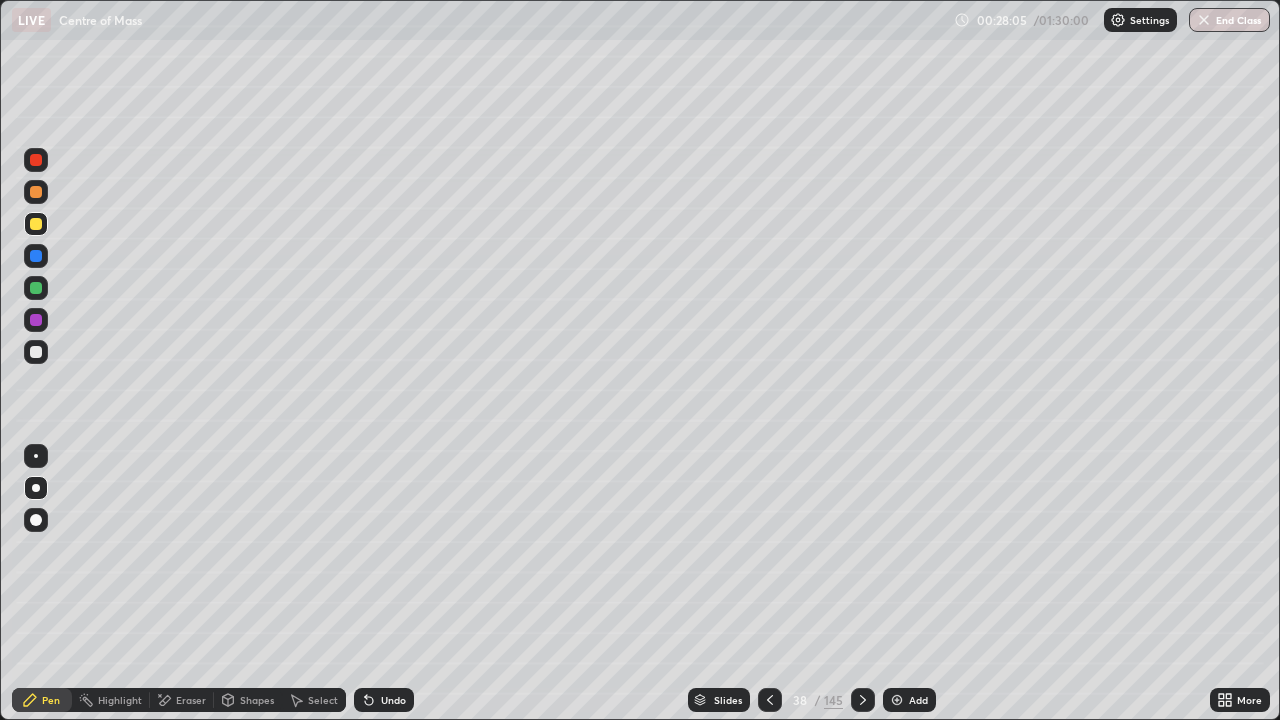 click 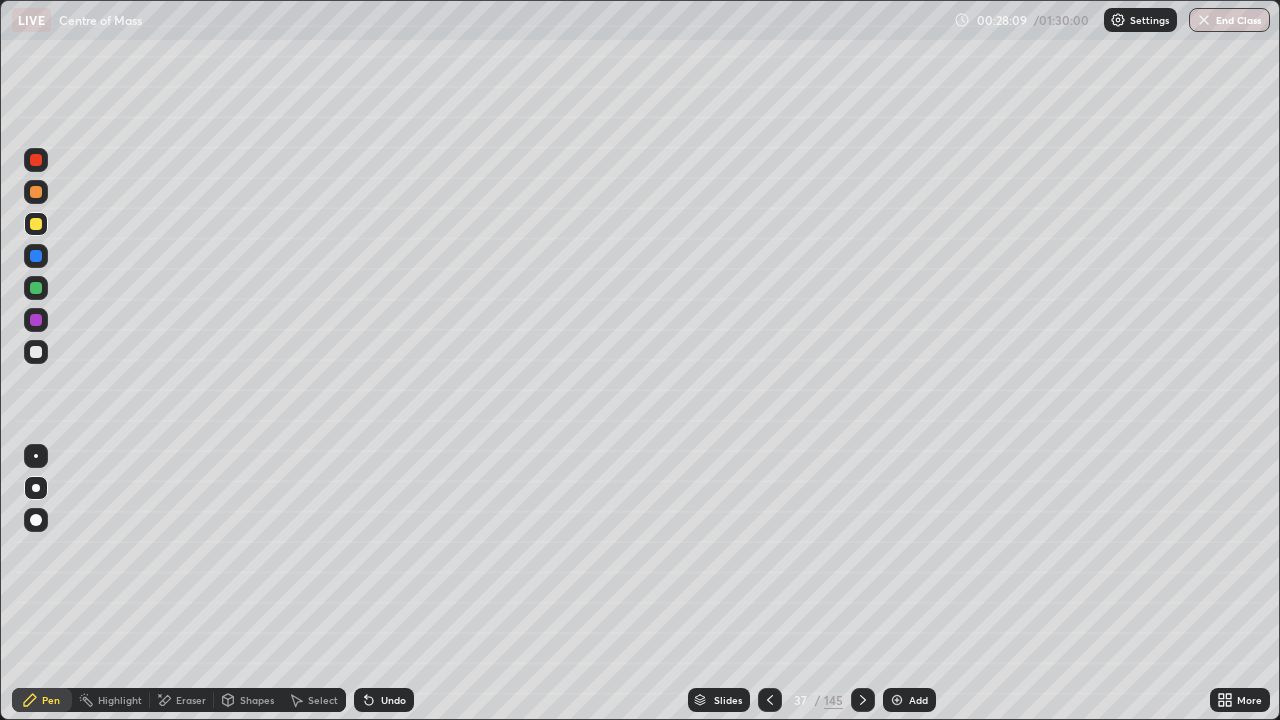 click 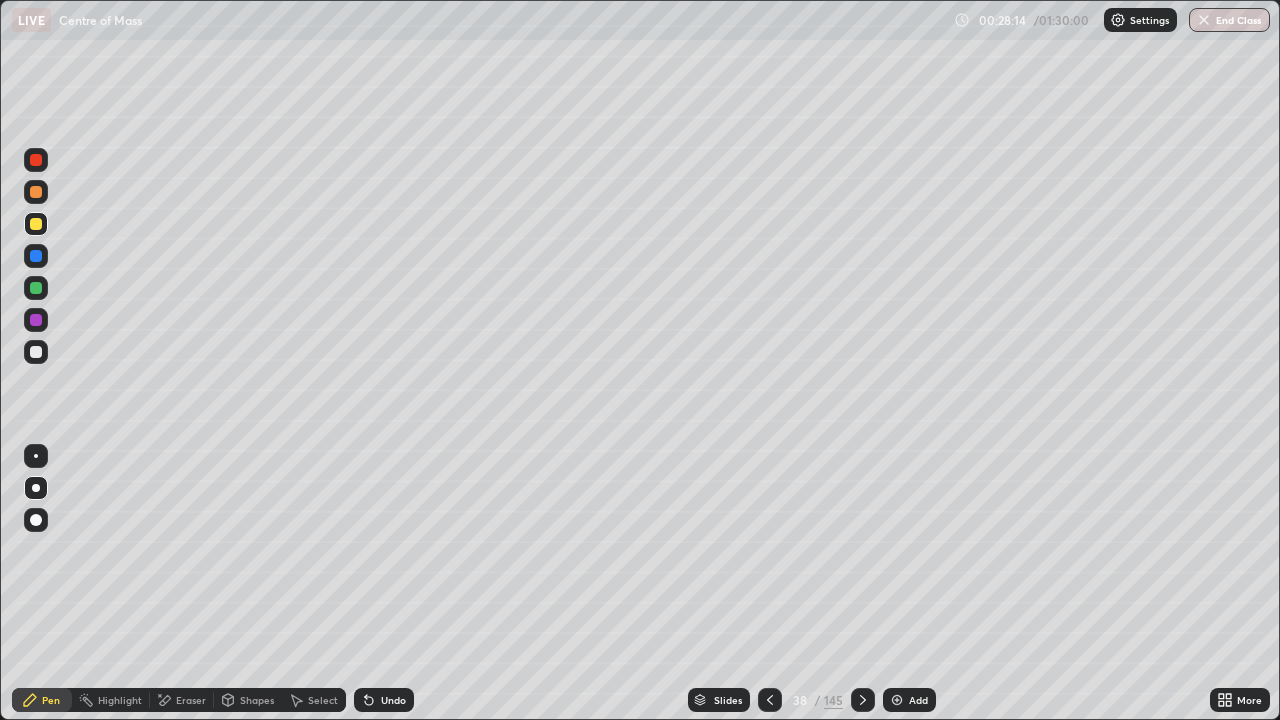 click 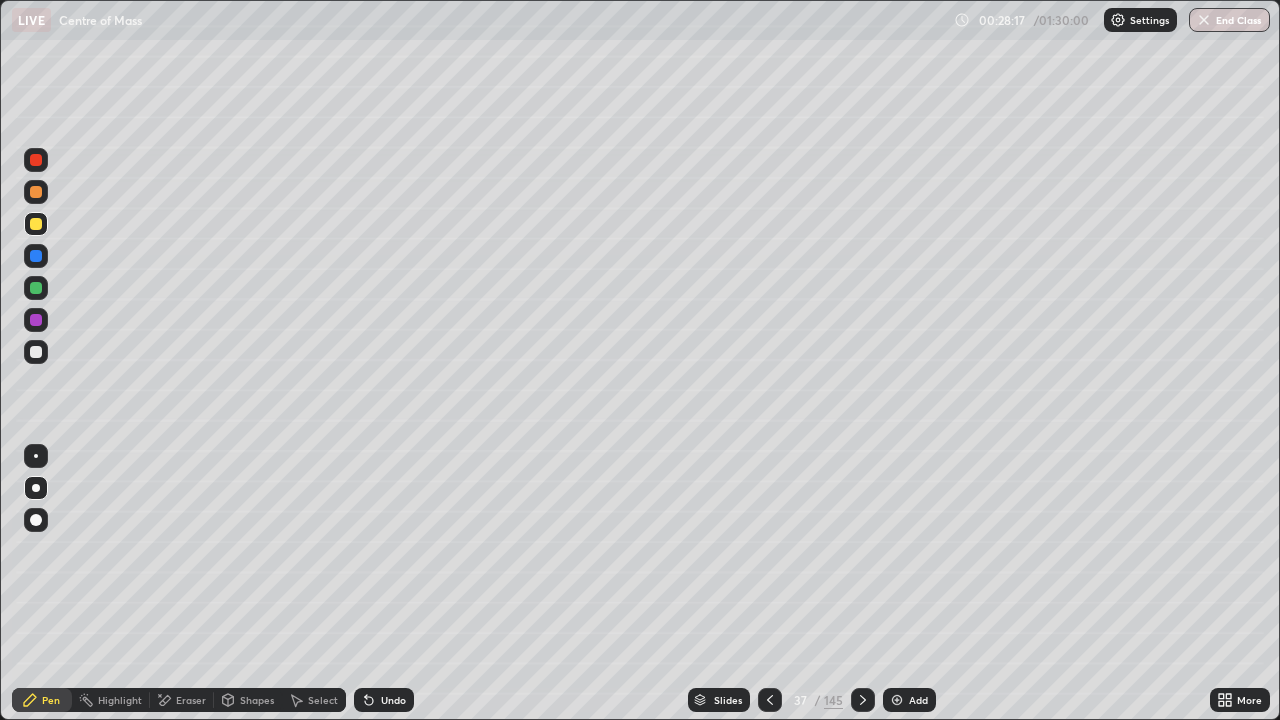 click 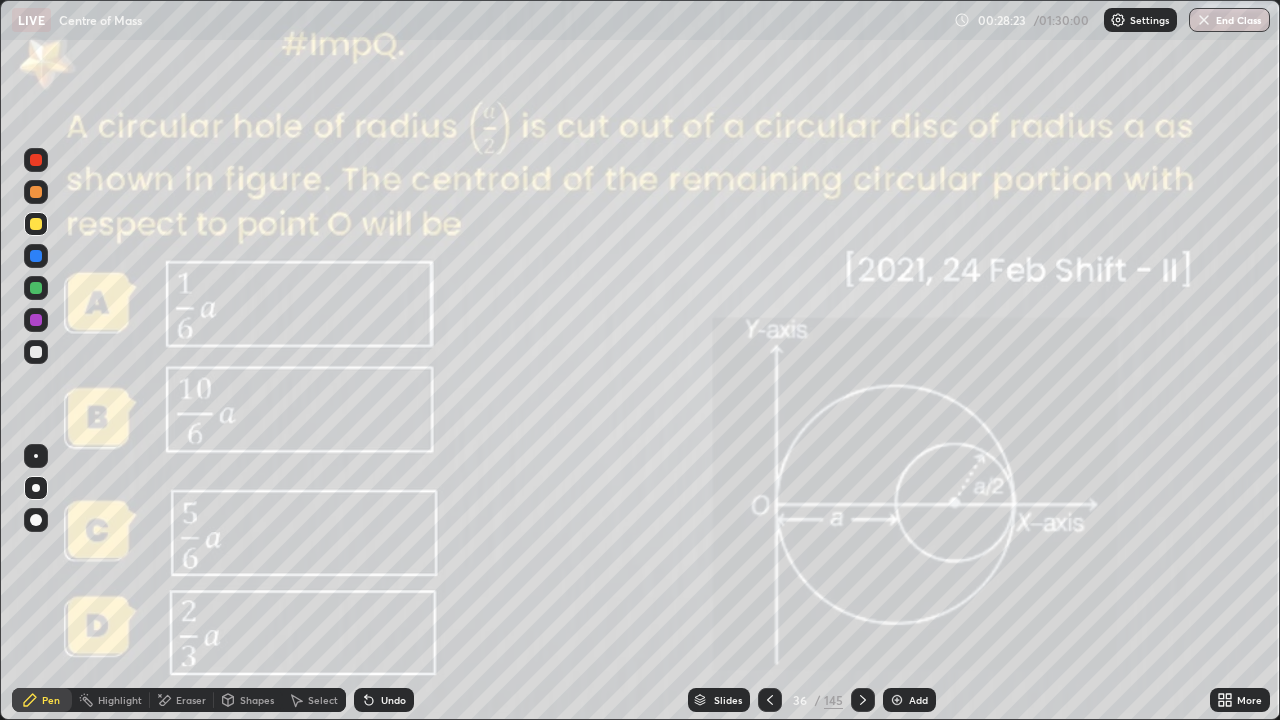 click 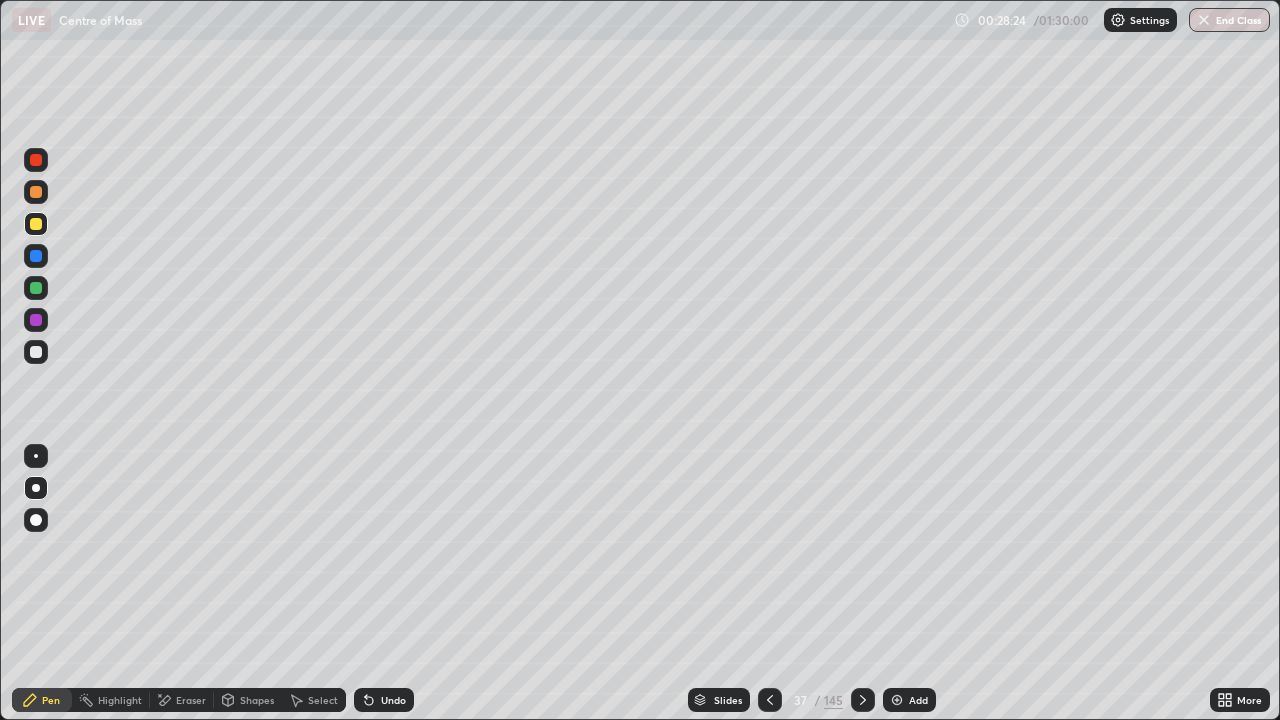 click 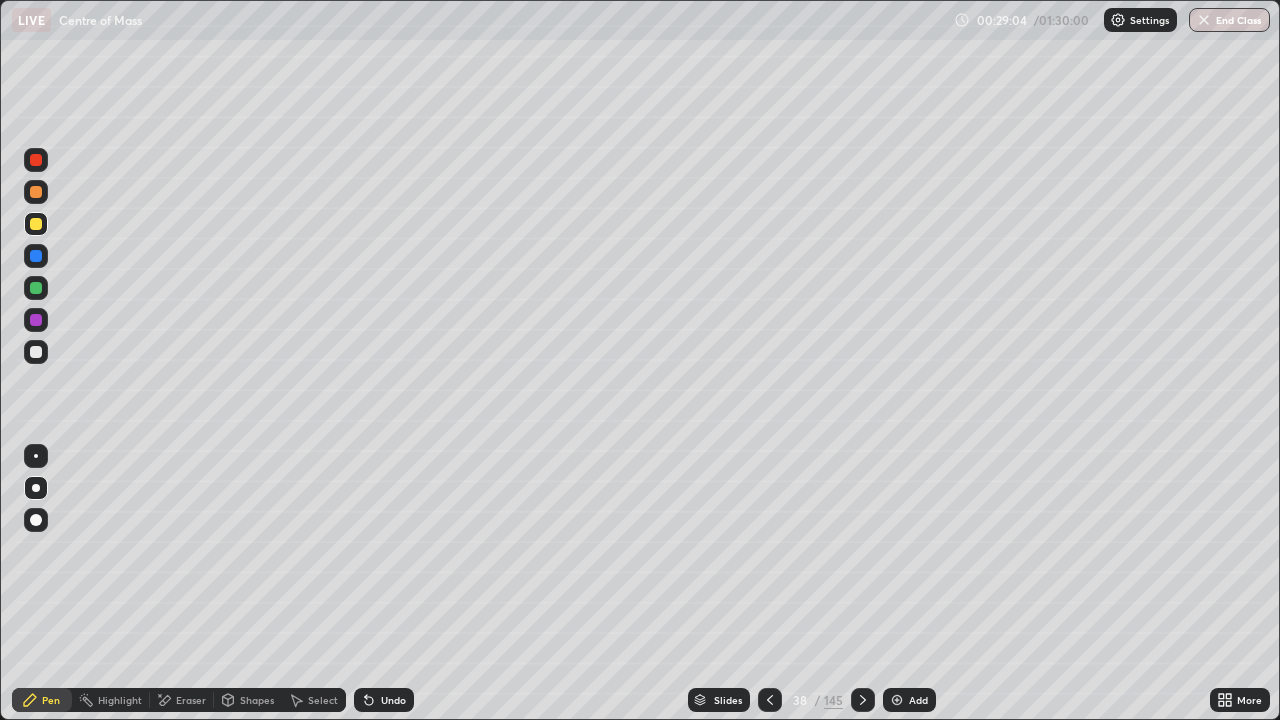 click at bounding box center [36, 352] 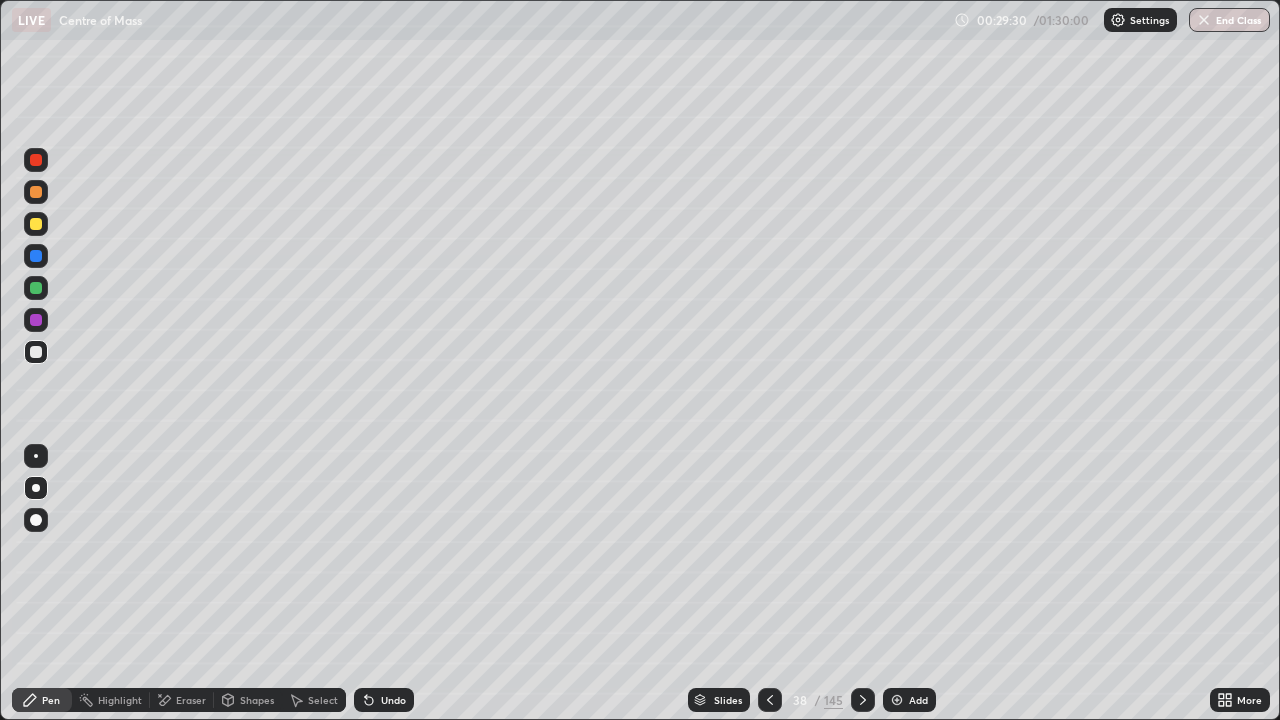 click 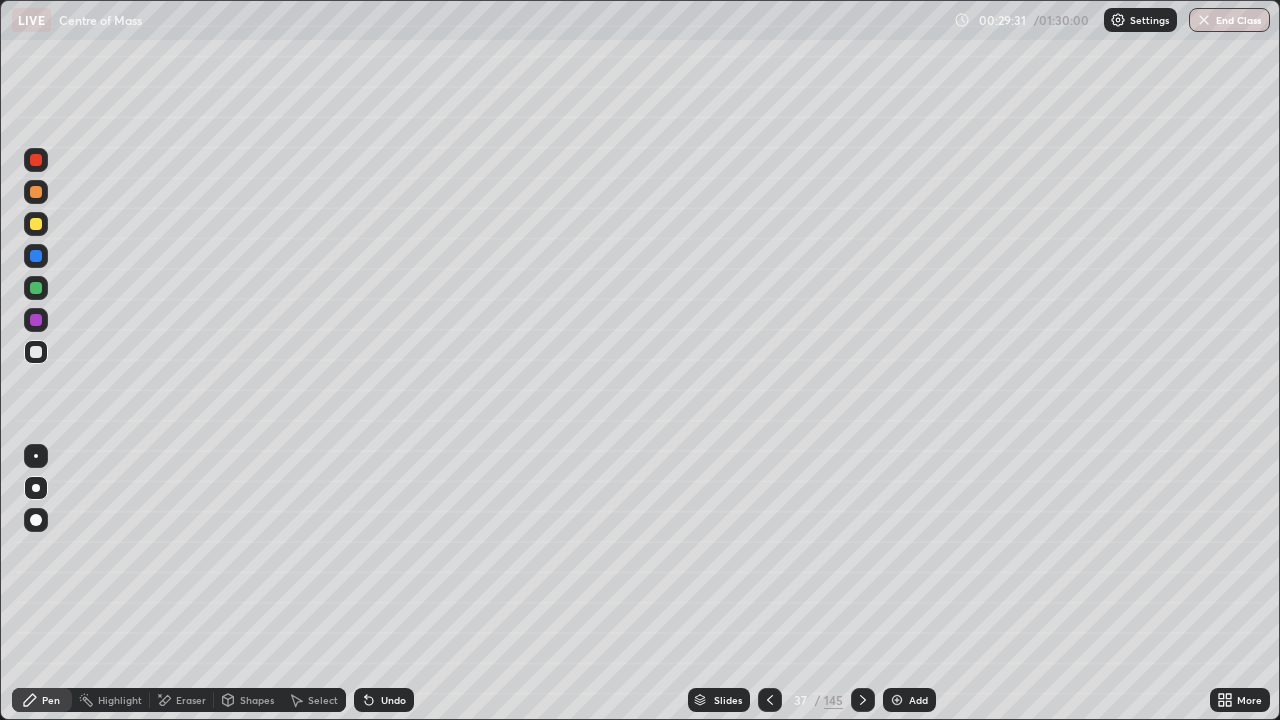click 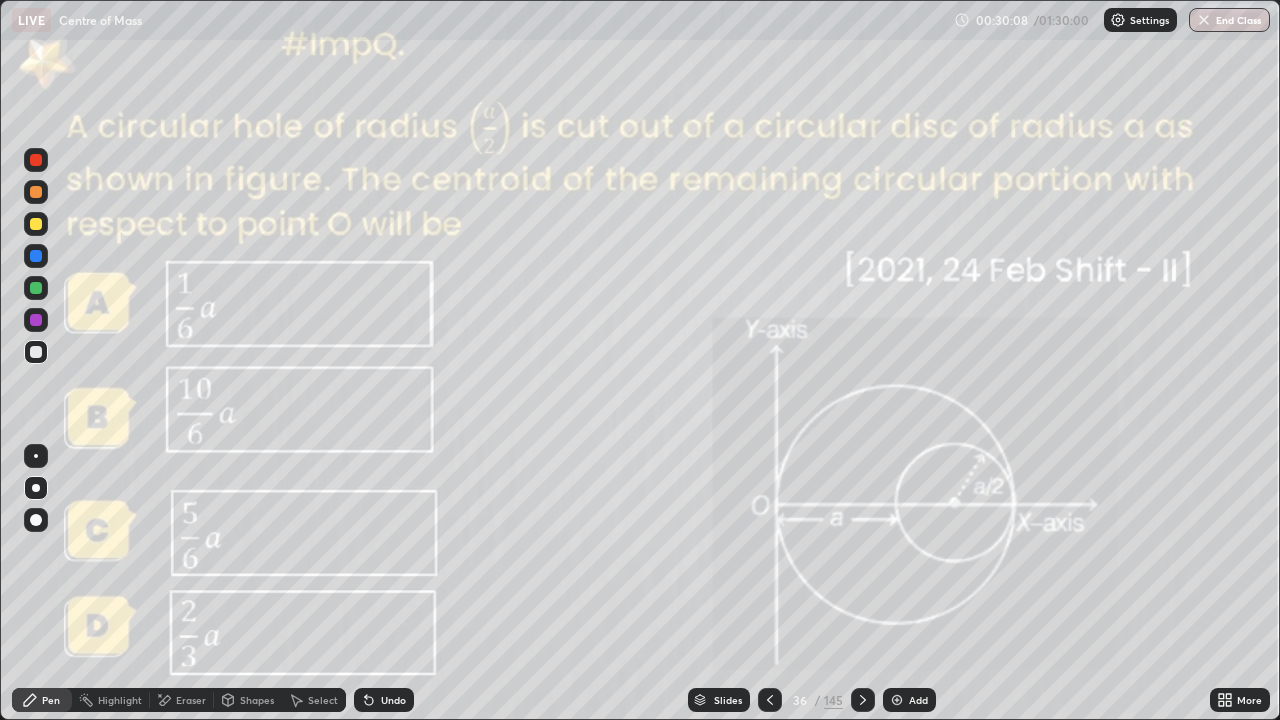 click at bounding box center (897, 700) 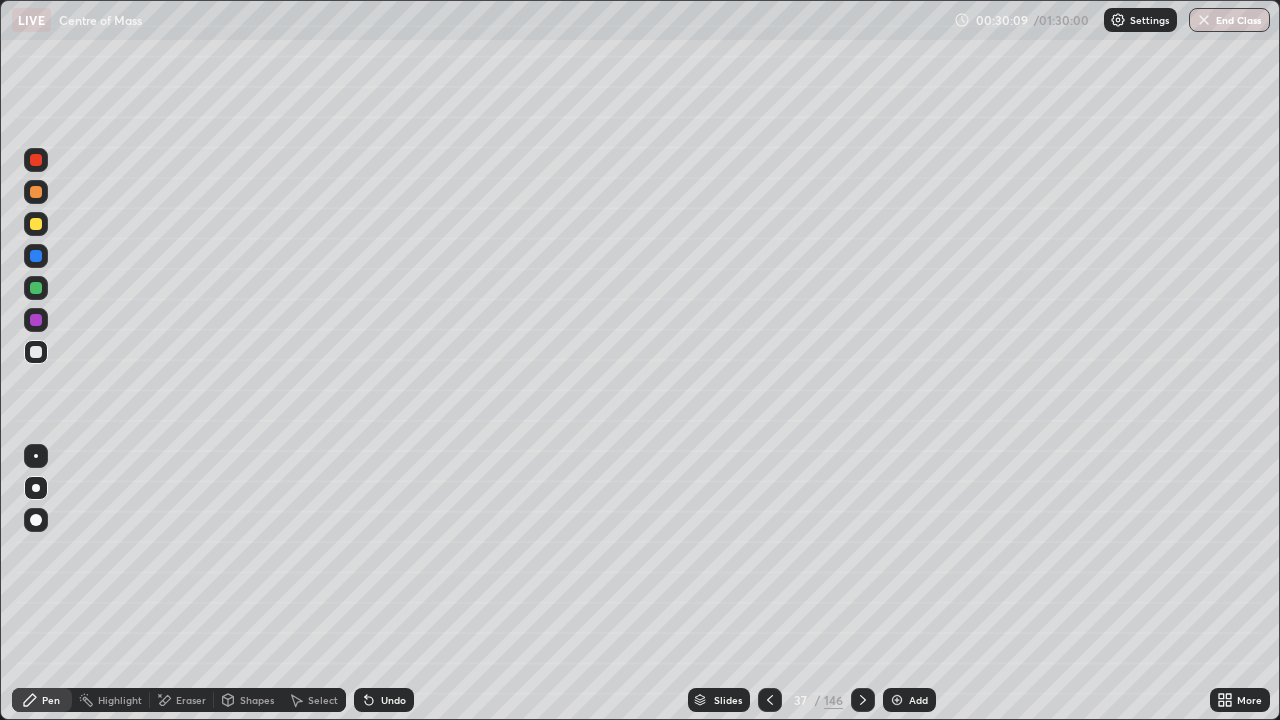 click on "Shapes" at bounding box center [248, 700] 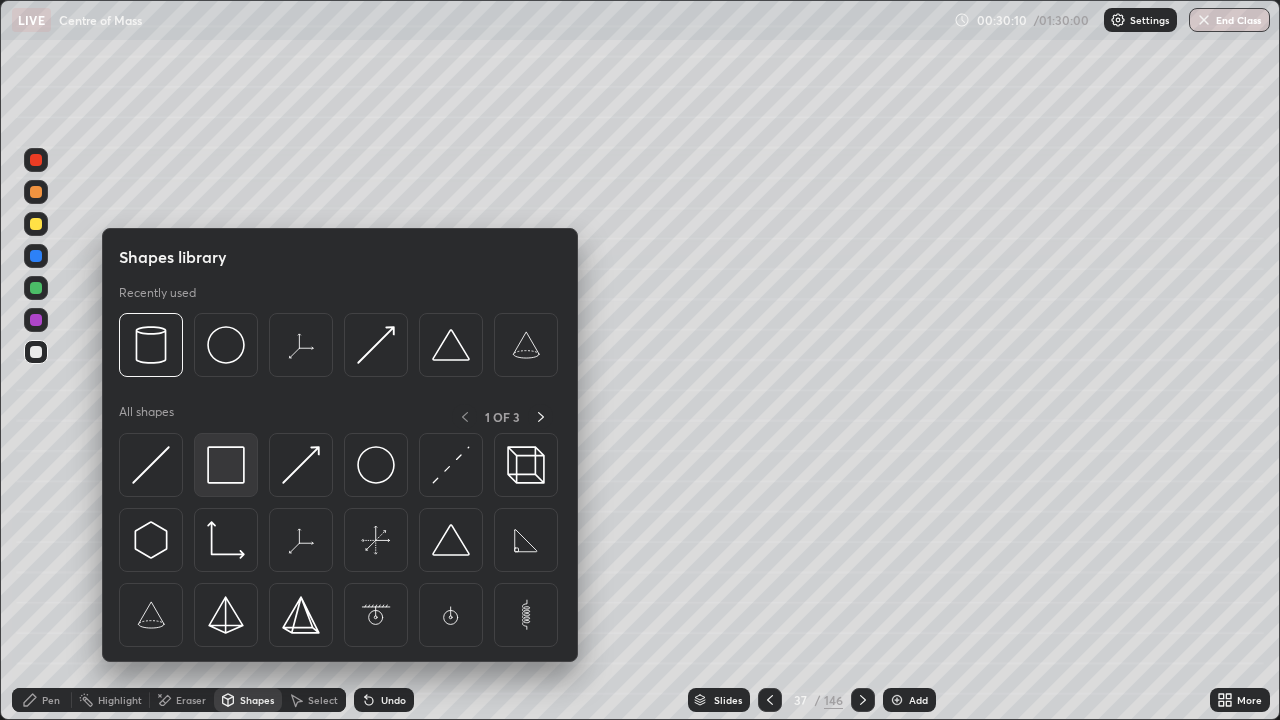 click at bounding box center (226, 465) 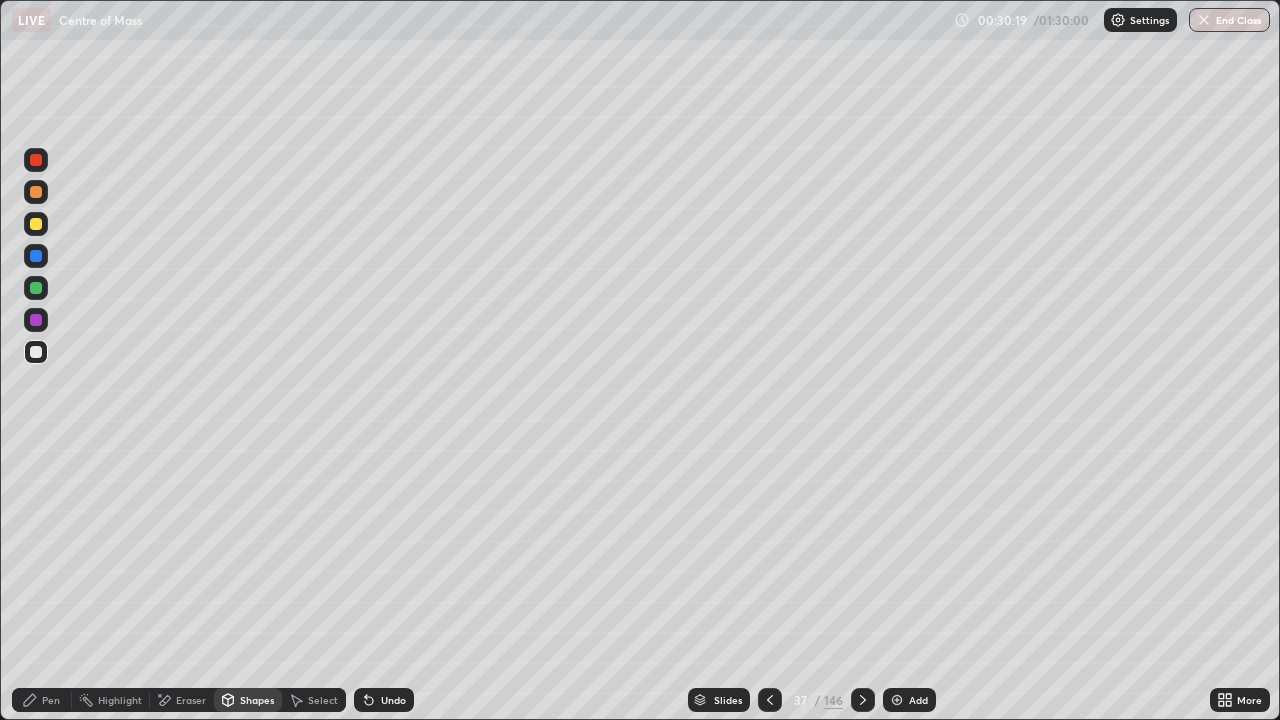 click on "Select" at bounding box center [323, 700] 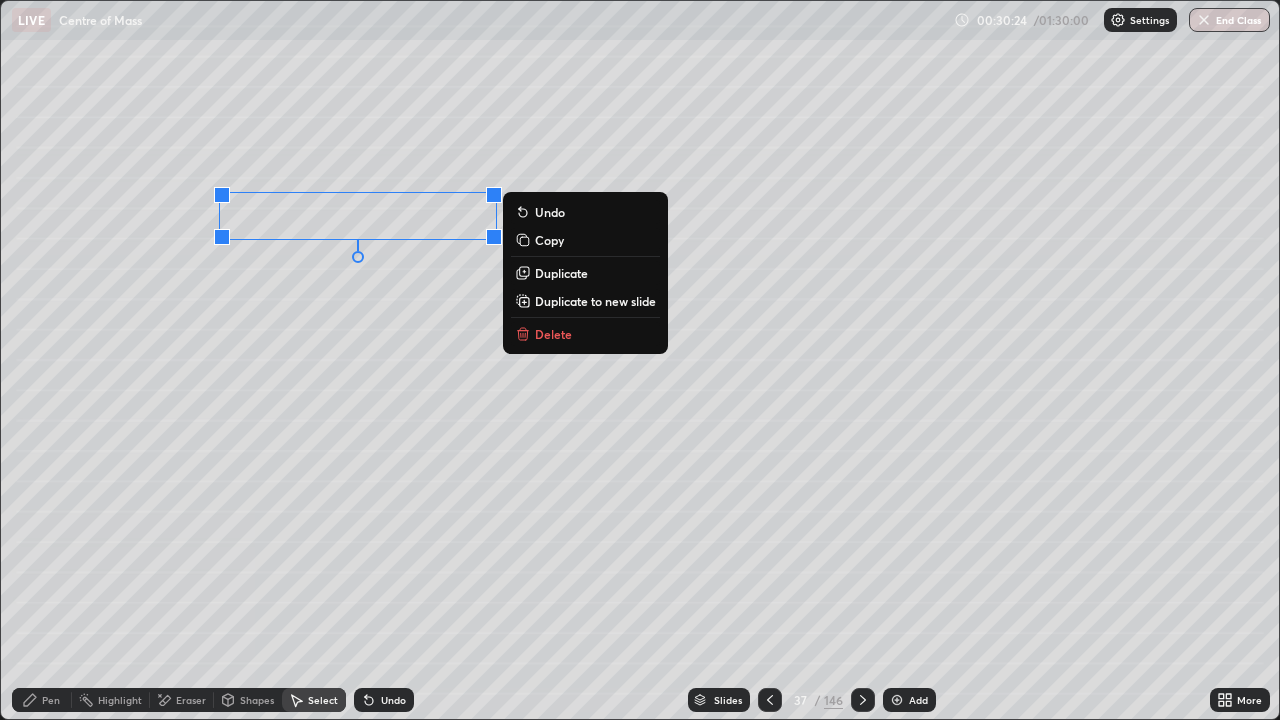 click on "Pen" at bounding box center (51, 700) 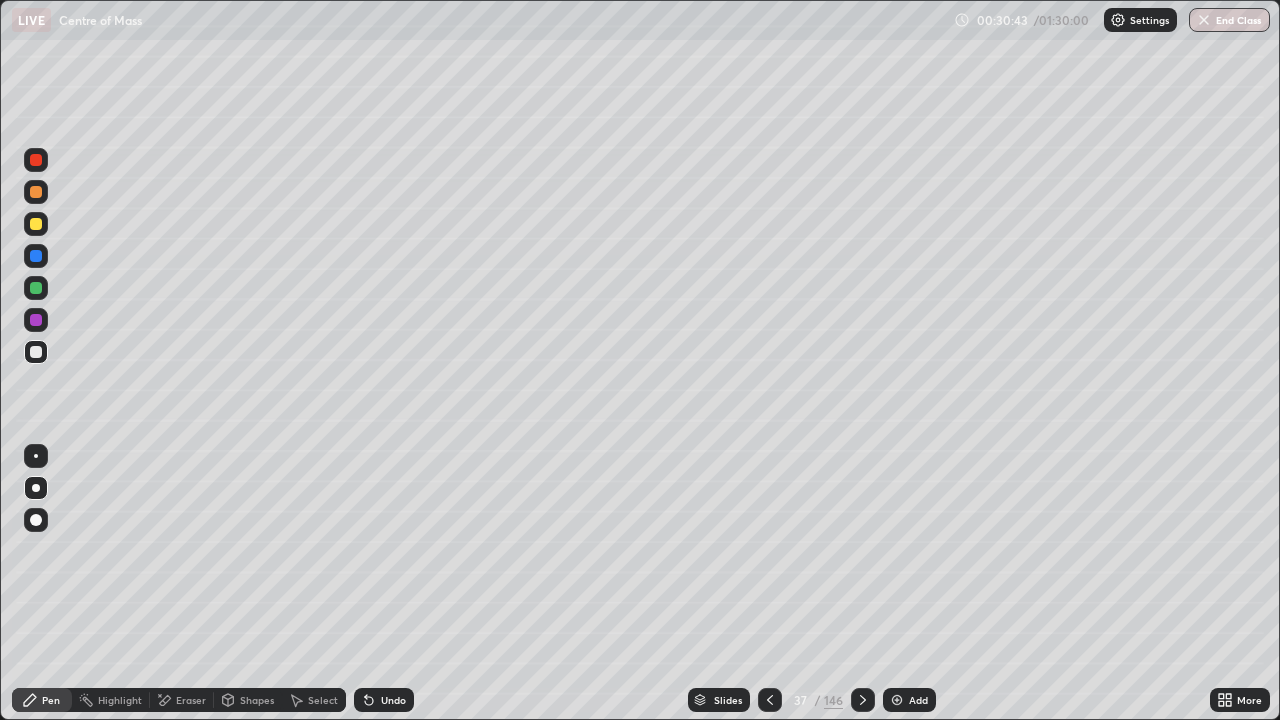 click at bounding box center [36, 288] 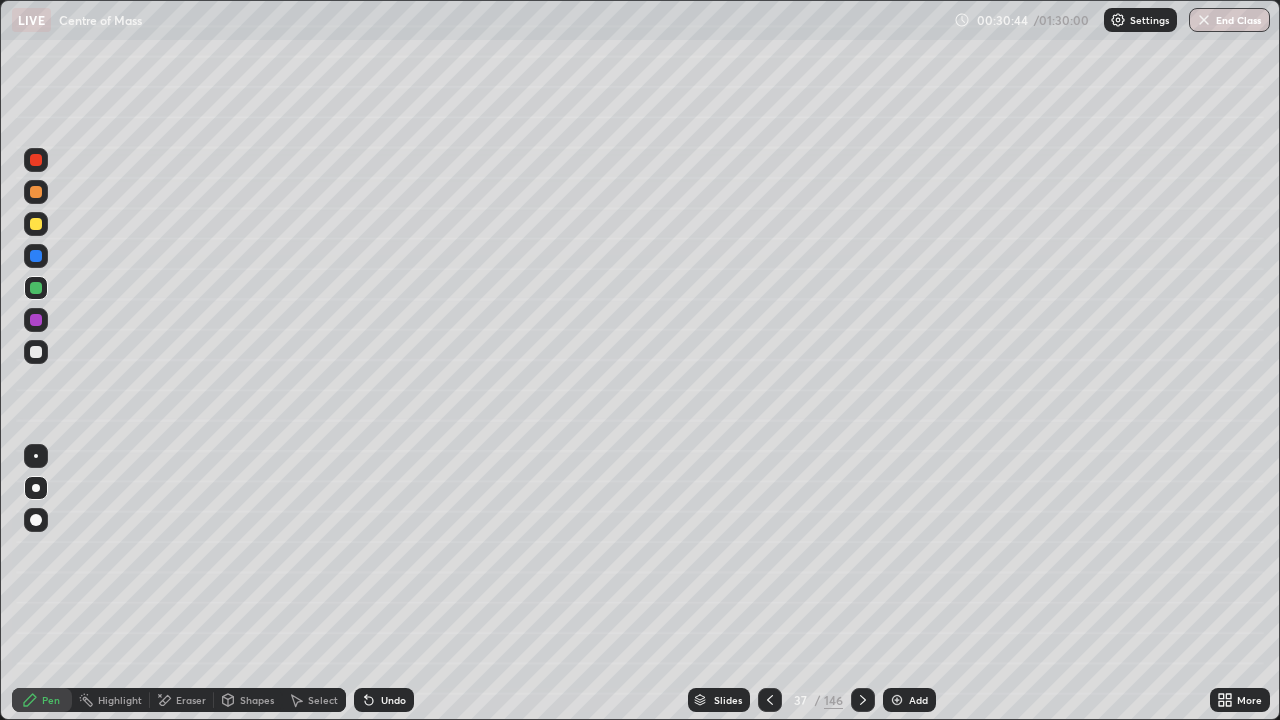 click on "Shapes" at bounding box center [257, 700] 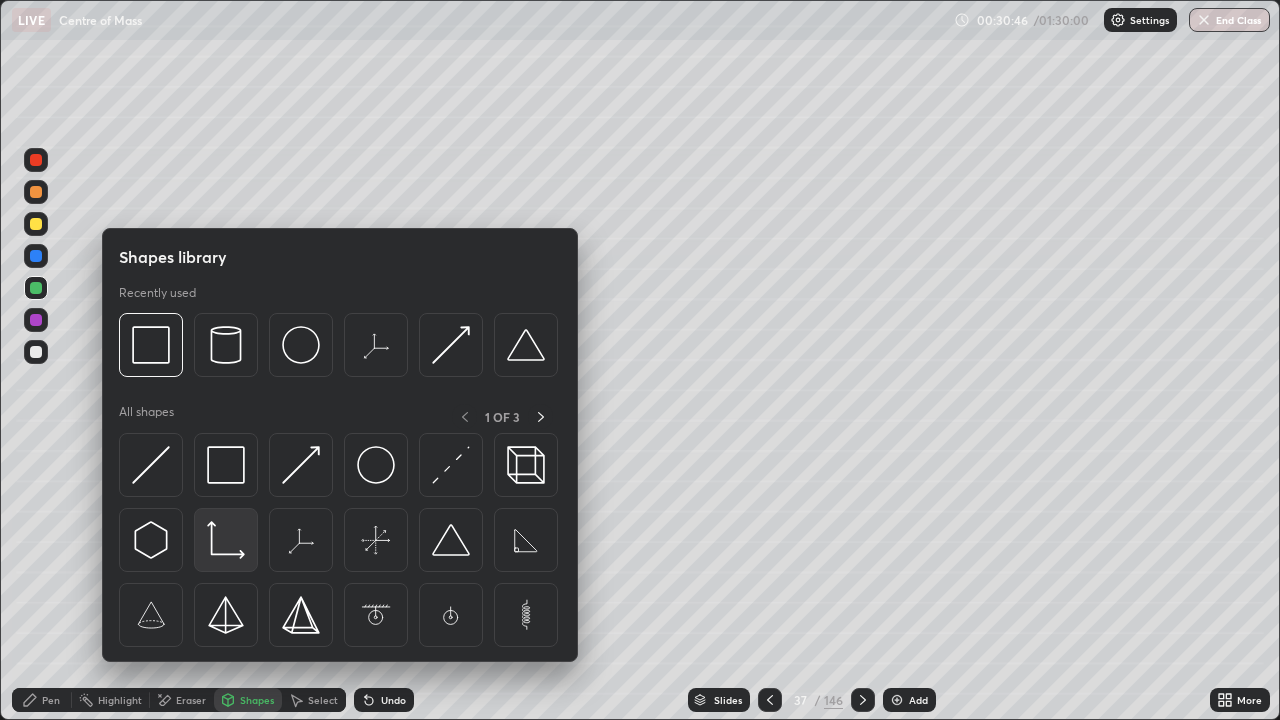 click at bounding box center [226, 540] 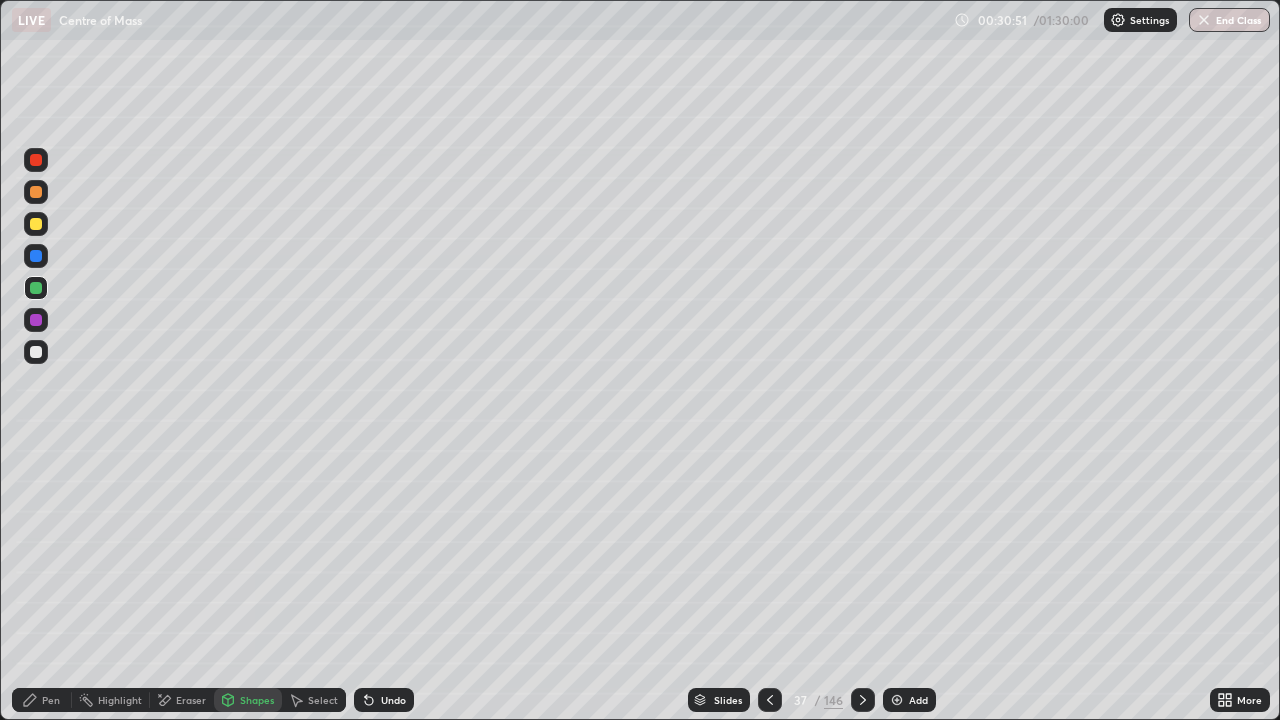 click on "Select" at bounding box center (314, 700) 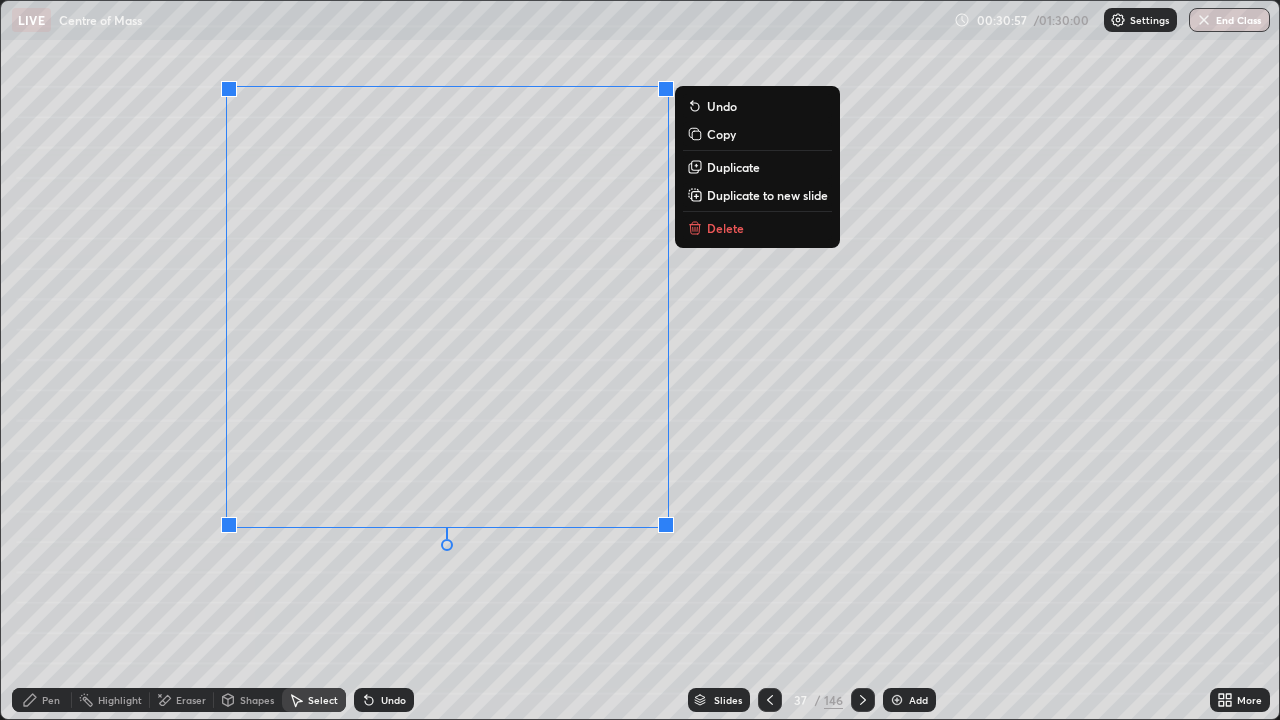 click on "0 ° Undo Copy Duplicate Duplicate to new slide Delete" at bounding box center [640, 360] 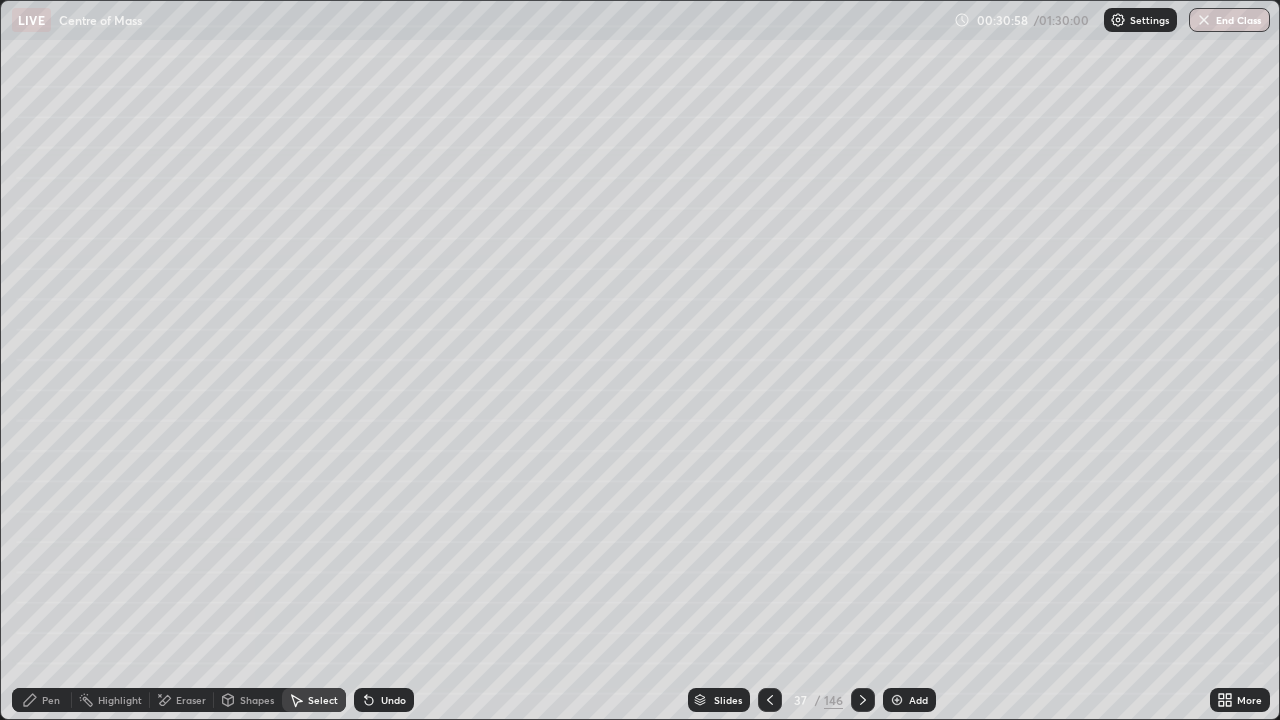 click on "Pen" at bounding box center (42, 700) 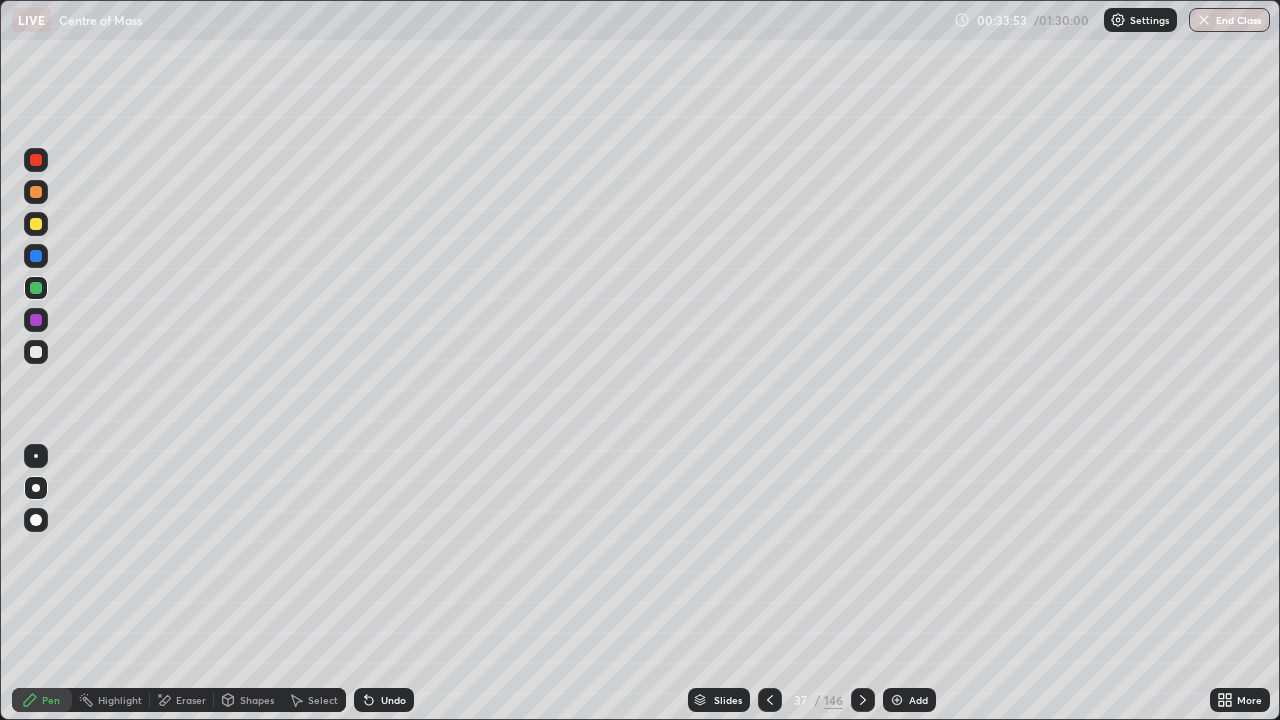 click at bounding box center [36, 160] 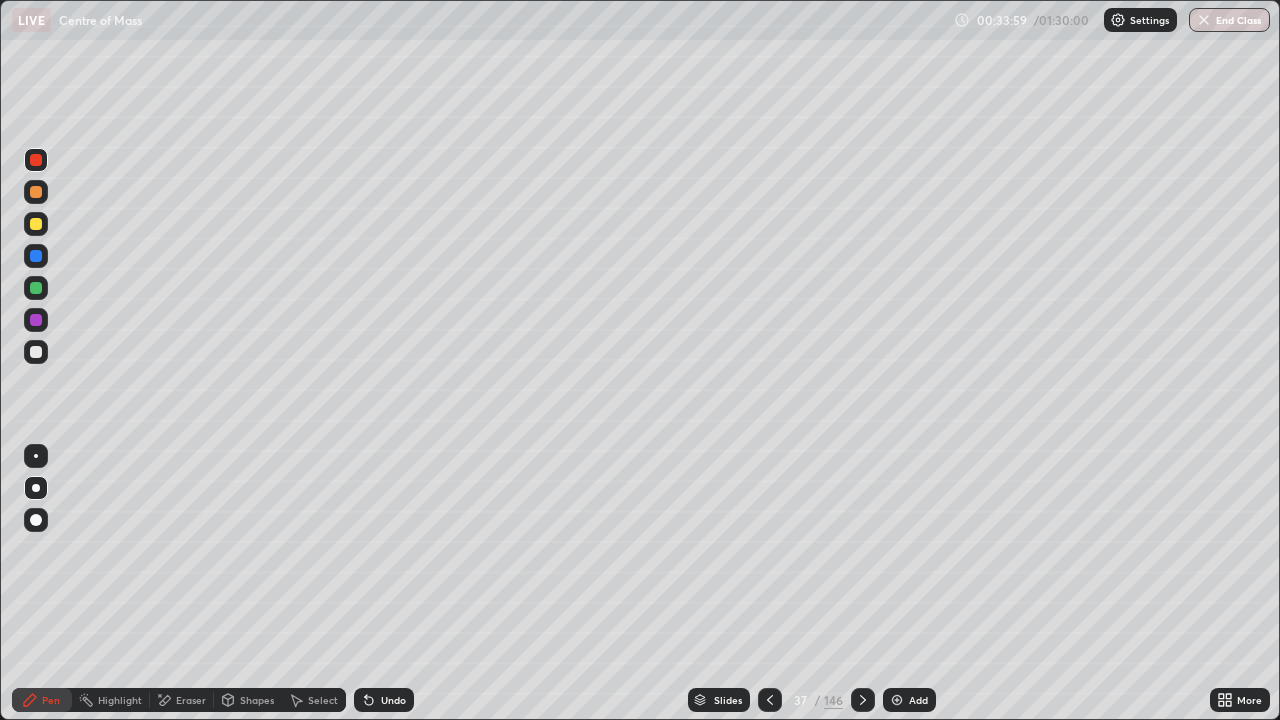 click at bounding box center (36, 224) 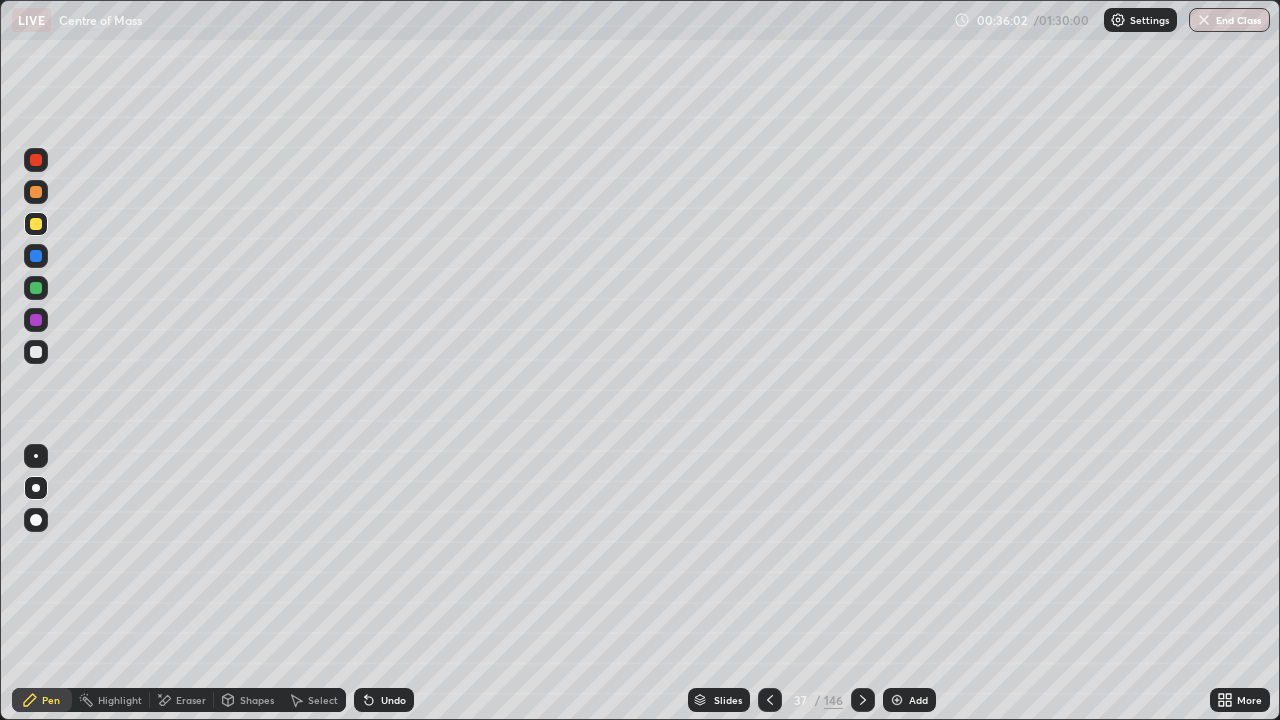click 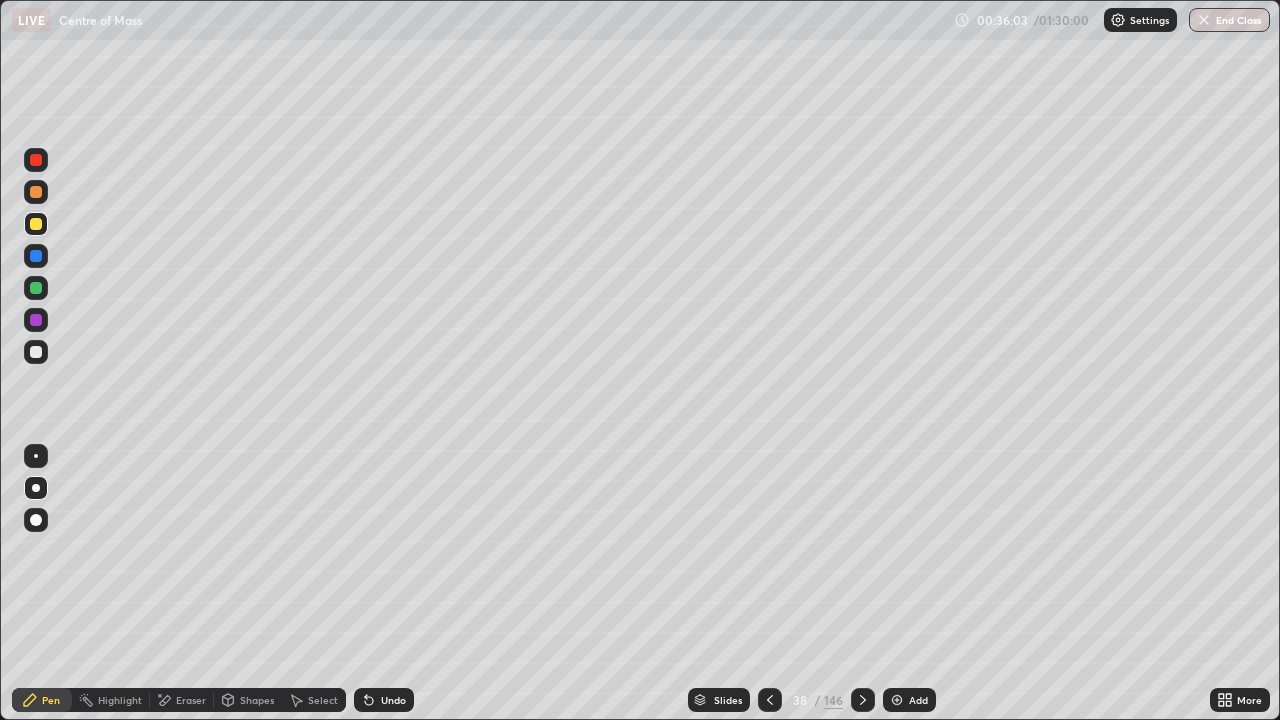 click at bounding box center (863, 700) 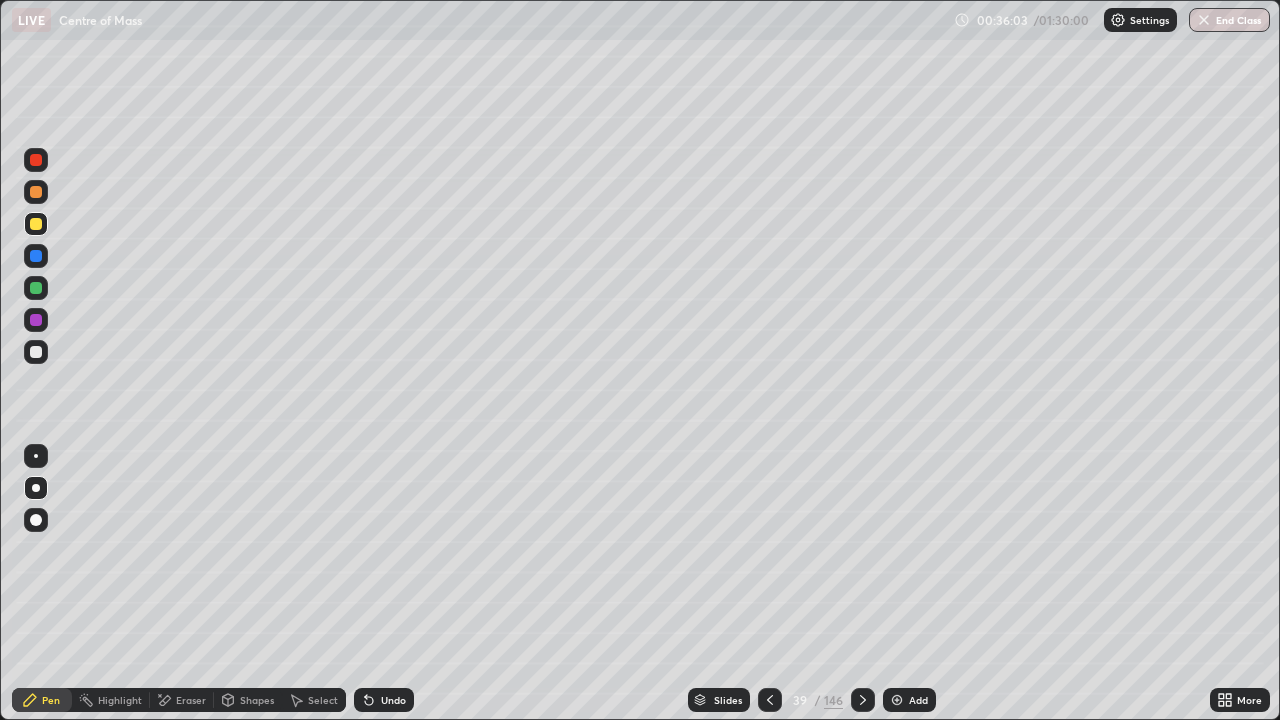 click 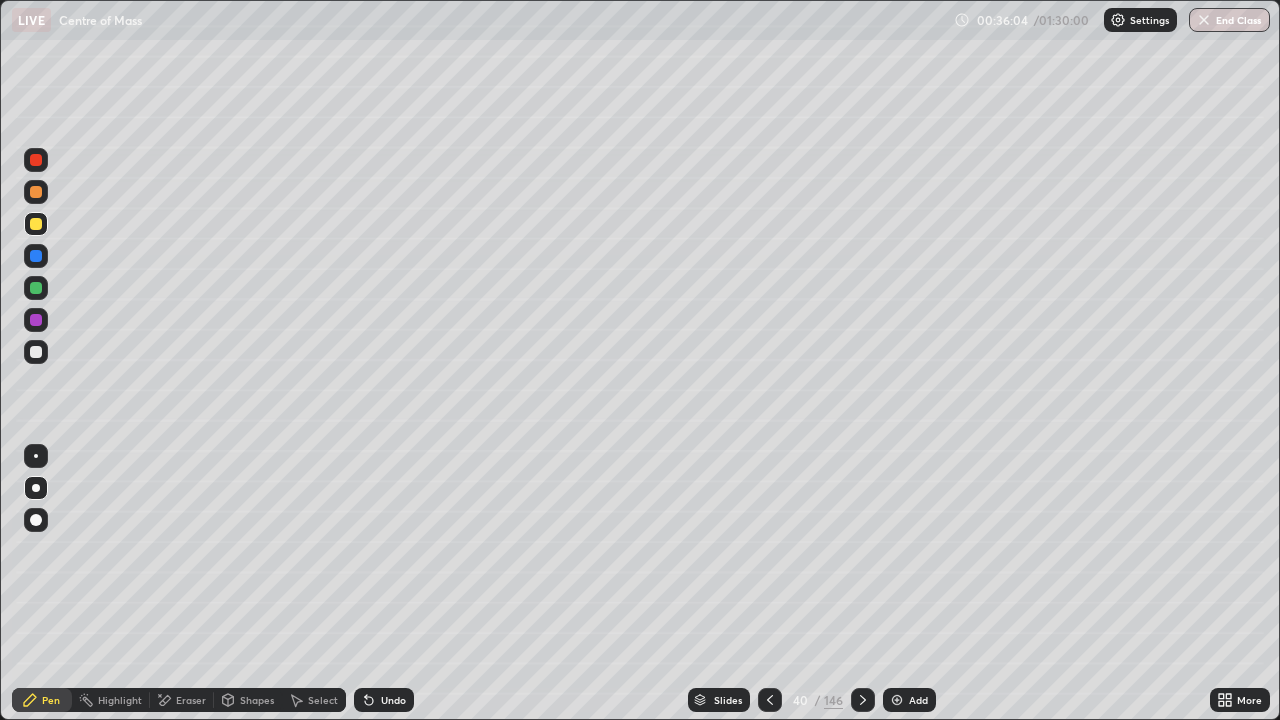 click 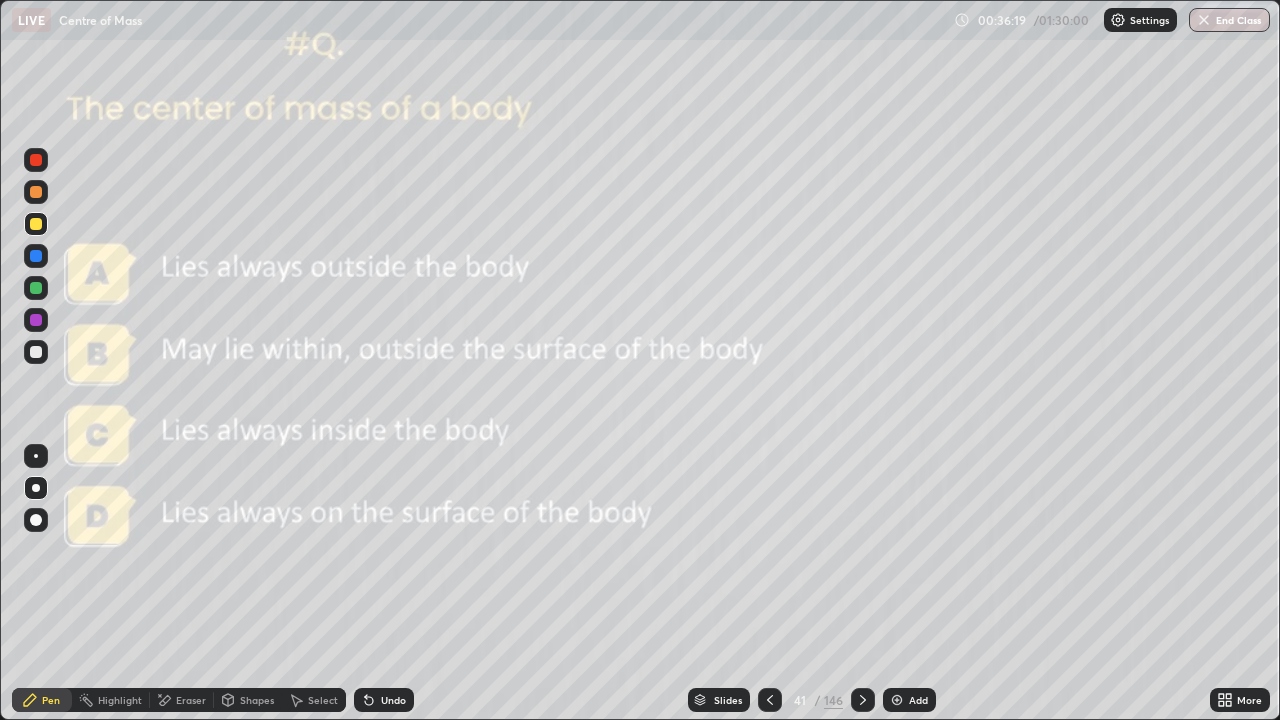 click at bounding box center (863, 700) 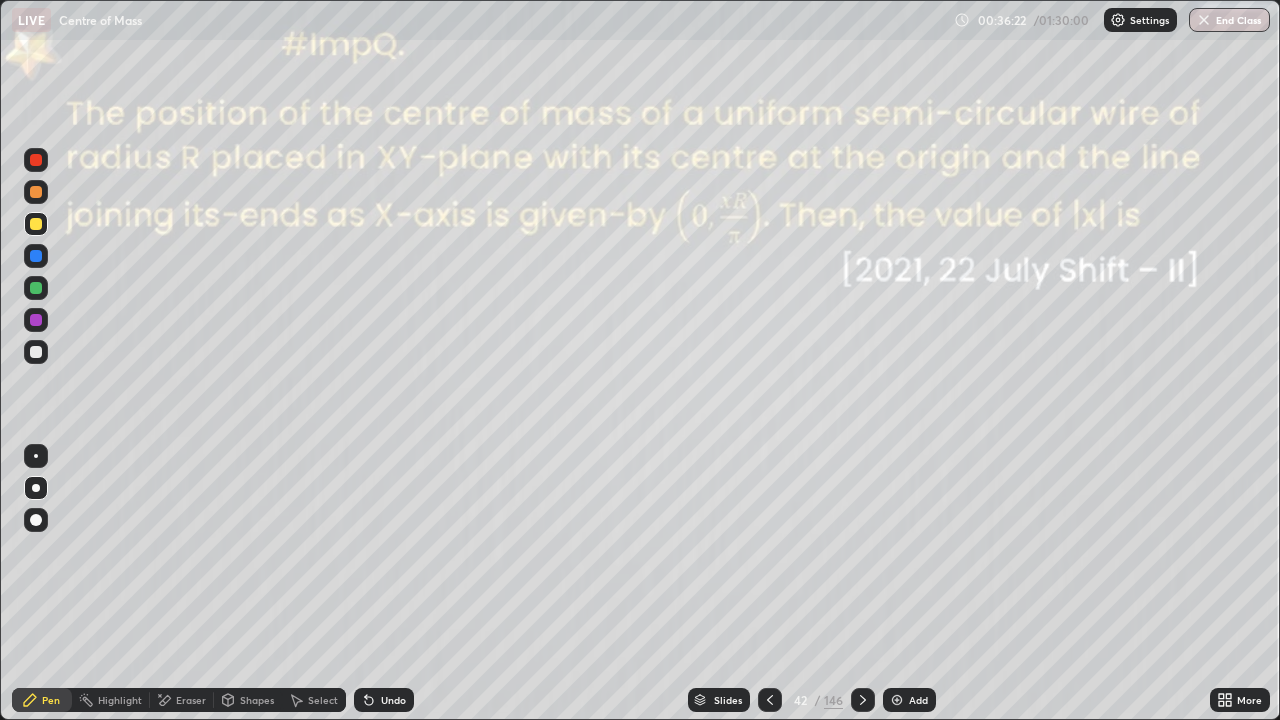 click at bounding box center [36, 352] 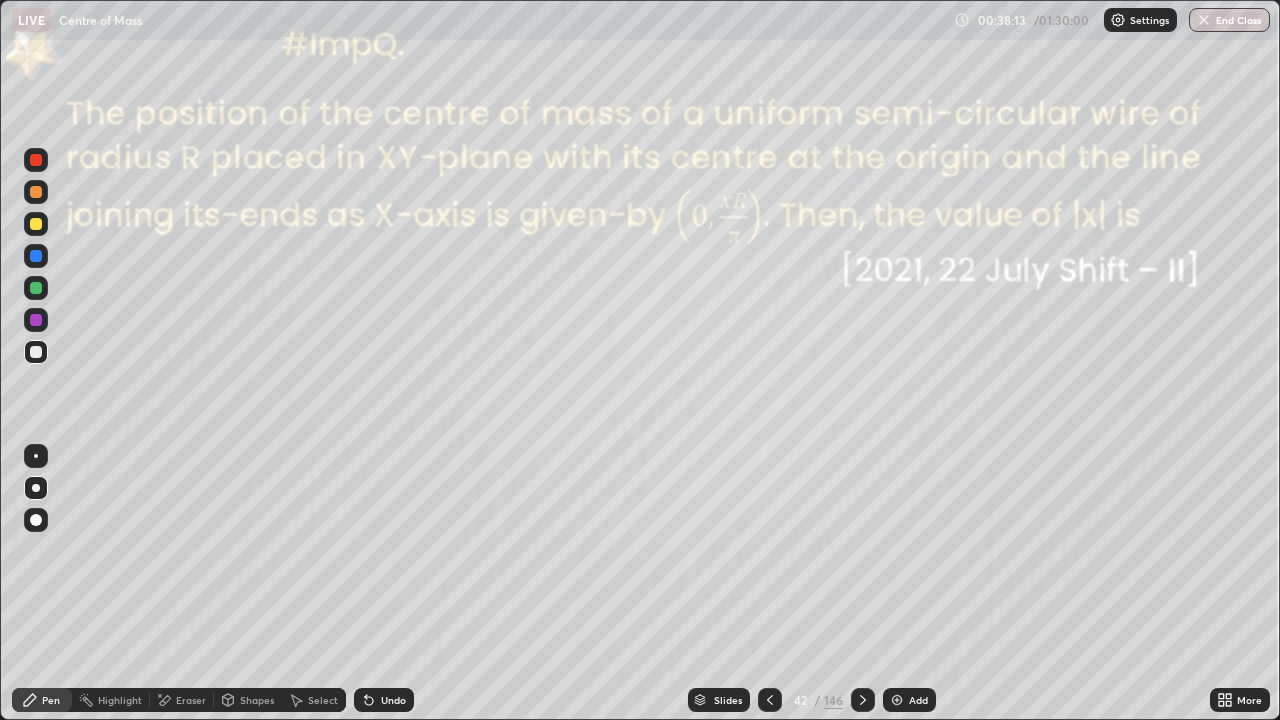 click 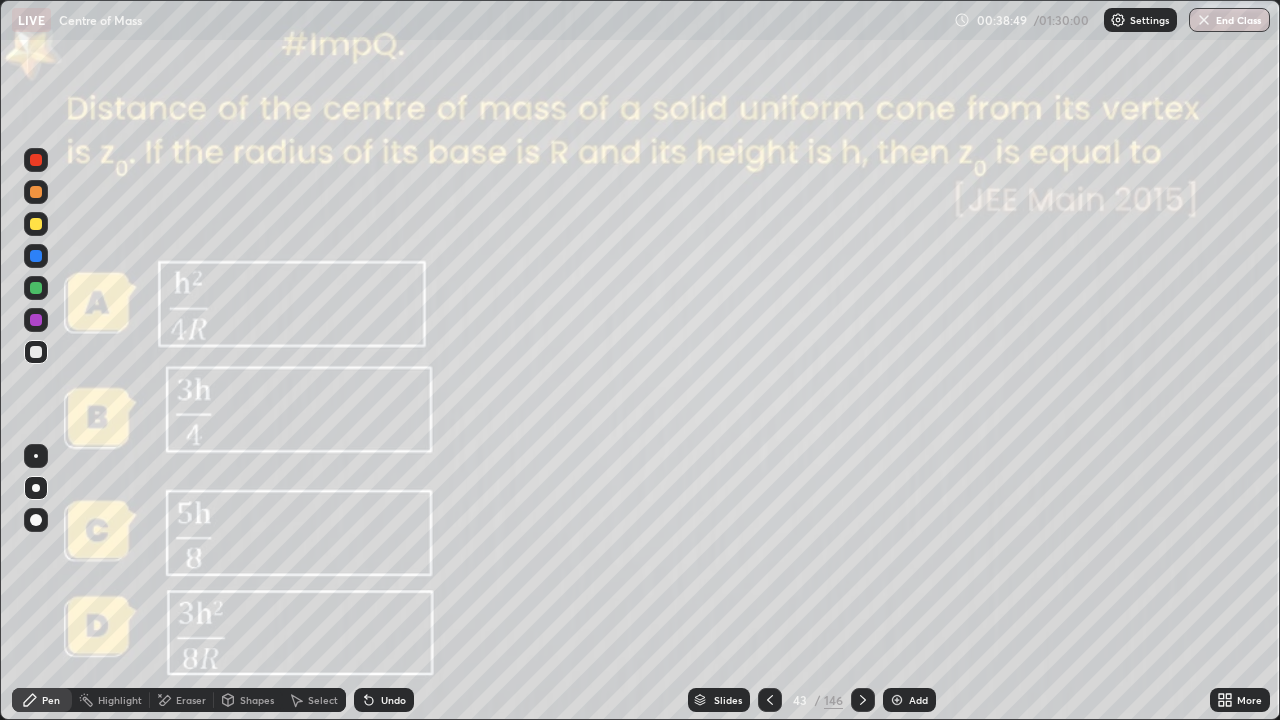 click at bounding box center [36, 224] 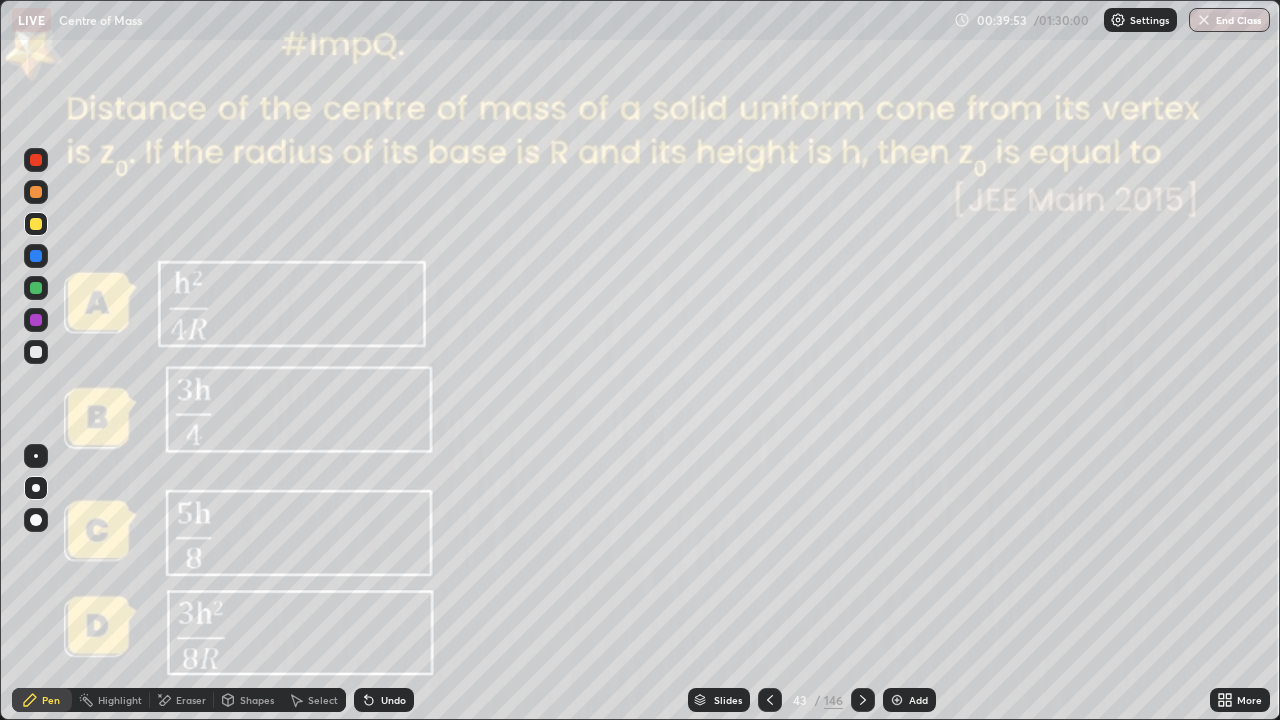 click 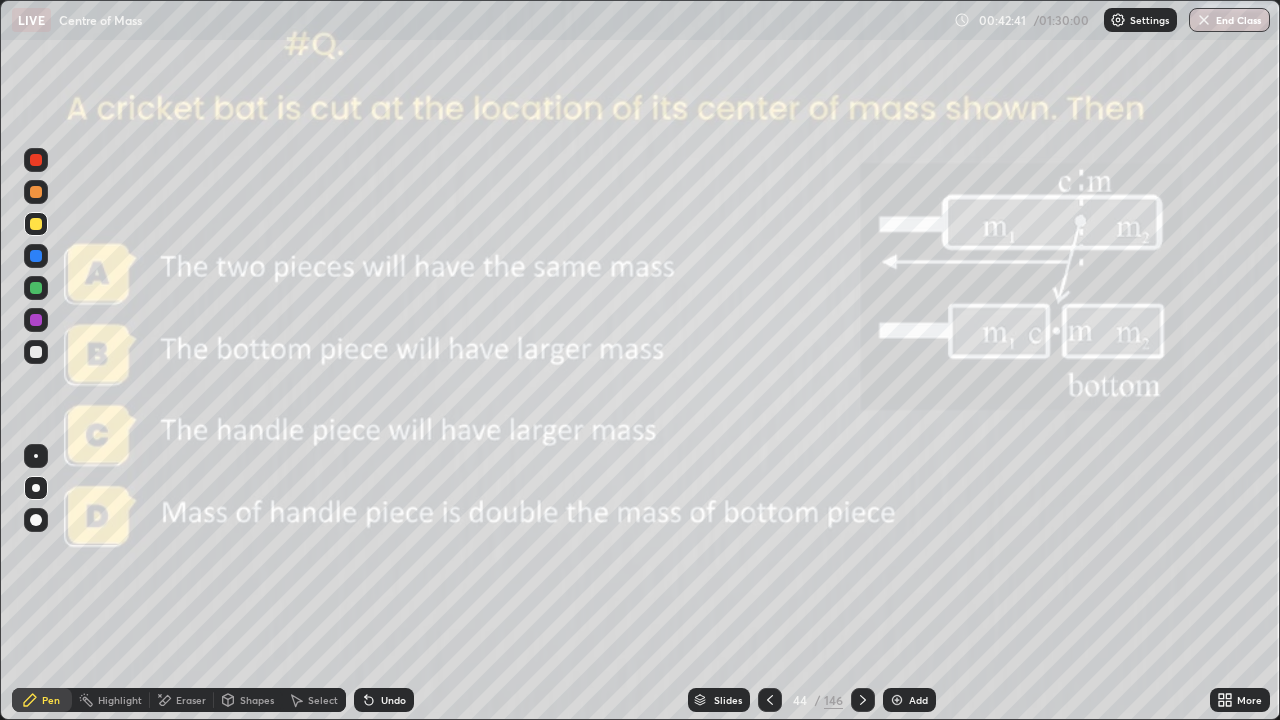 click 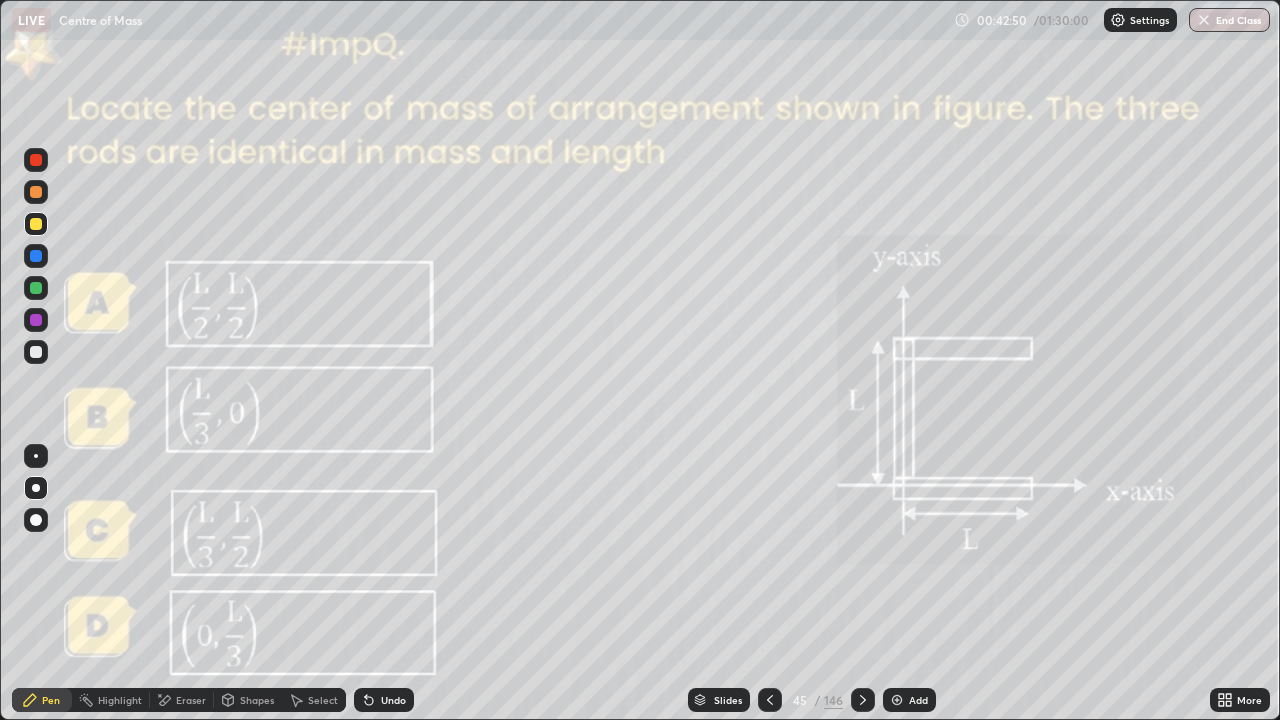 click at bounding box center (36, 160) 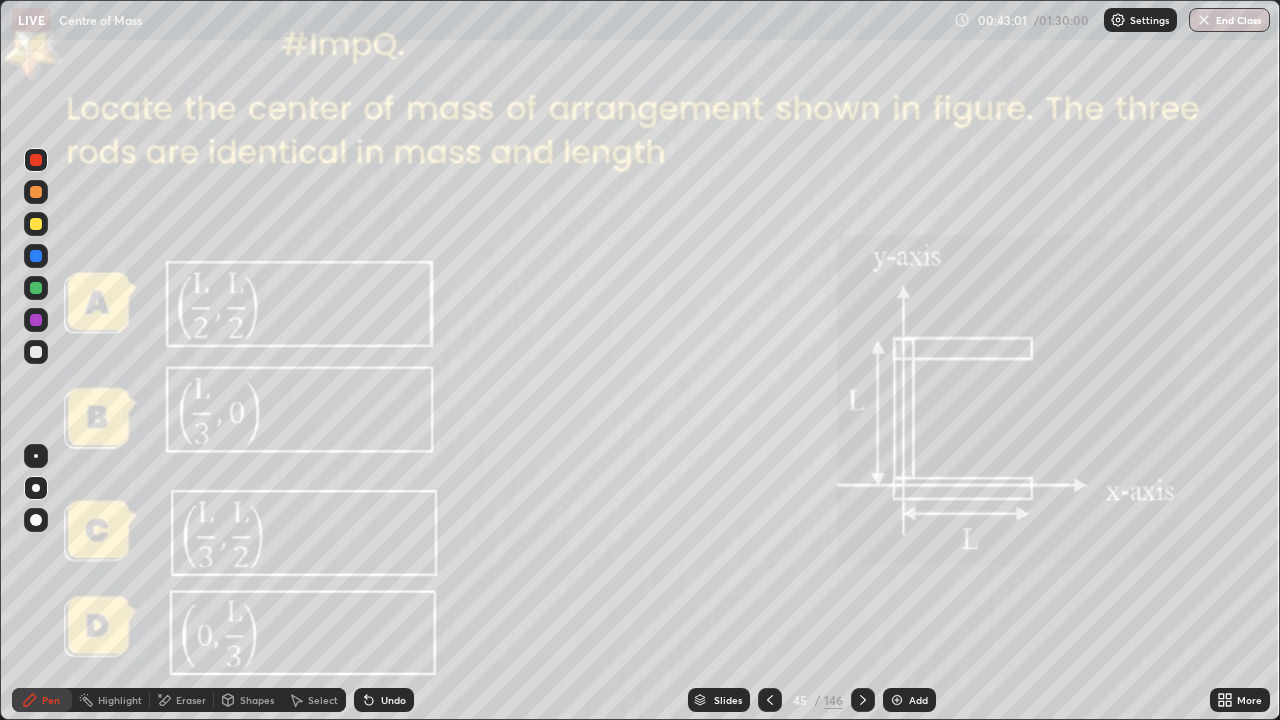 click at bounding box center (36, 352) 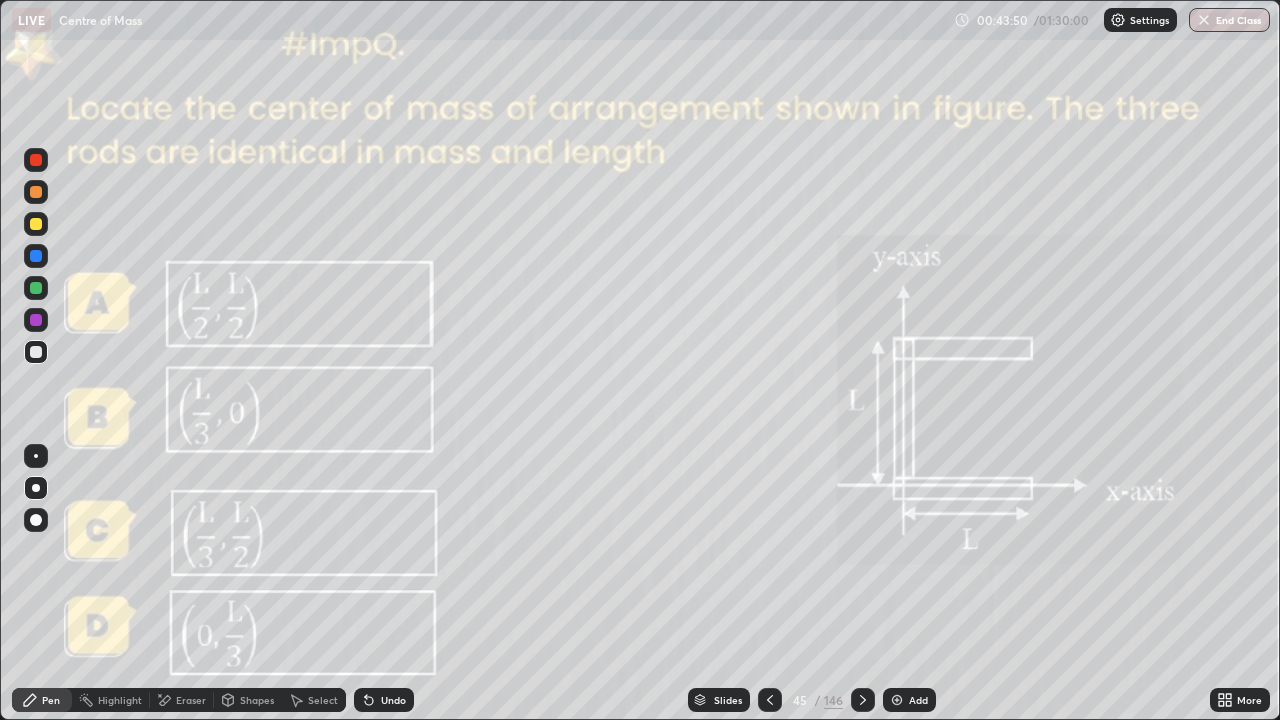 click 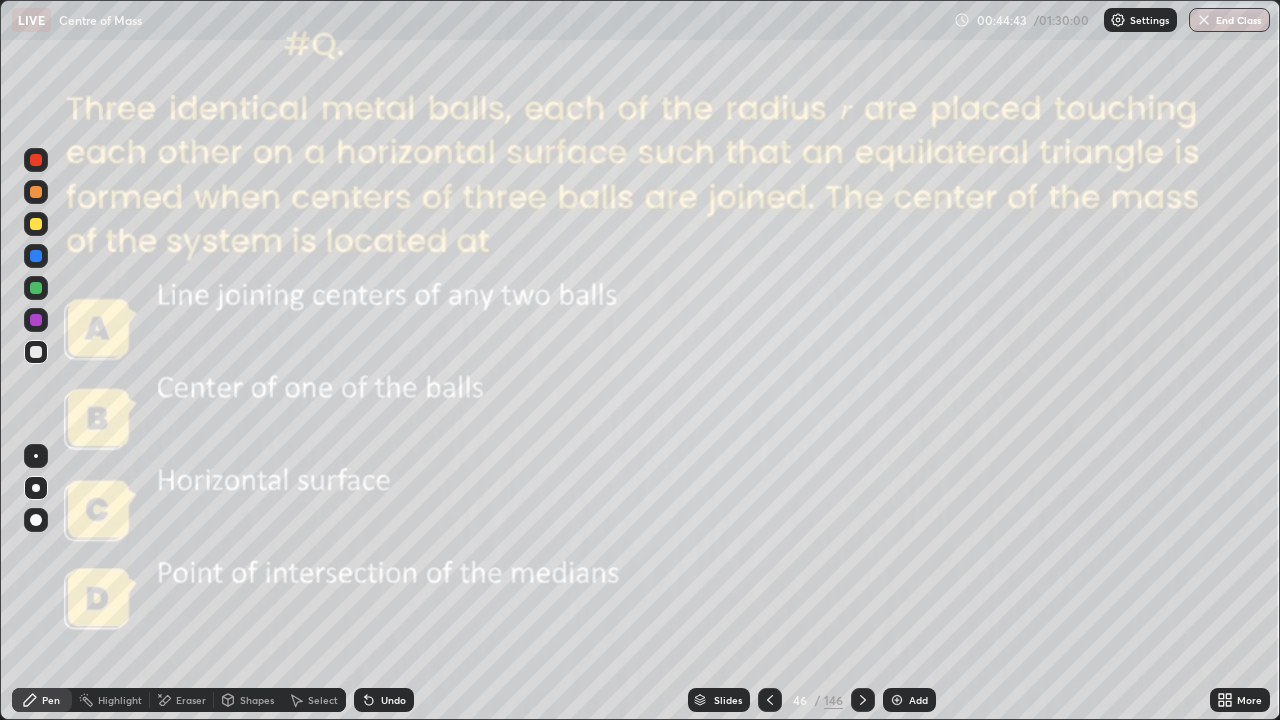 click at bounding box center [36, 288] 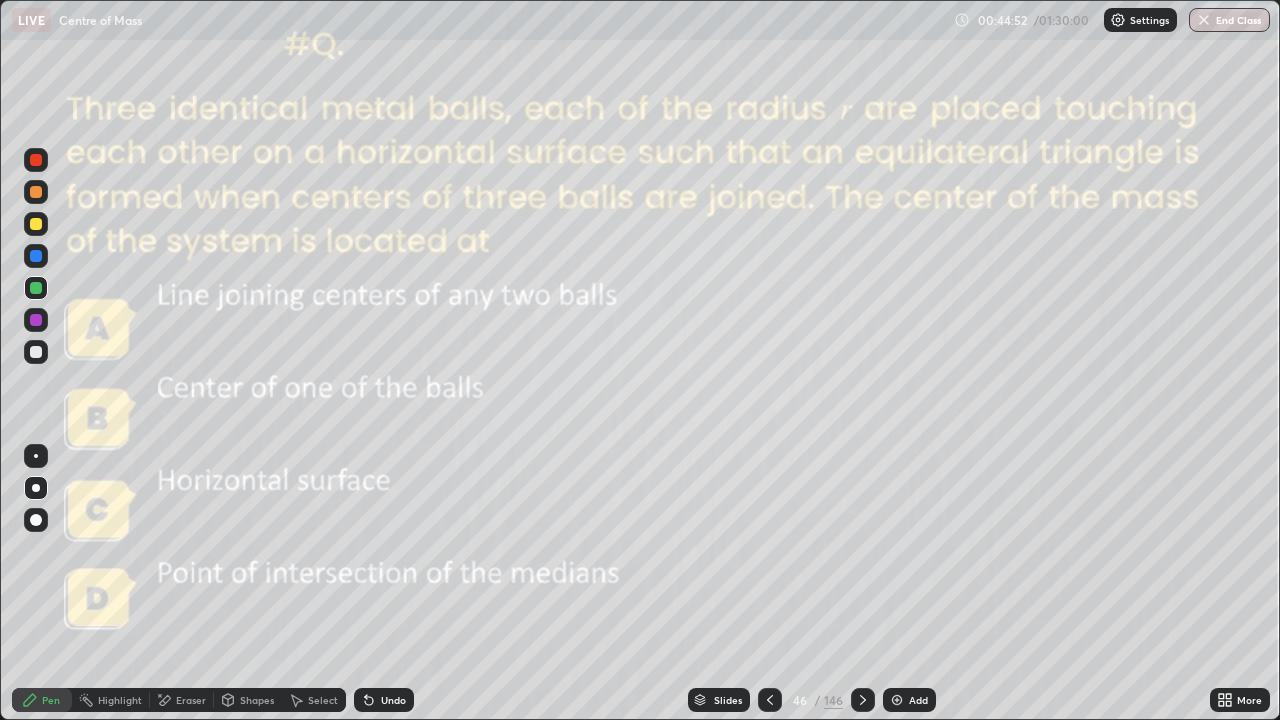 click at bounding box center (36, 224) 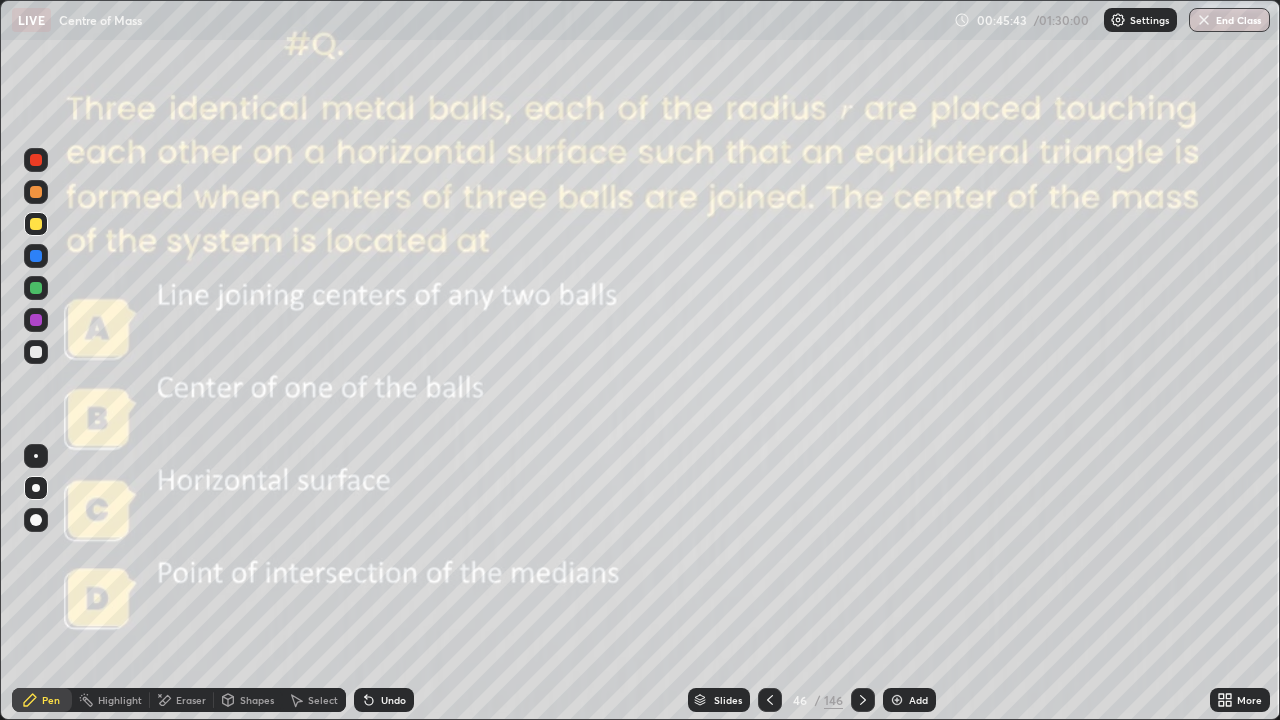 click 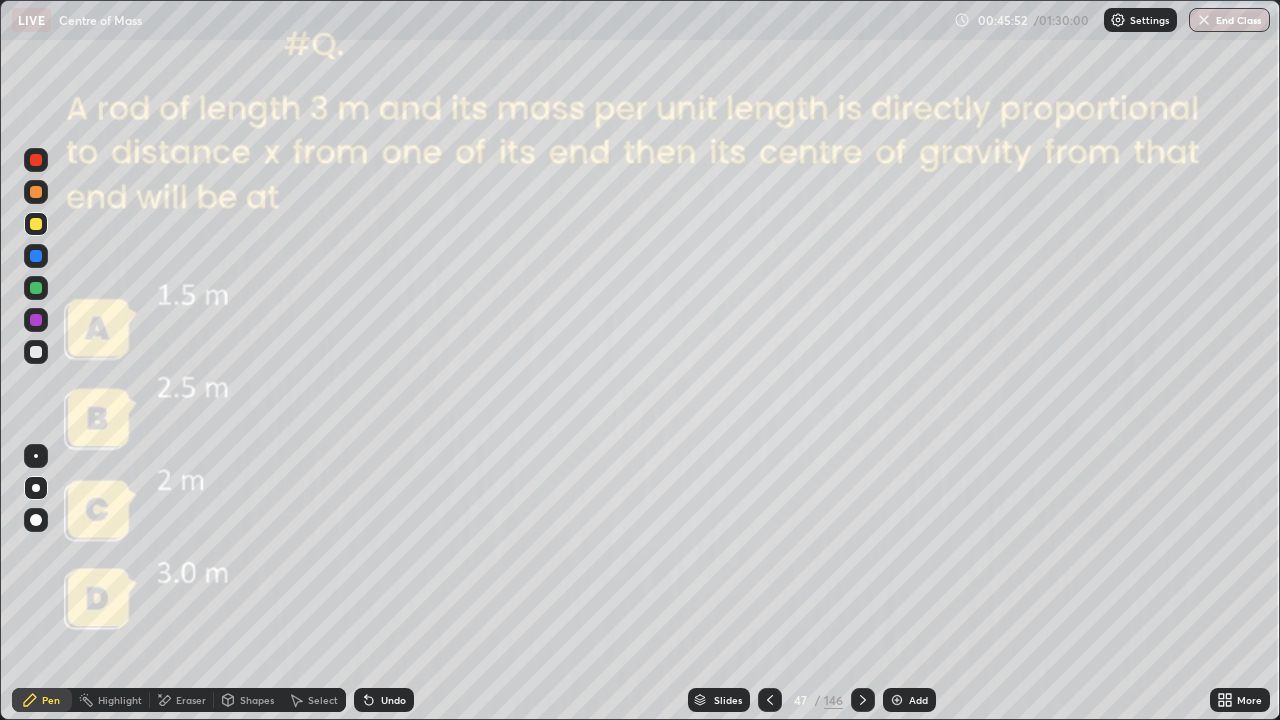 click 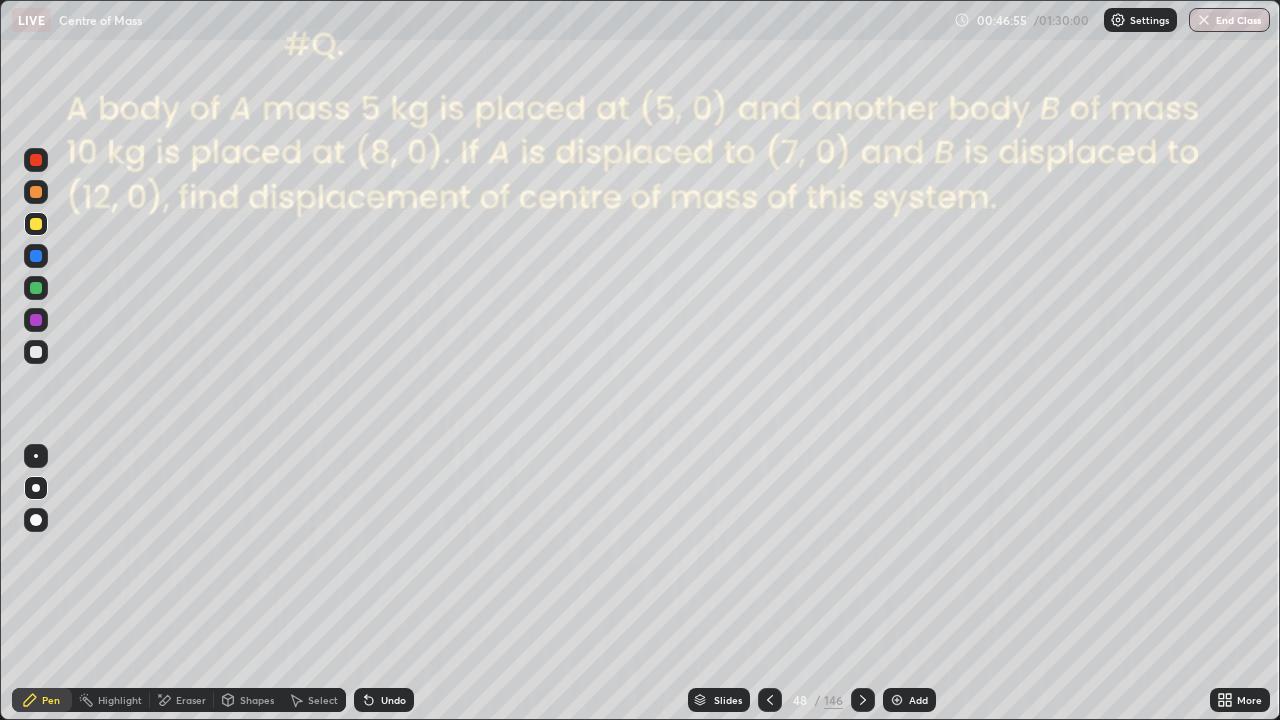 click on "Pen" at bounding box center [42, 700] 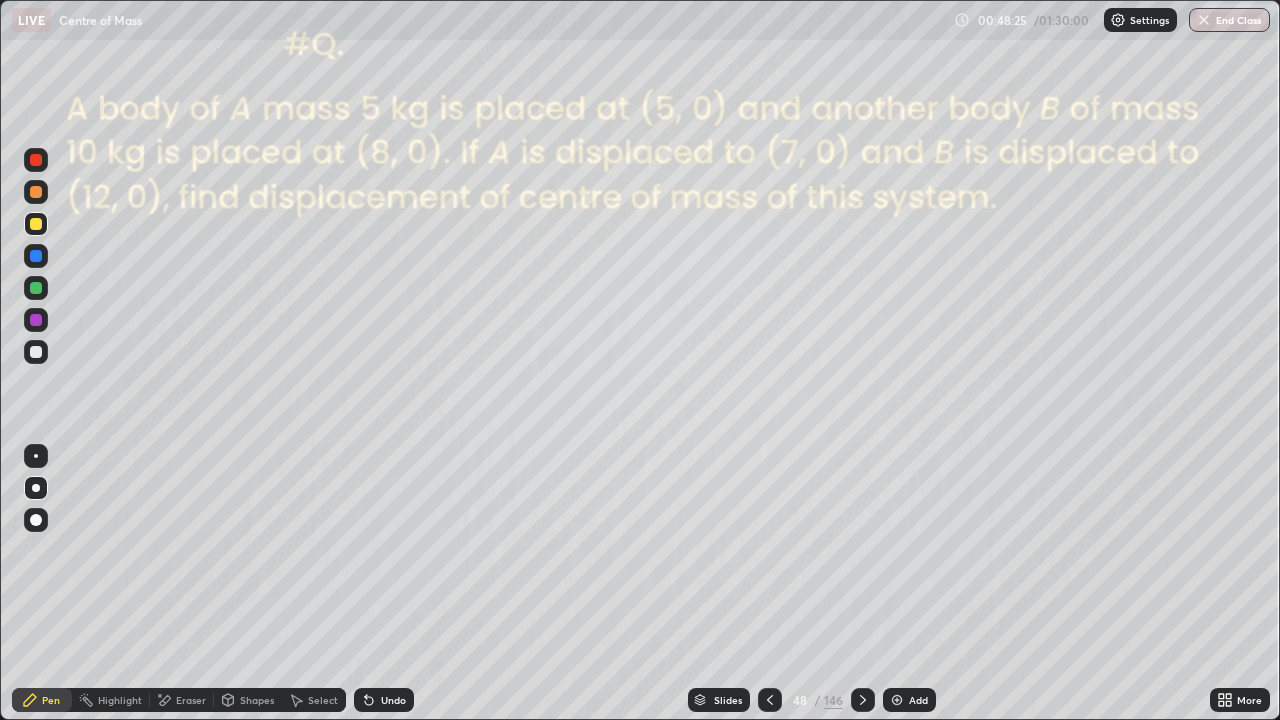 click on "Eraser" at bounding box center [191, 700] 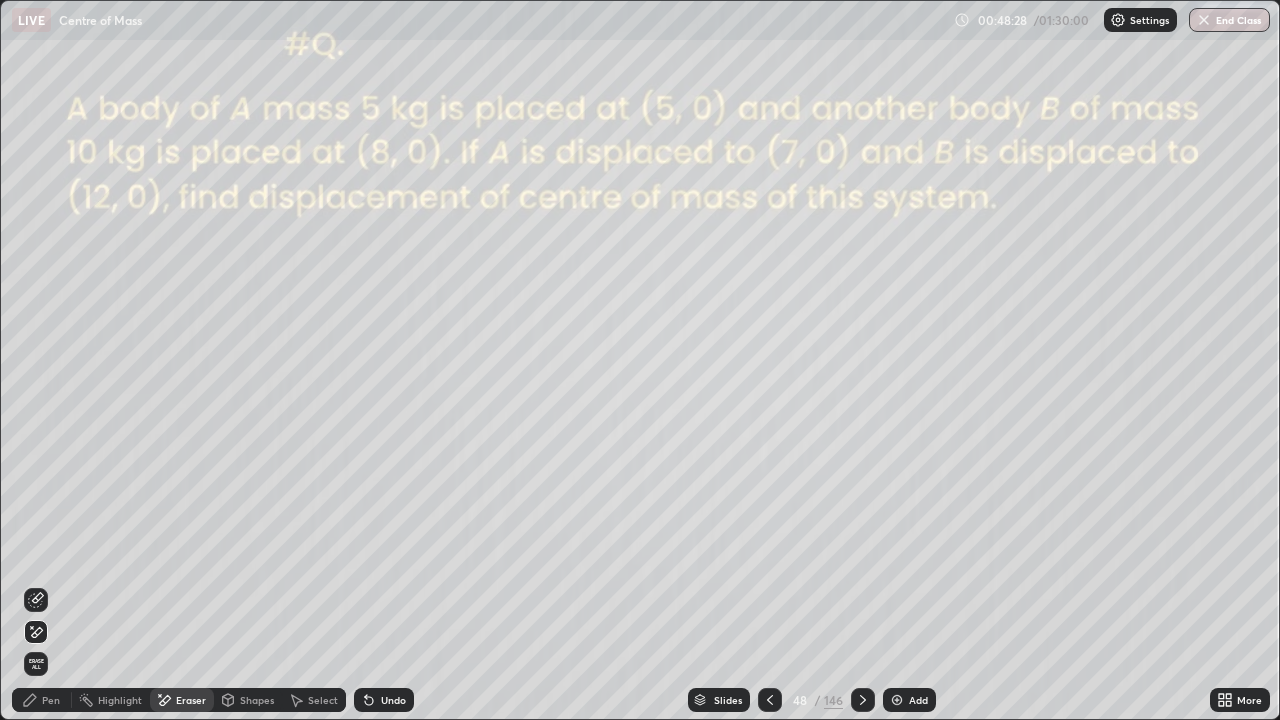 click on "Pen" at bounding box center (42, 700) 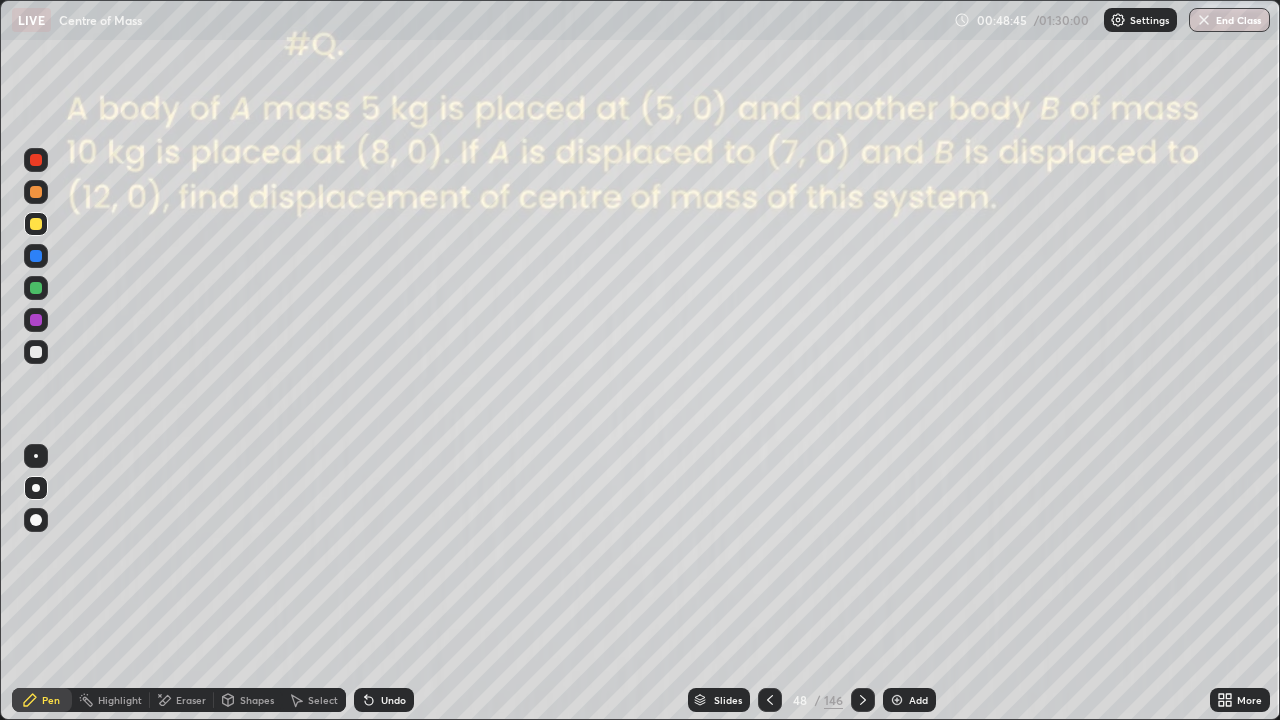 click on "Eraser" at bounding box center [191, 700] 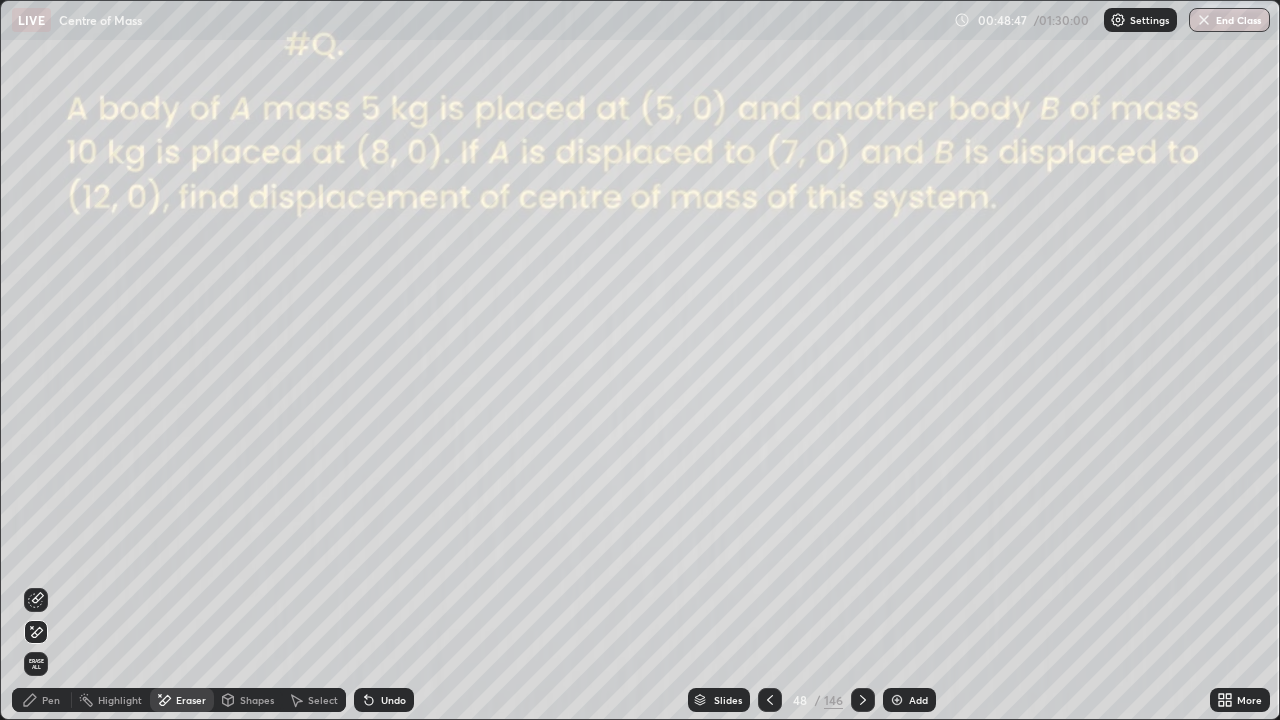 click on "Pen" at bounding box center [51, 700] 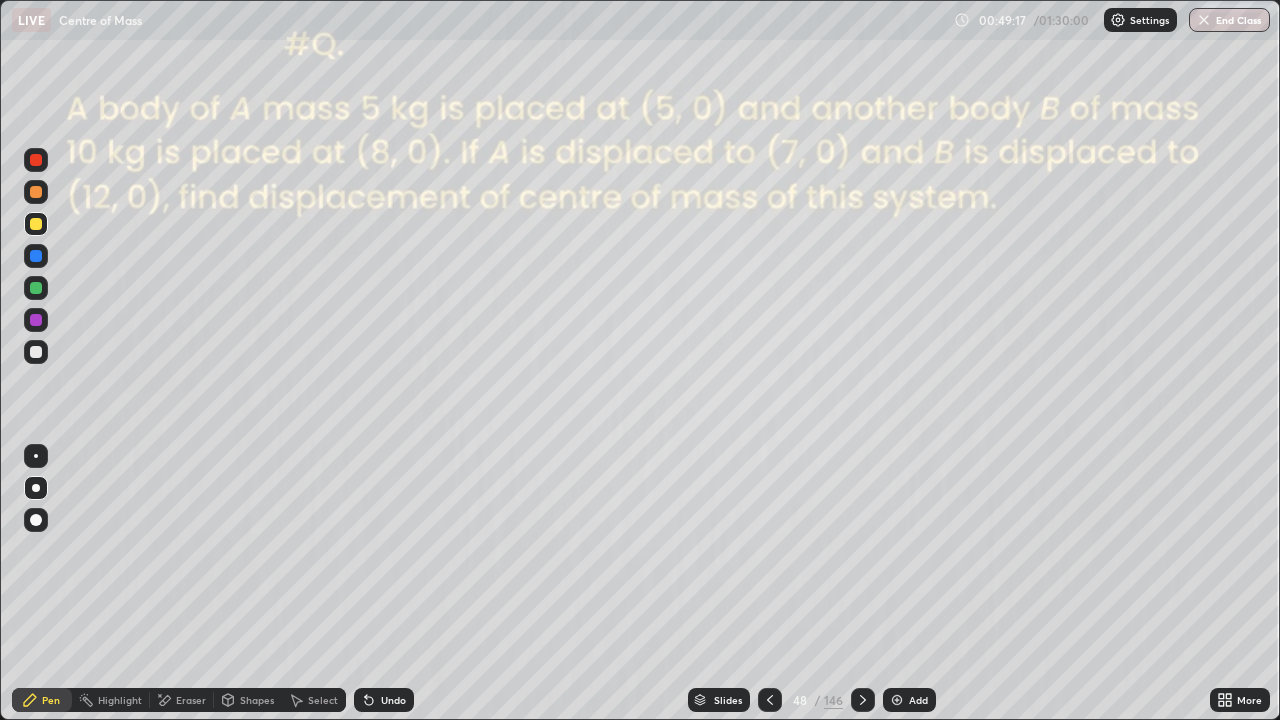 click 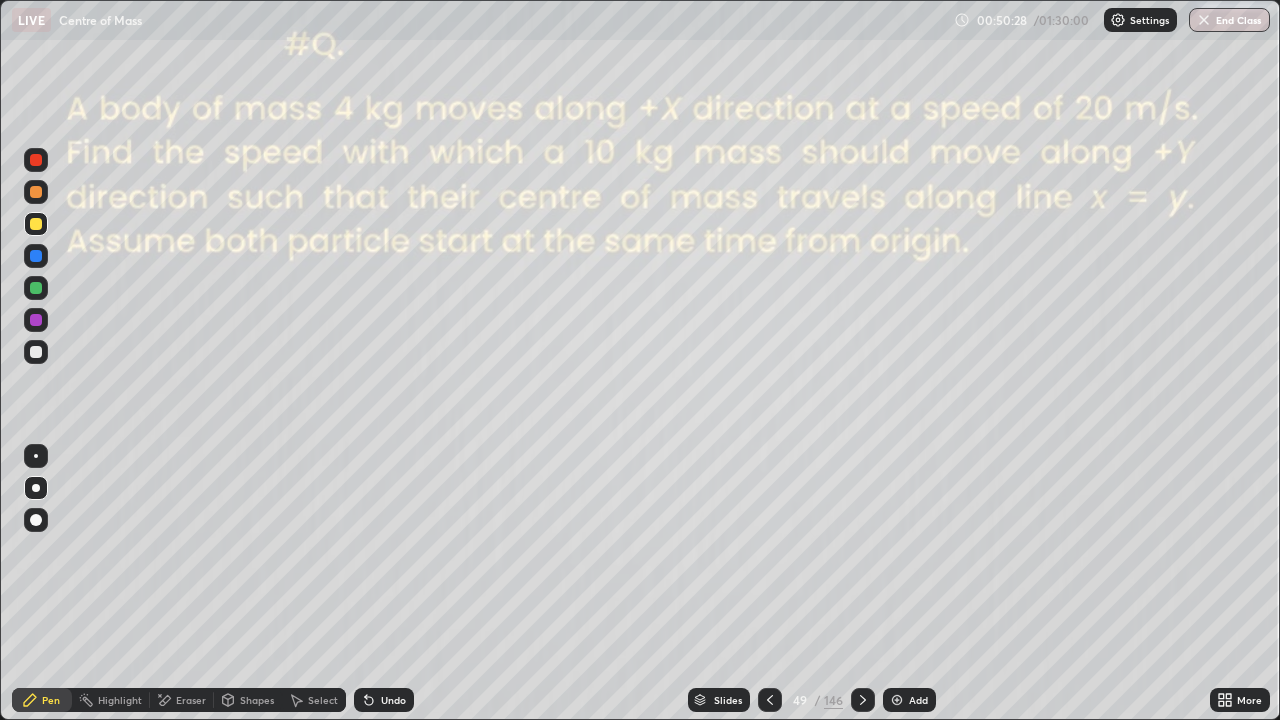 click 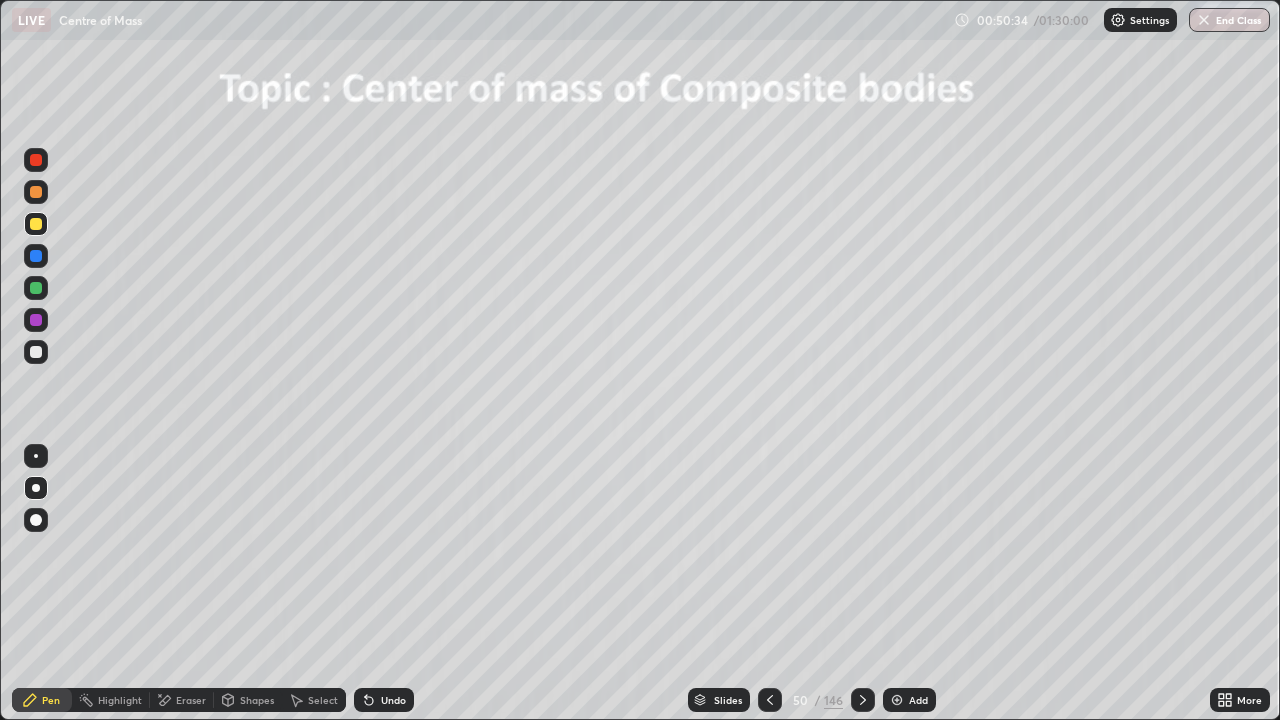 click 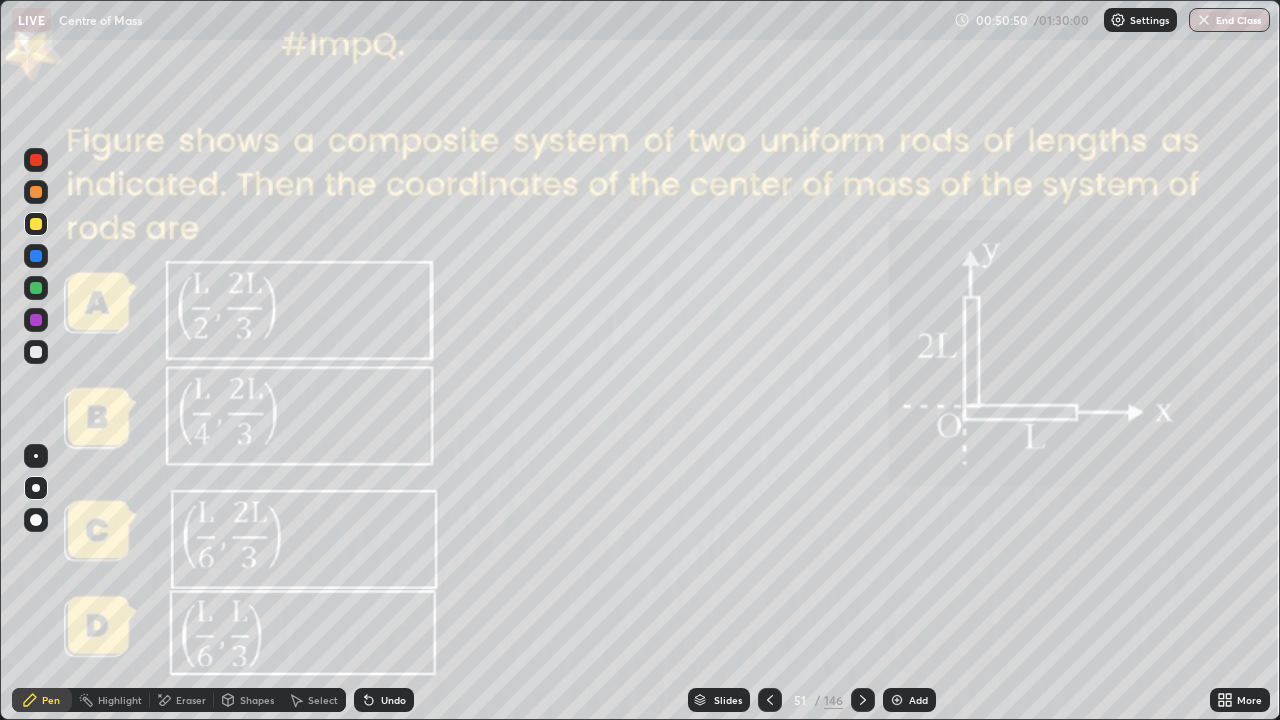 click at bounding box center (36, 160) 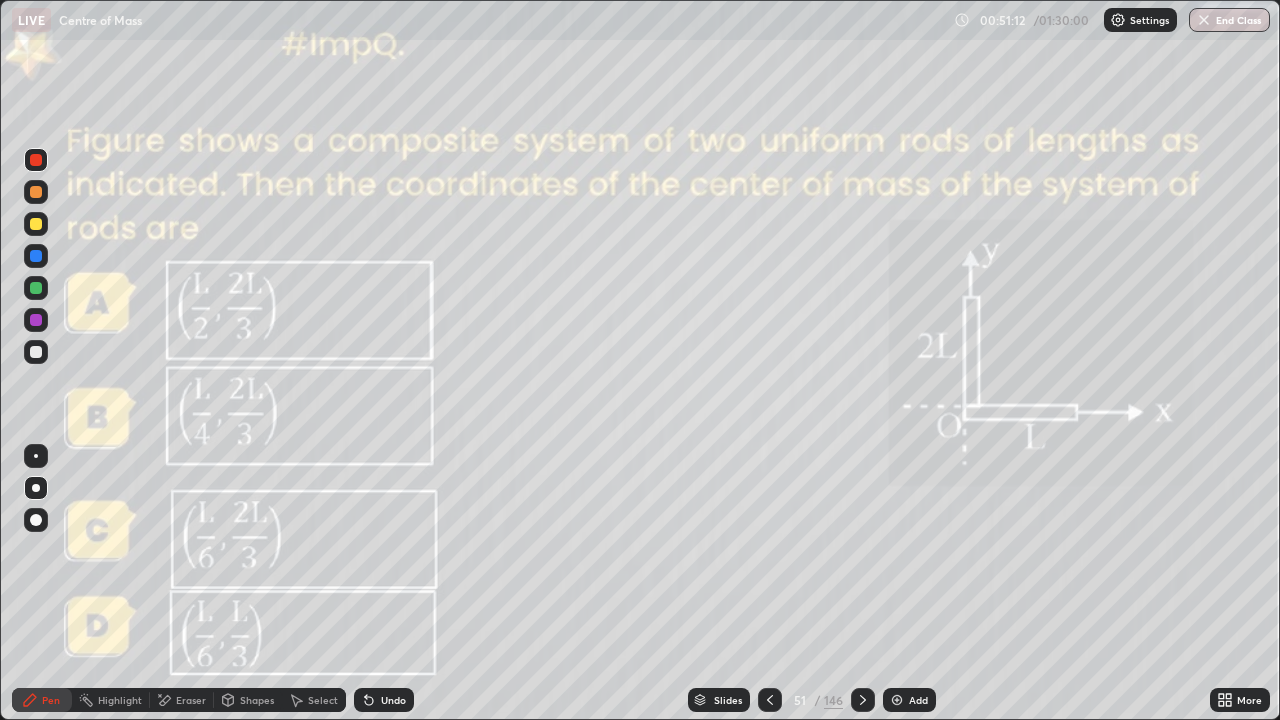 click at bounding box center (36, 352) 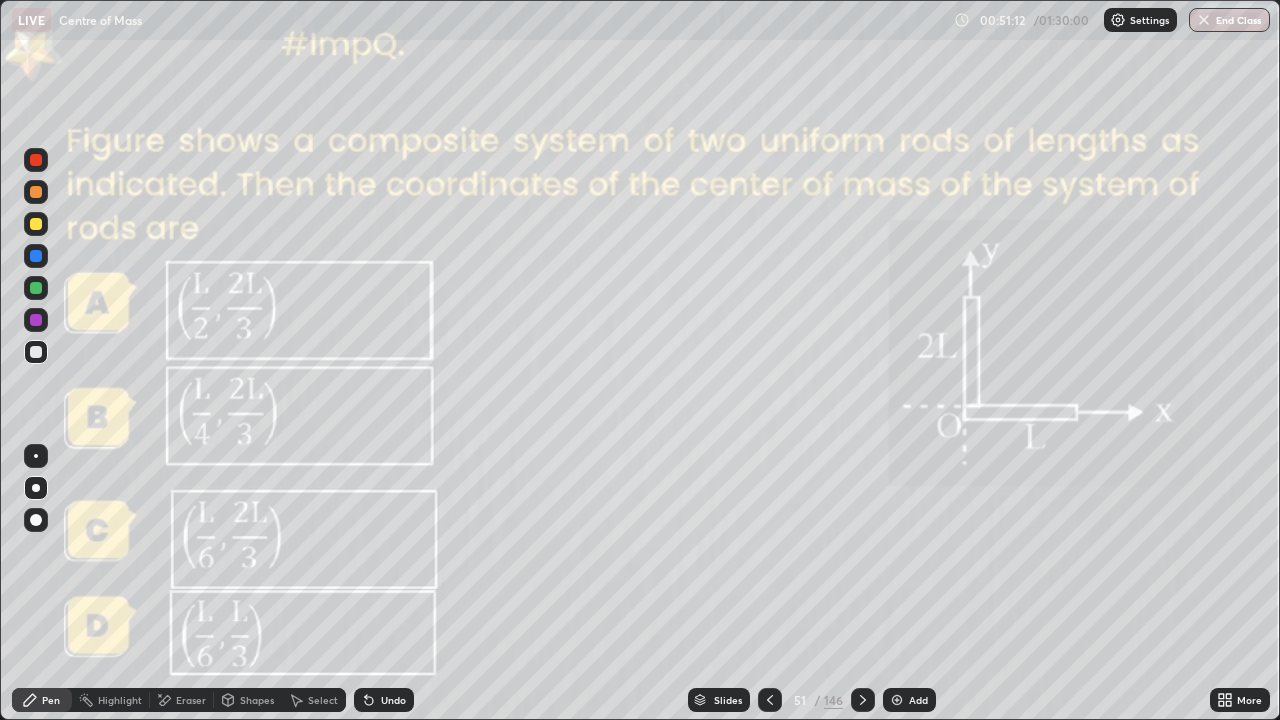 click at bounding box center [36, 288] 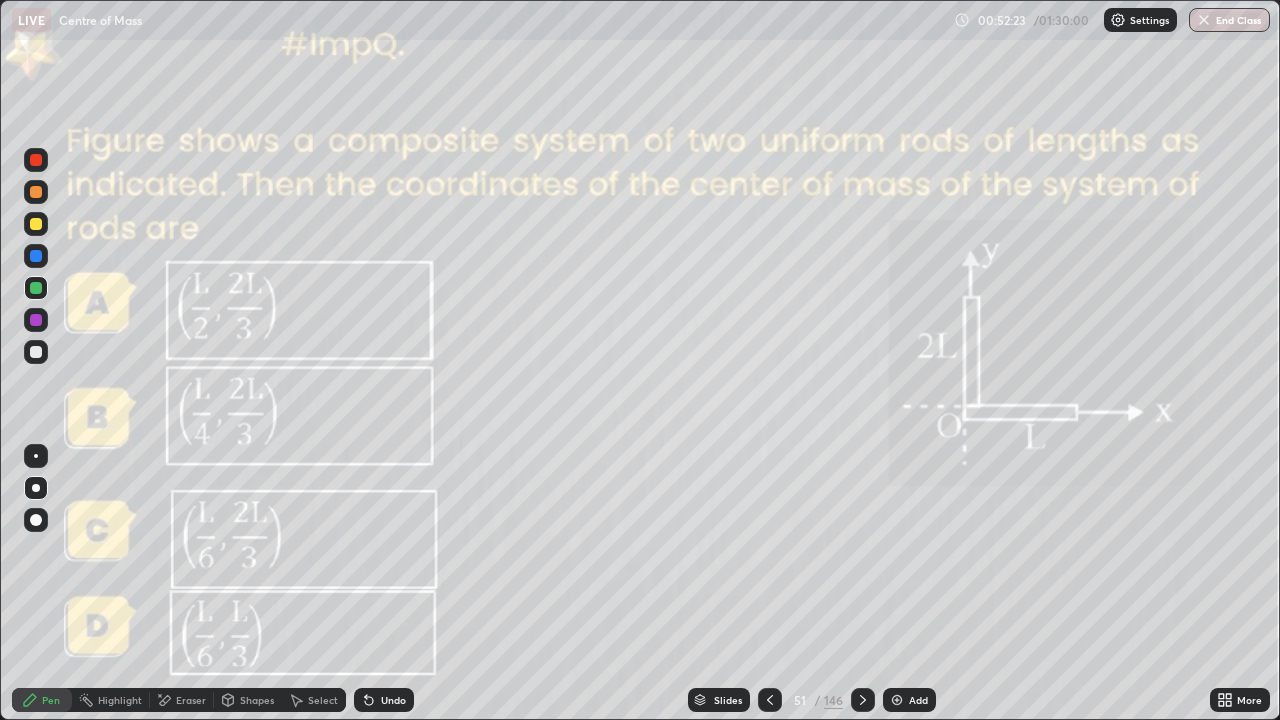 click on "Eraser" at bounding box center (191, 700) 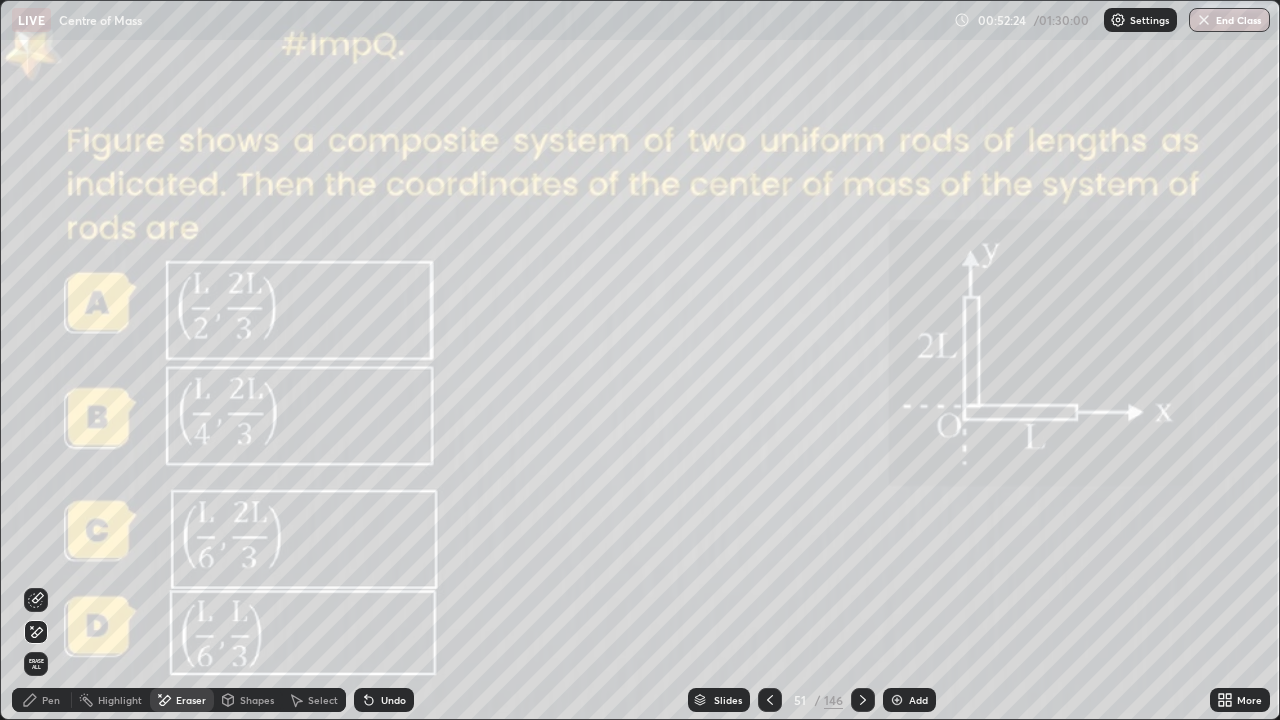click on "Pen" at bounding box center [51, 700] 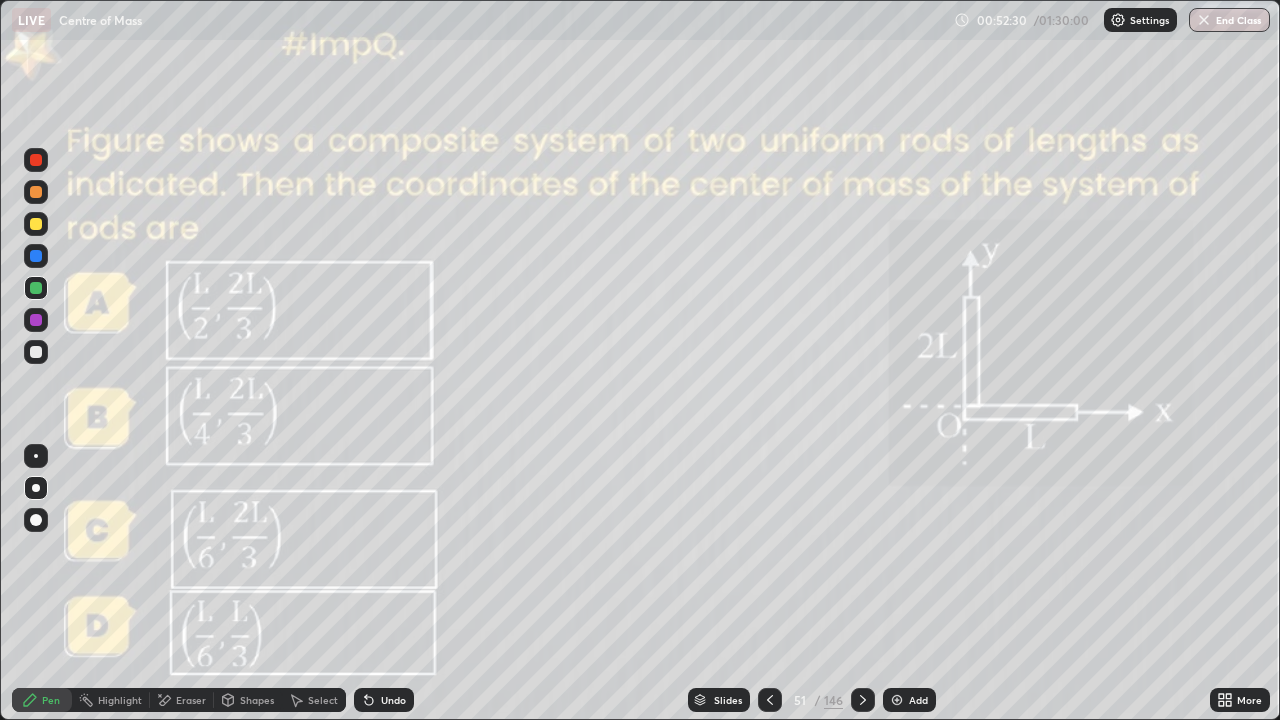click at bounding box center (897, 700) 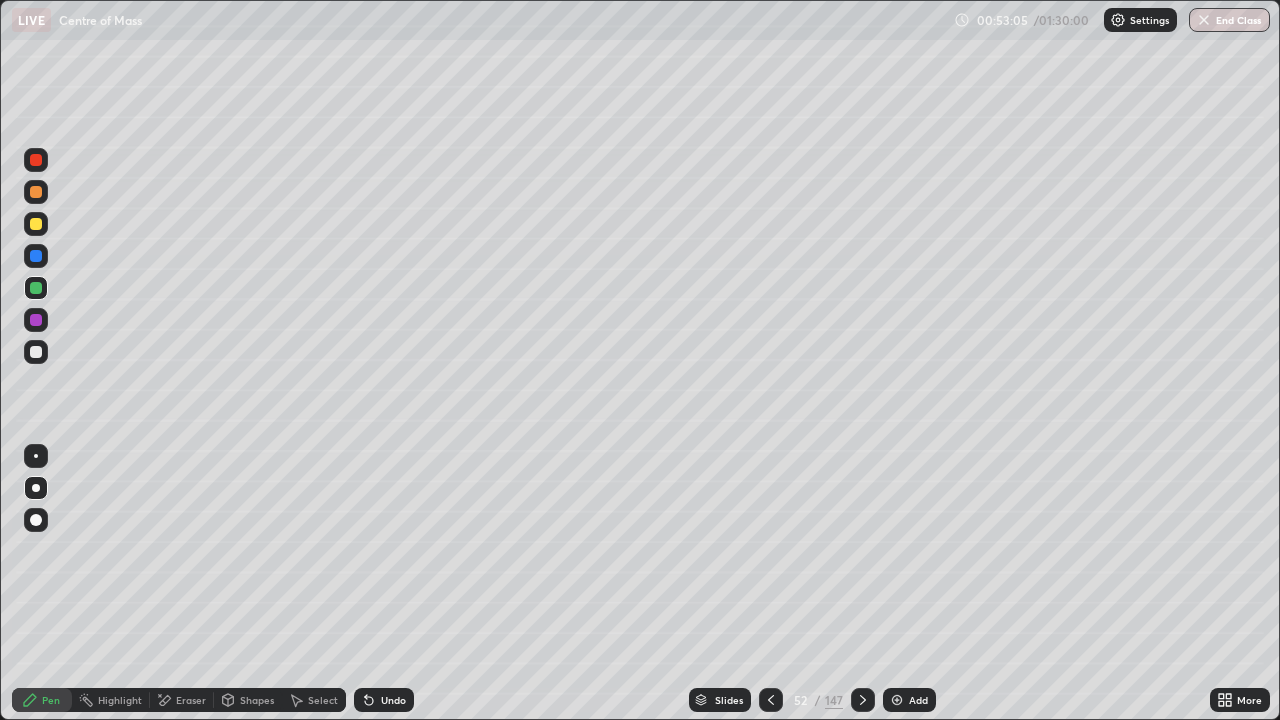 click 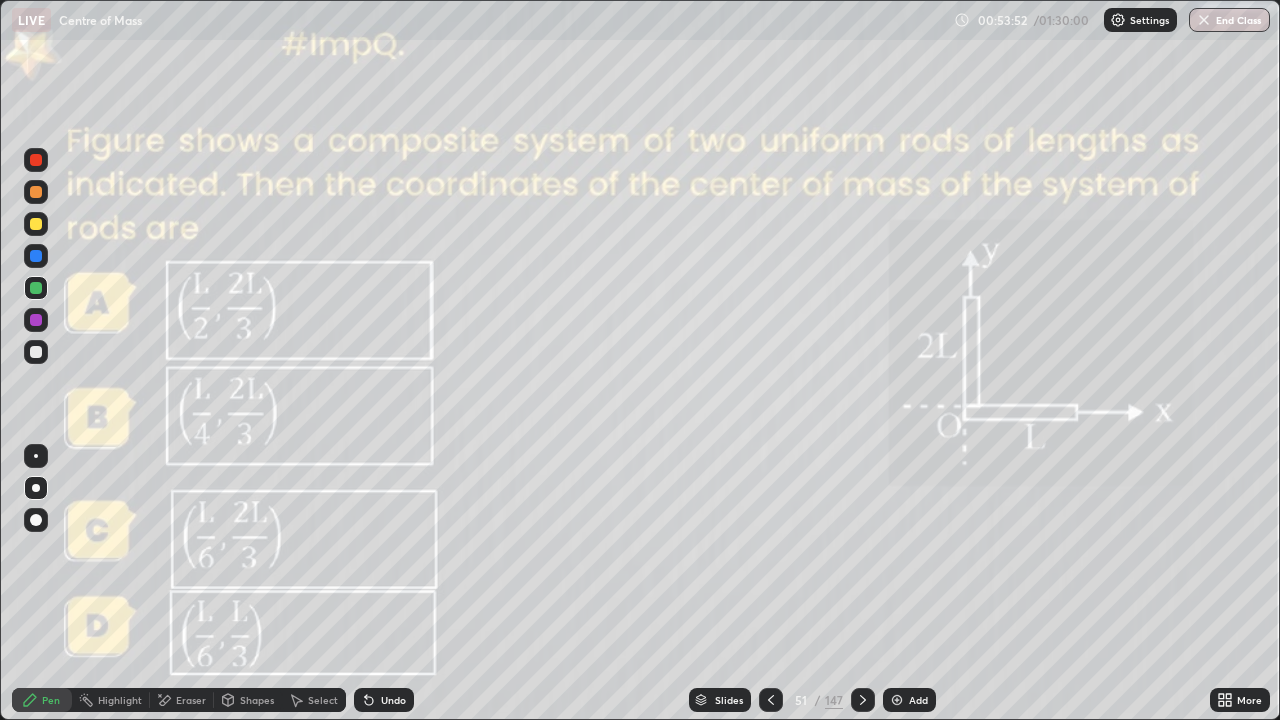 click 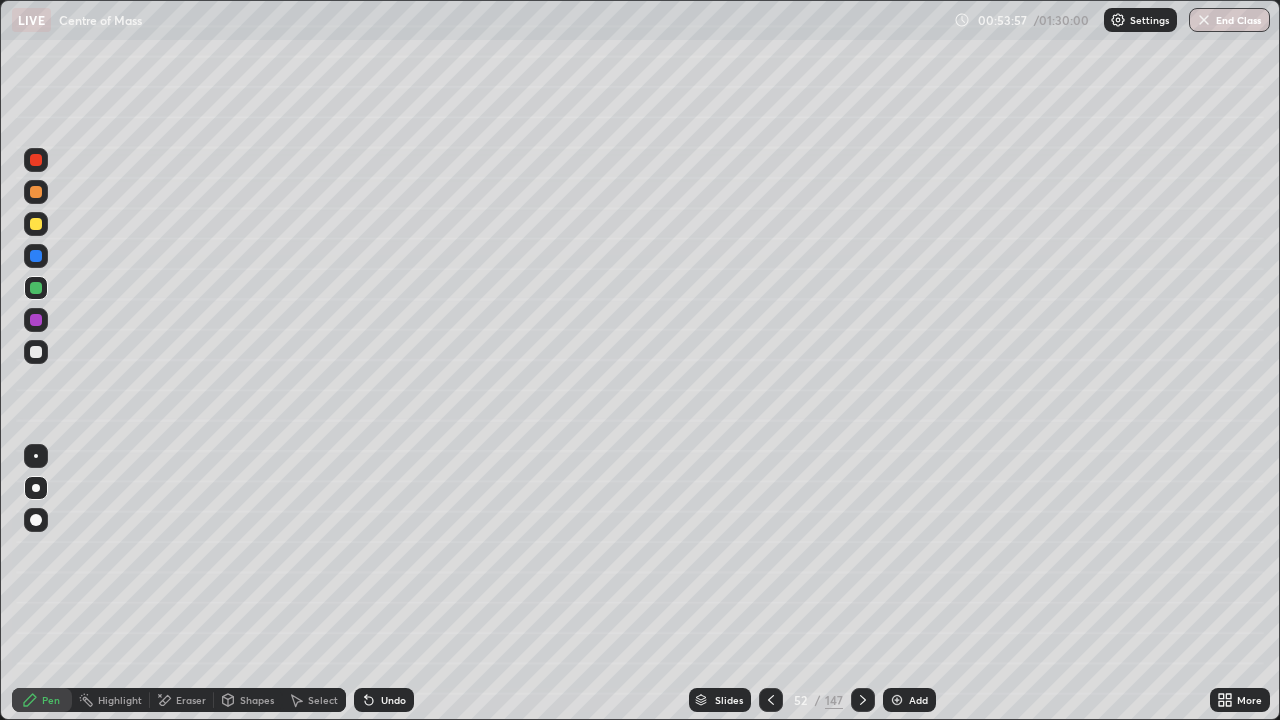 click 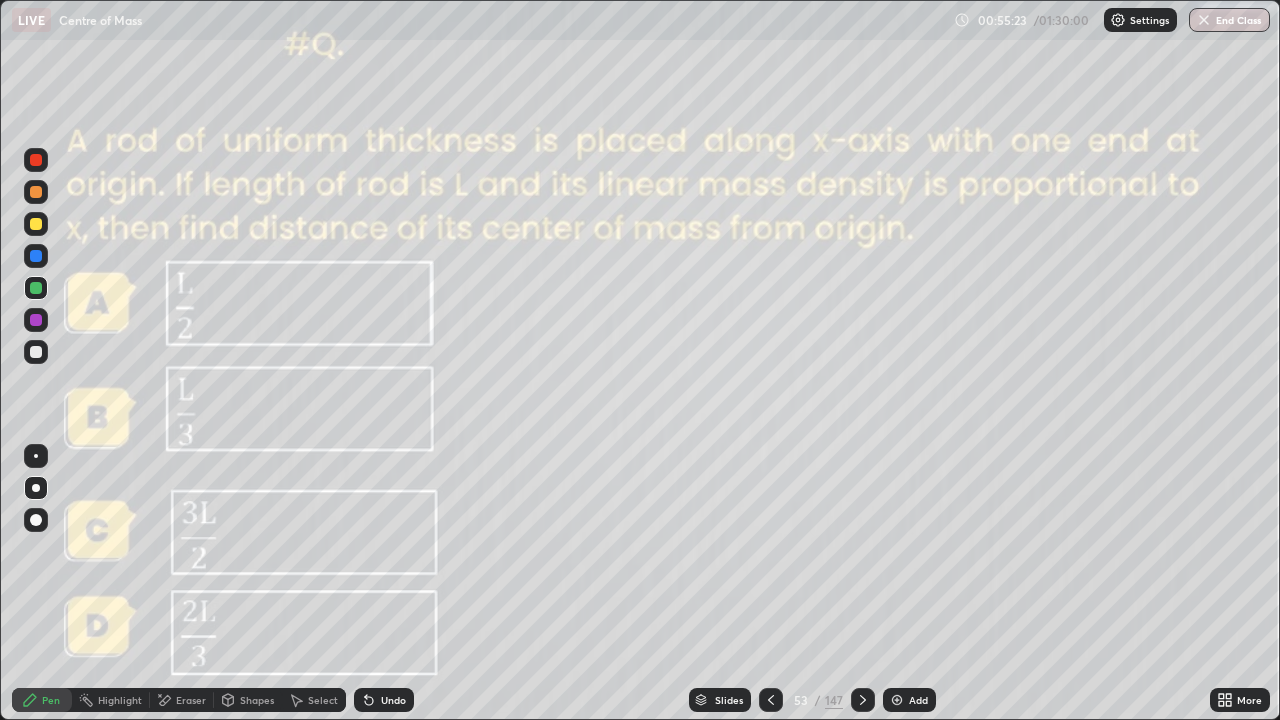 click at bounding box center [897, 700] 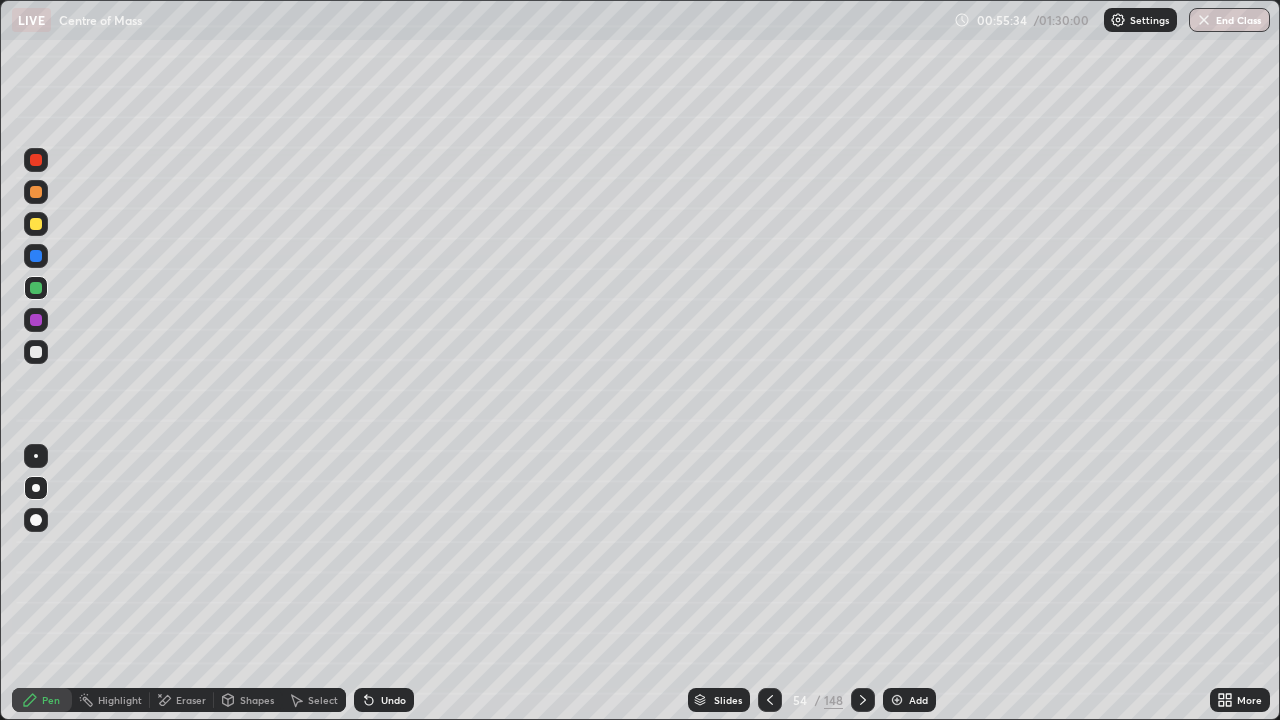 click 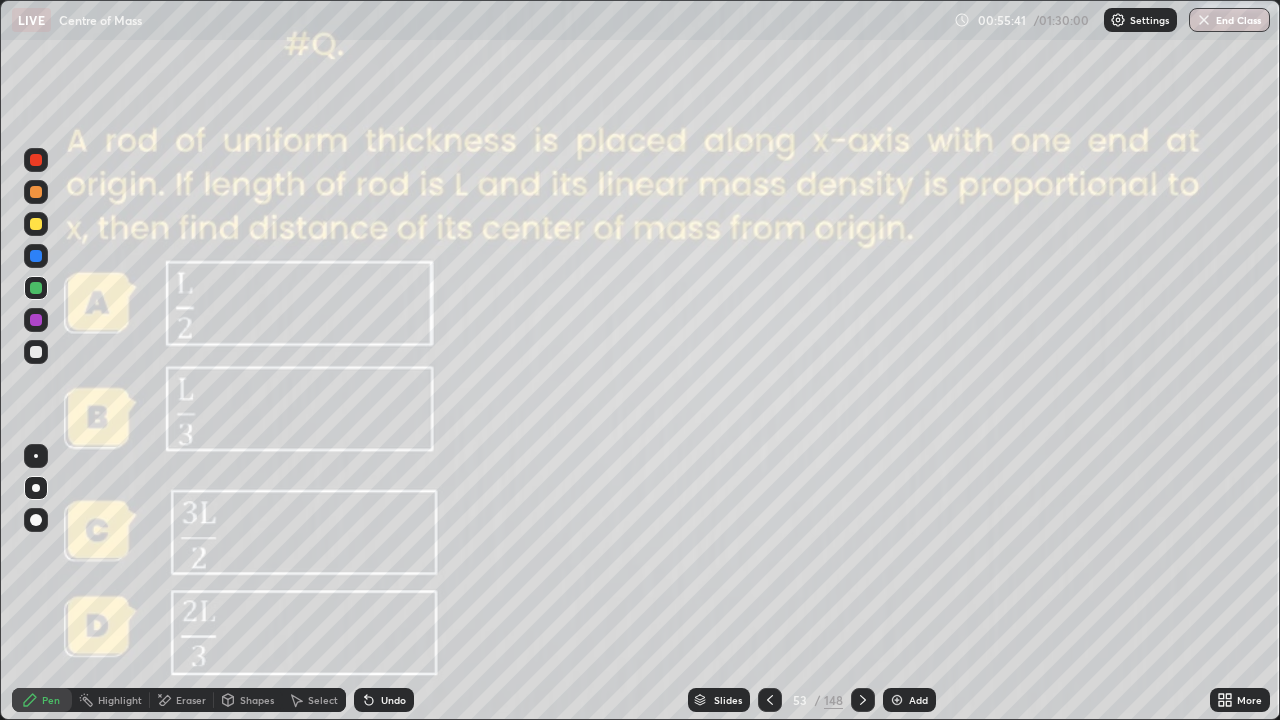 click at bounding box center (863, 700) 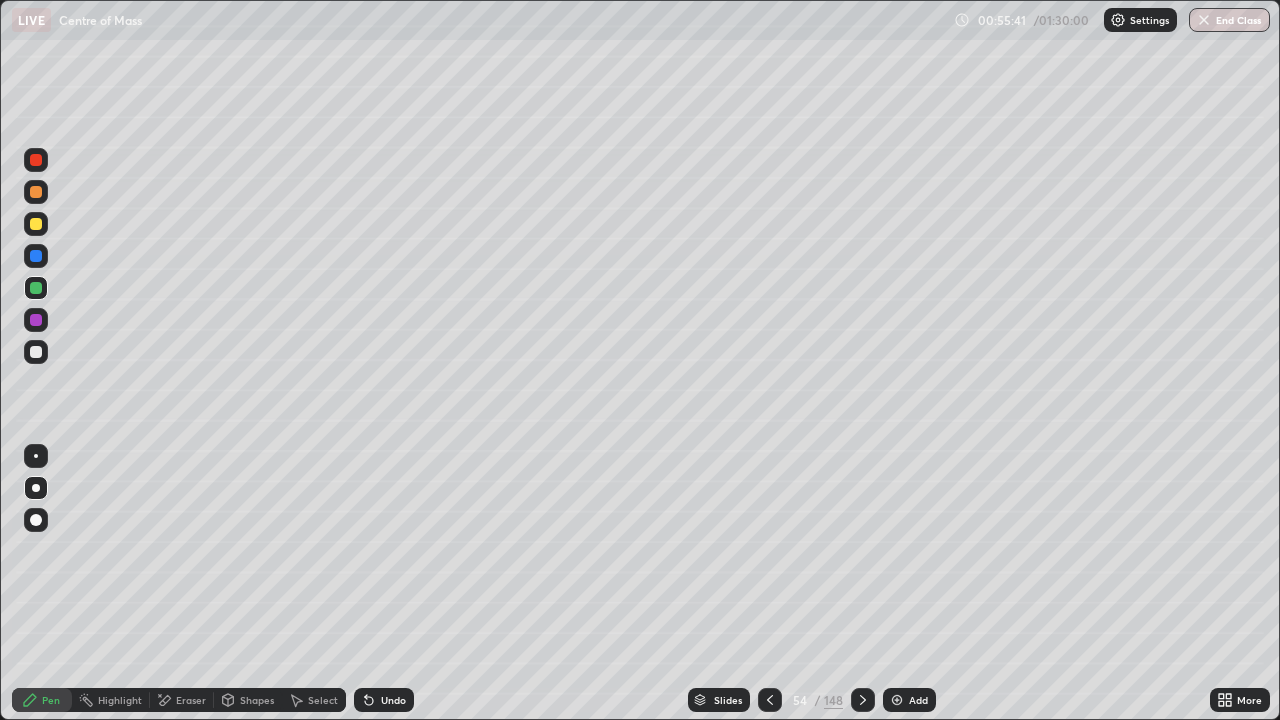 click 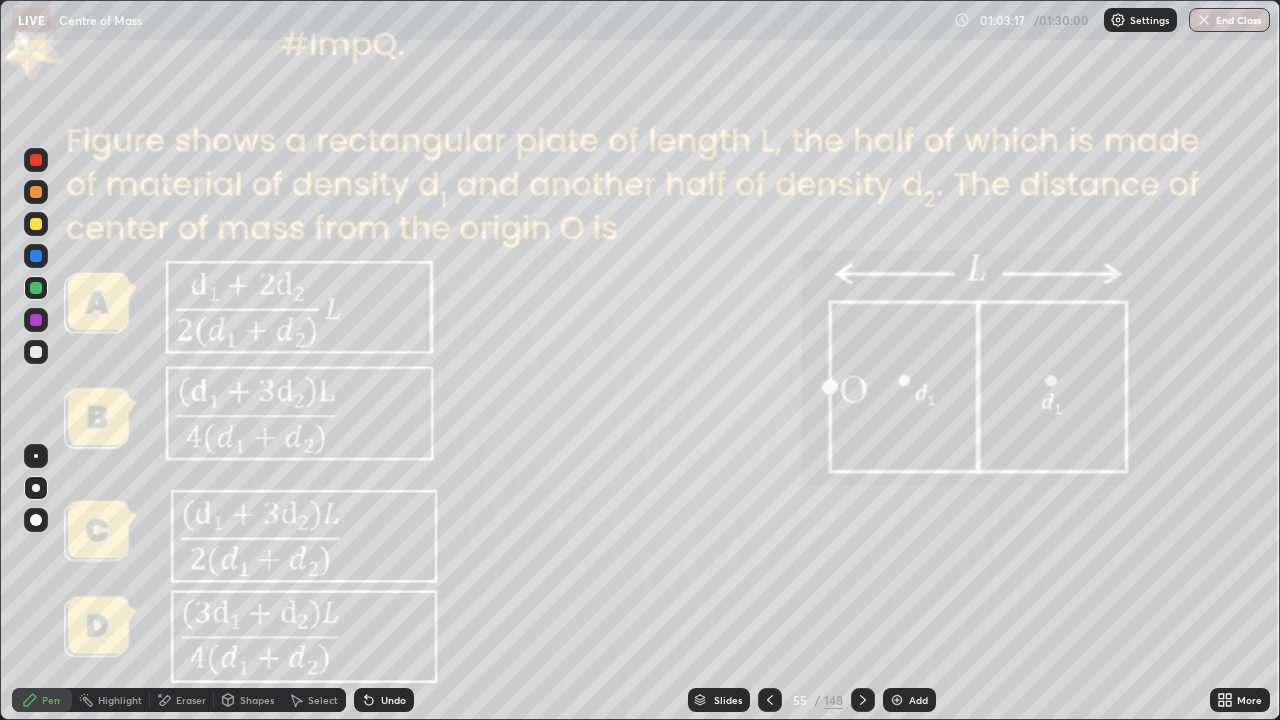 click on "Undo" at bounding box center [393, 700] 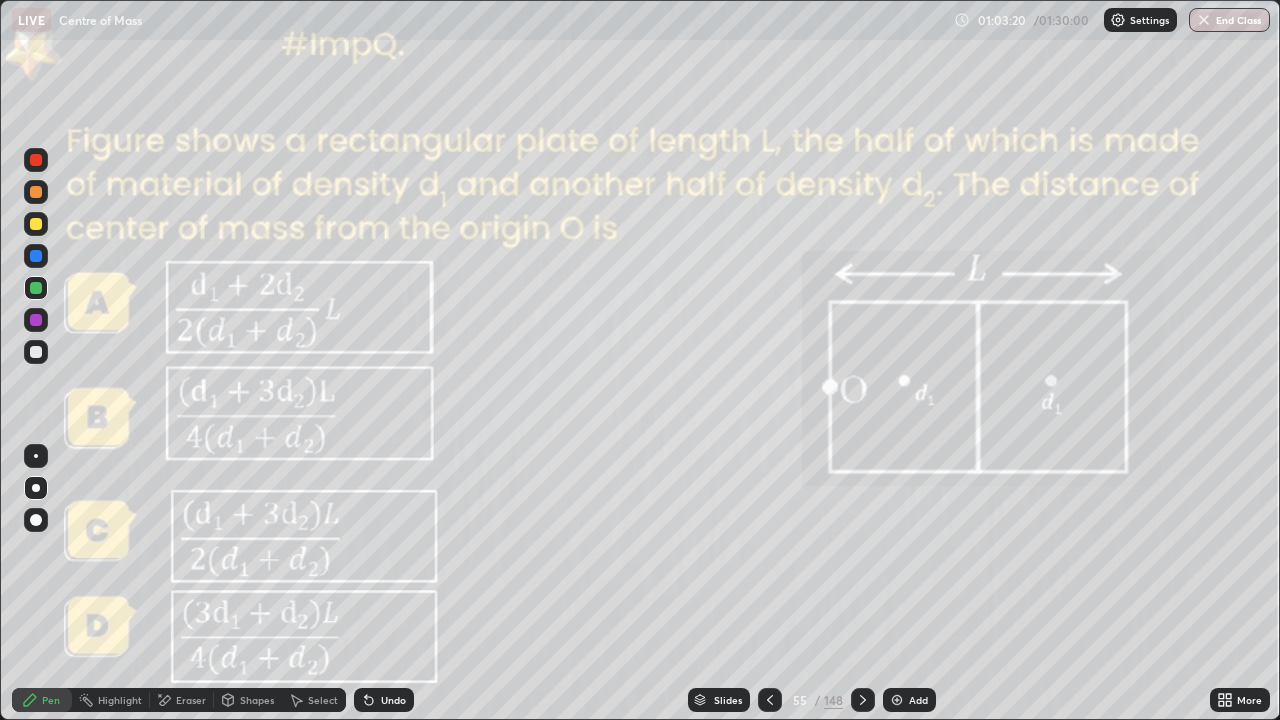 click on "Eraser" at bounding box center (191, 700) 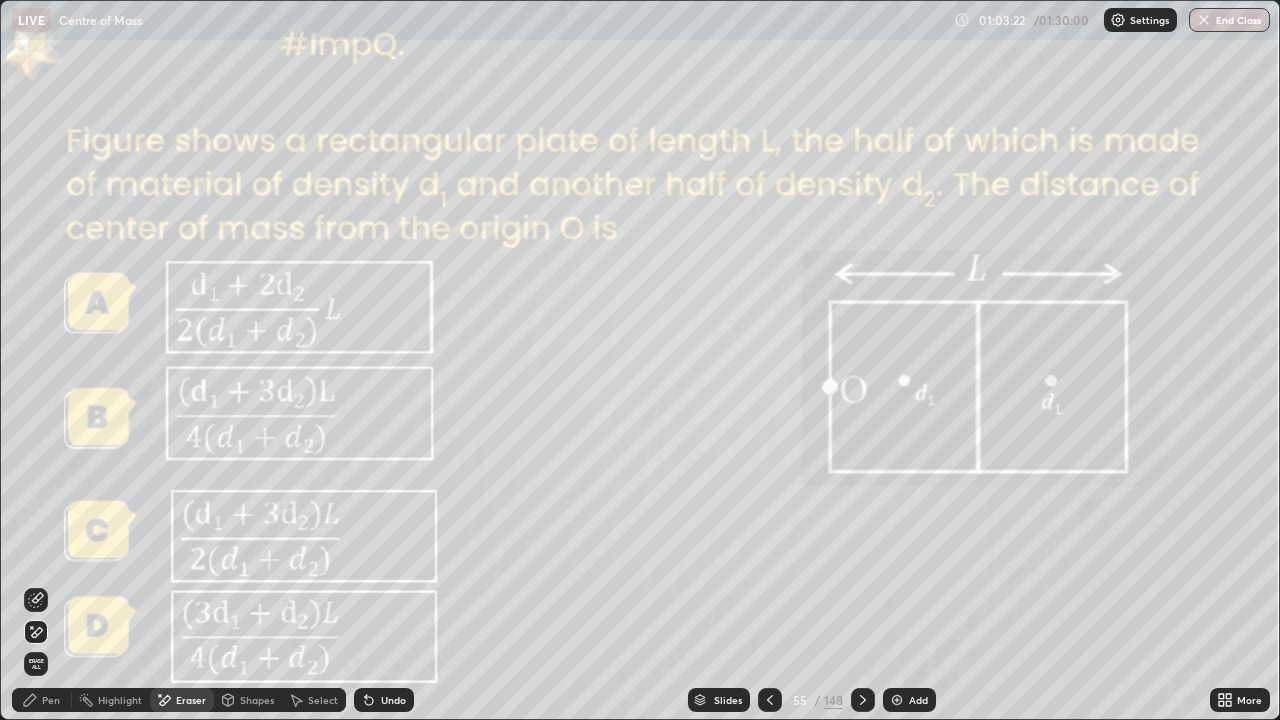 click on "Pen" at bounding box center (51, 700) 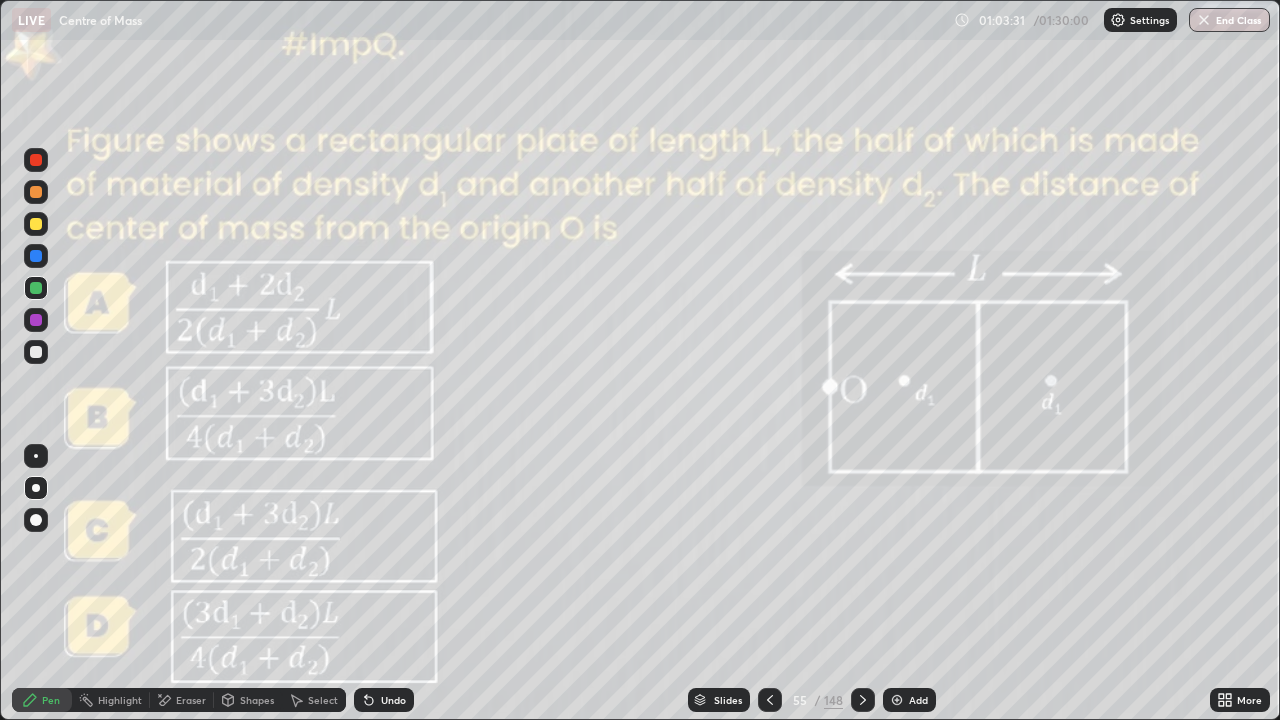 click on "Undo" at bounding box center (393, 700) 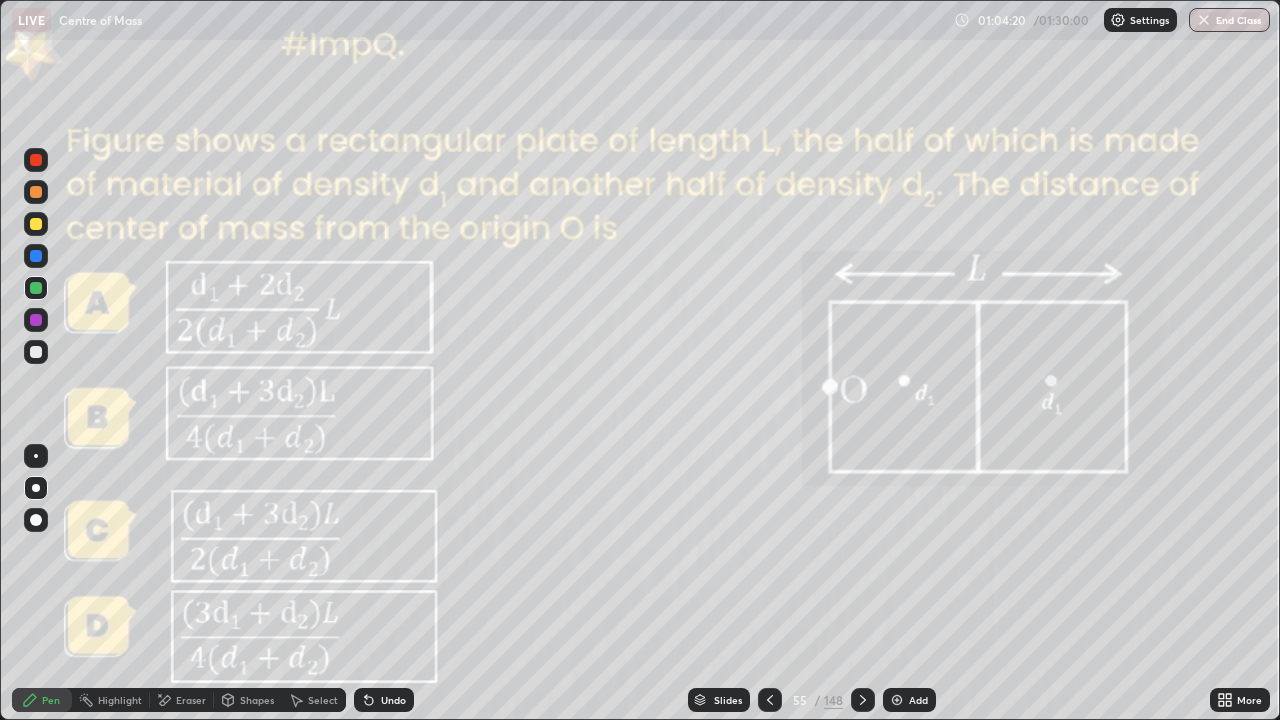 click 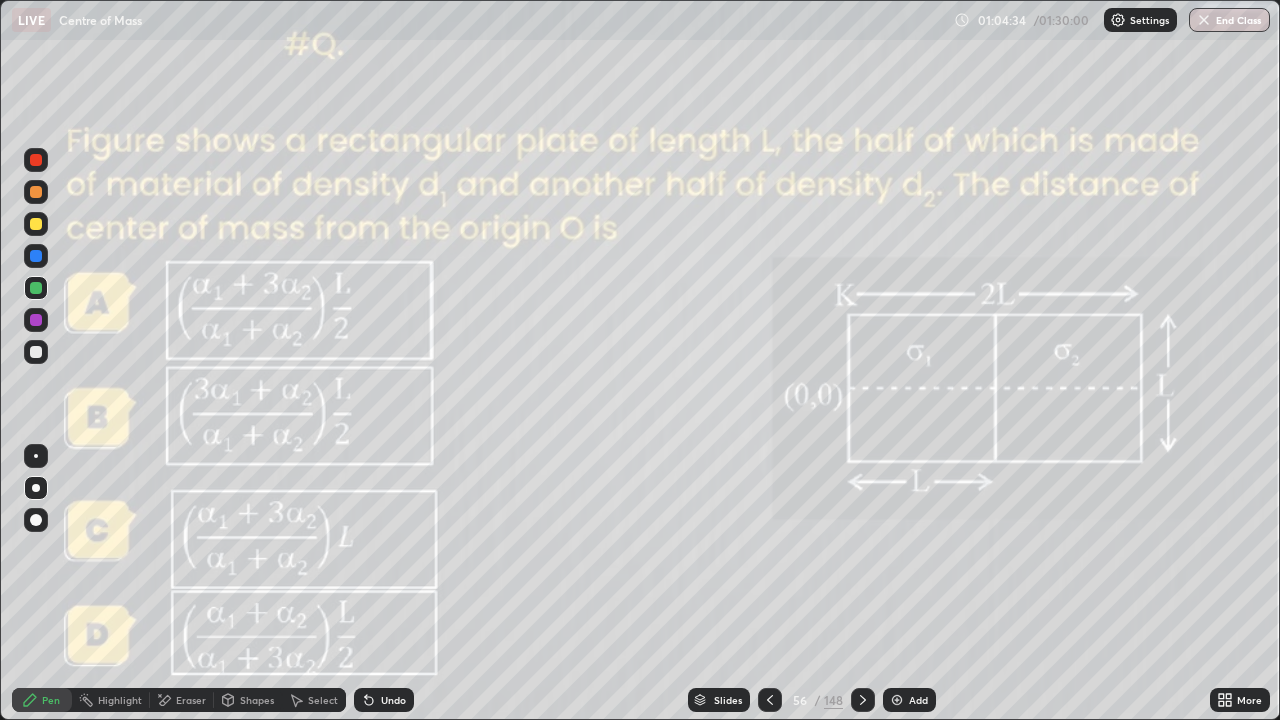 click 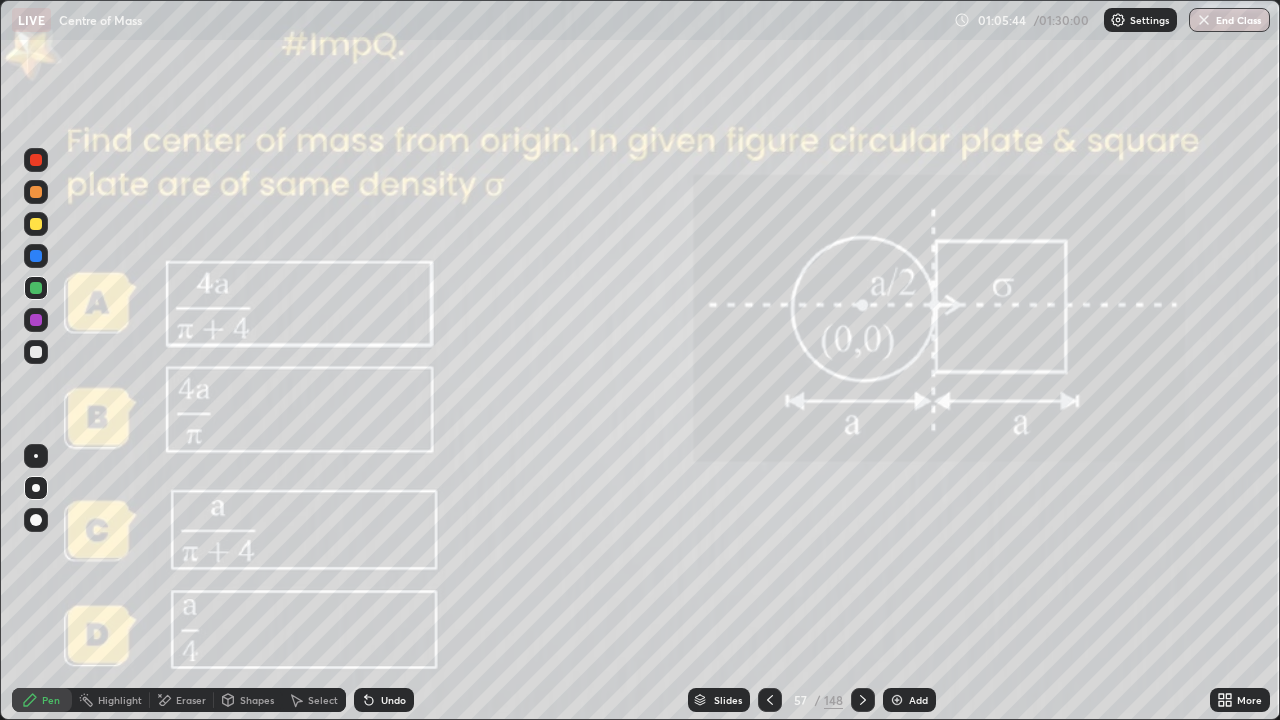 click at bounding box center [36, 352] 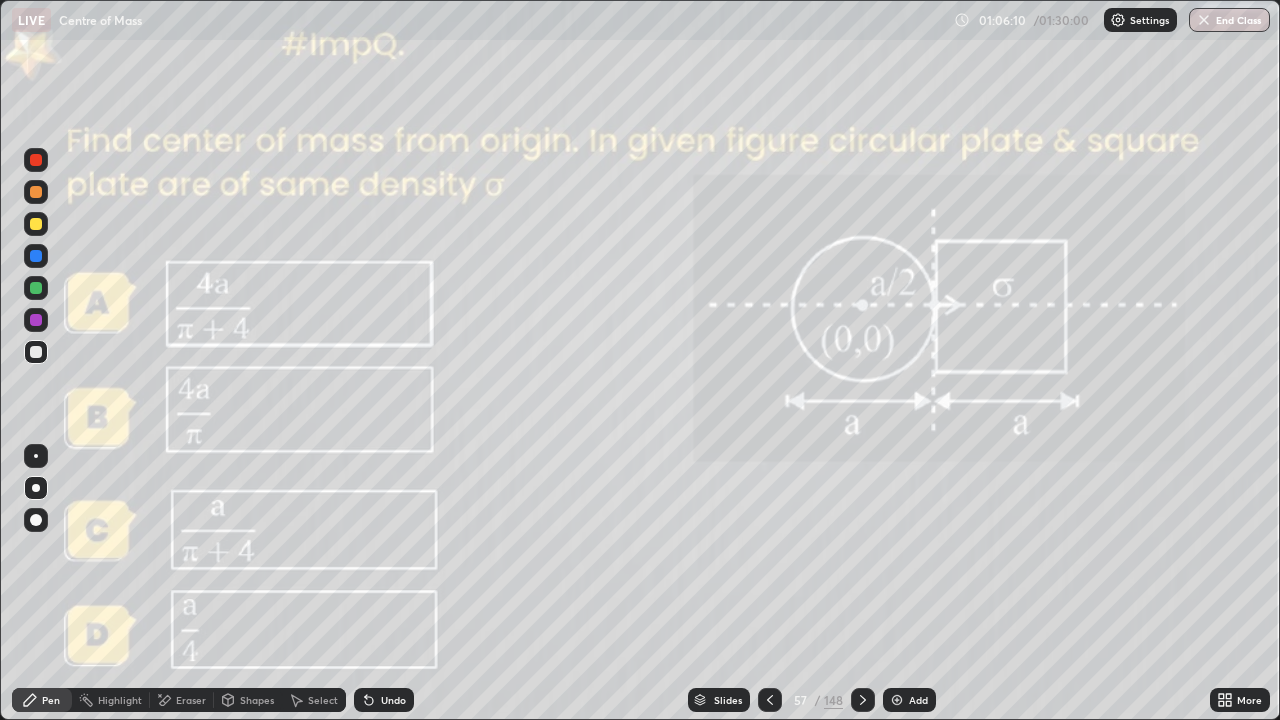 click 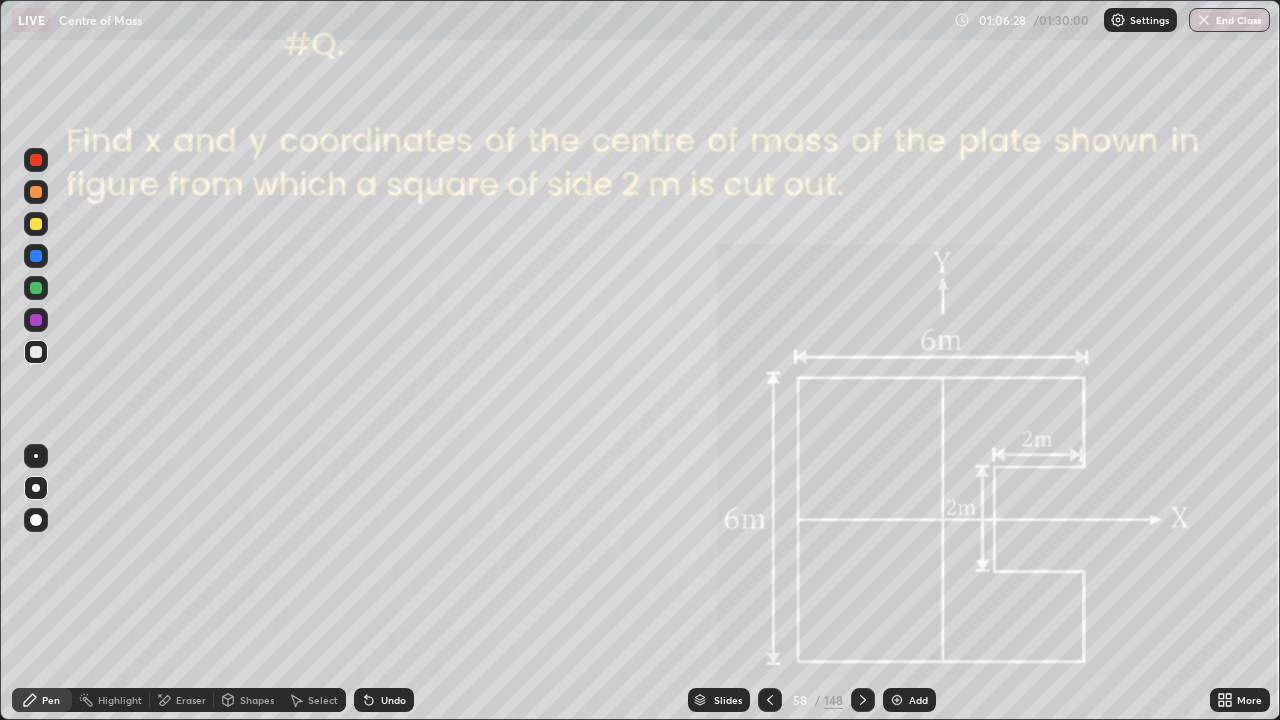 click at bounding box center [36, 224] 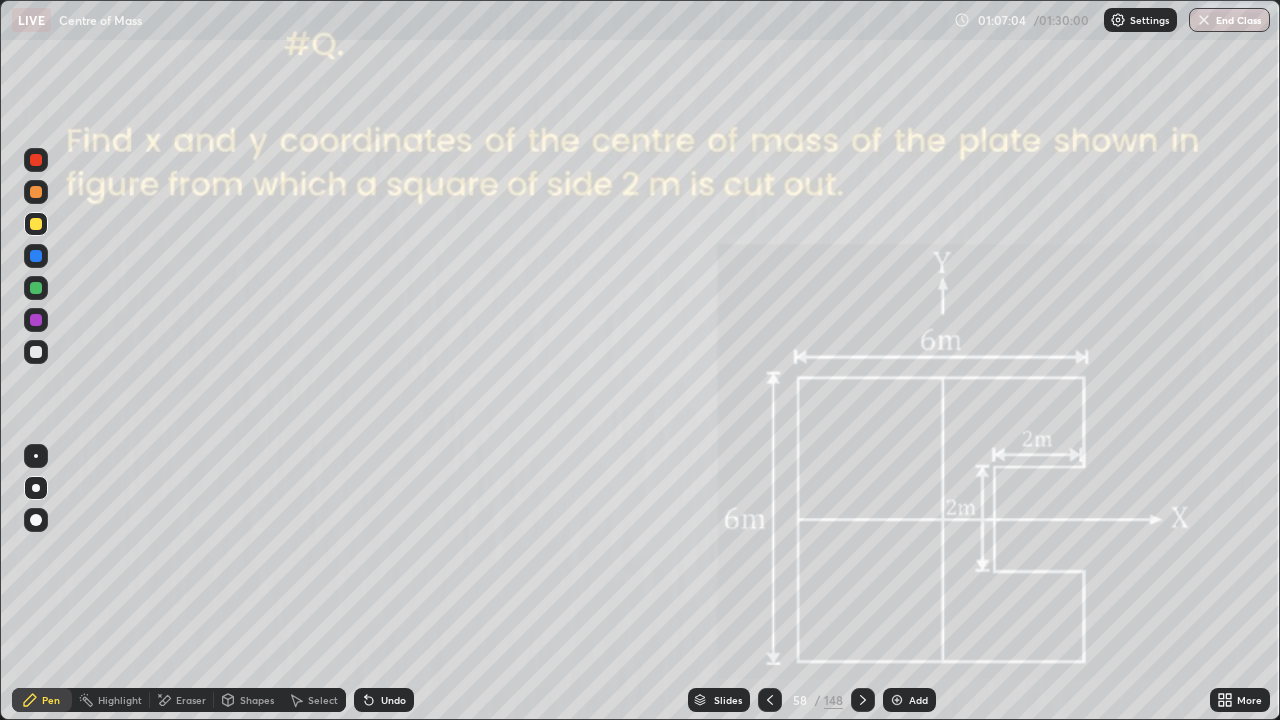 click on "Eraser" at bounding box center (191, 700) 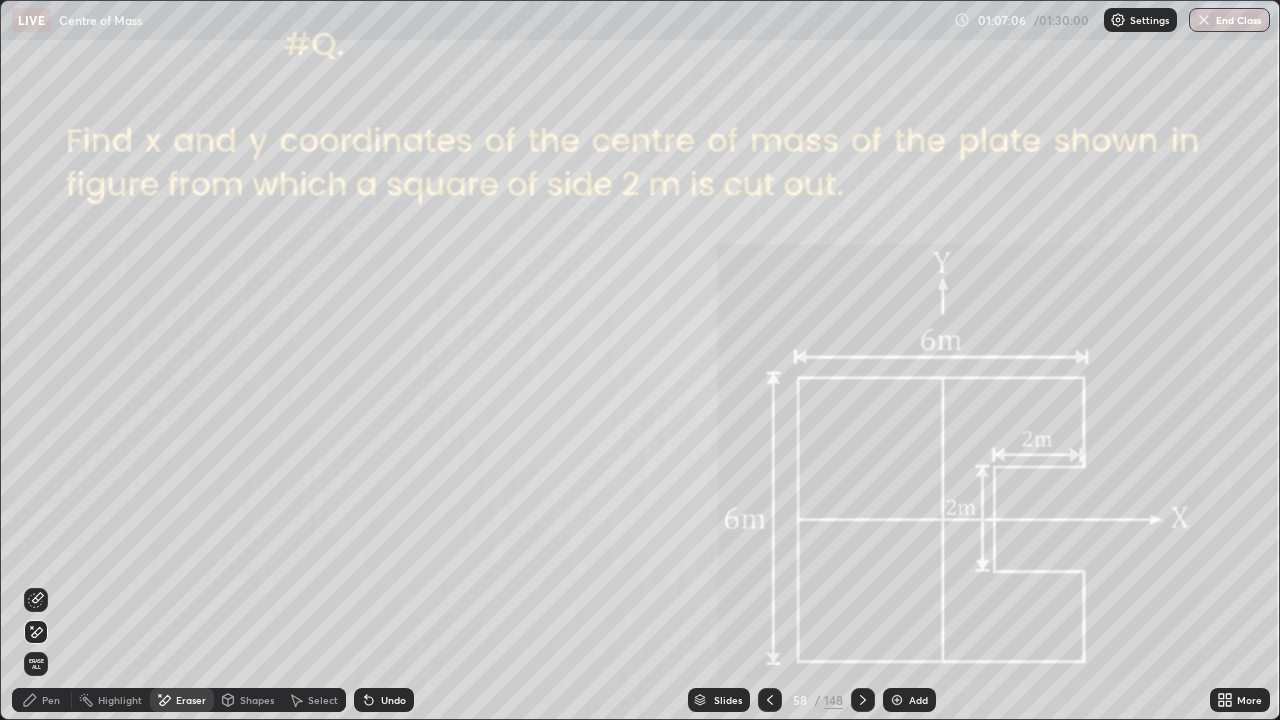 click on "Pen" at bounding box center (42, 700) 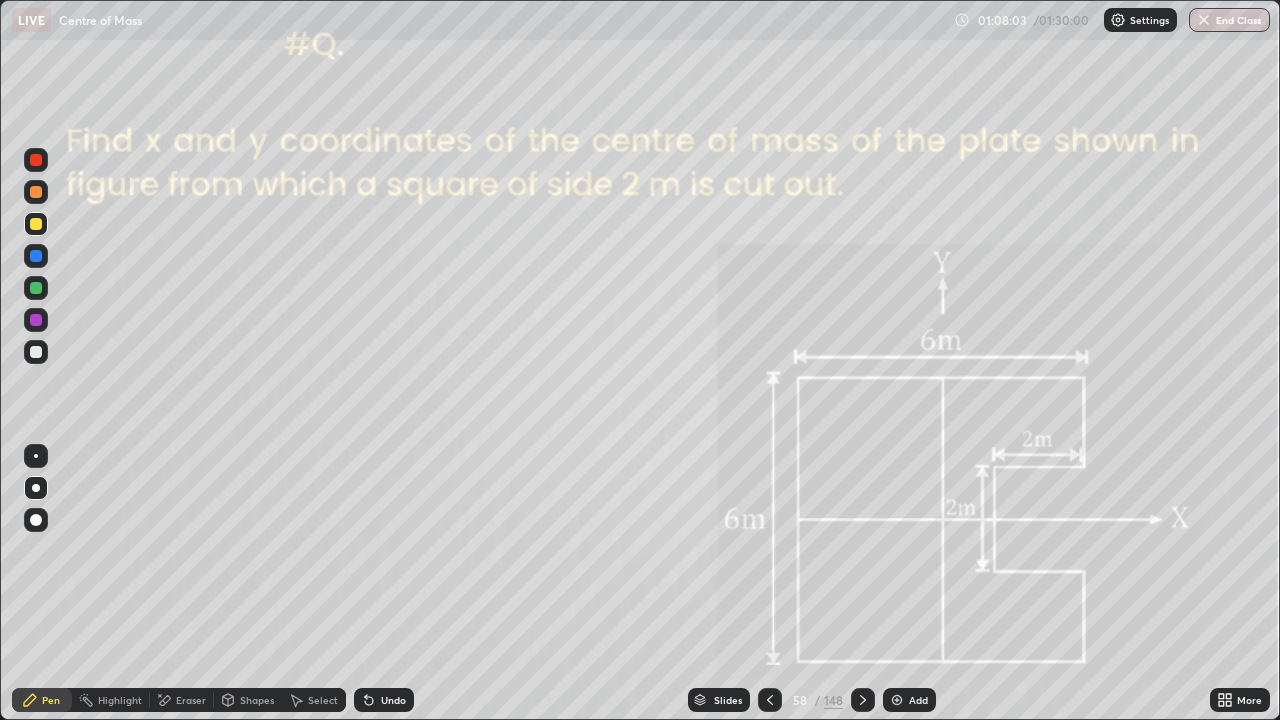 click on "Eraser" at bounding box center (191, 700) 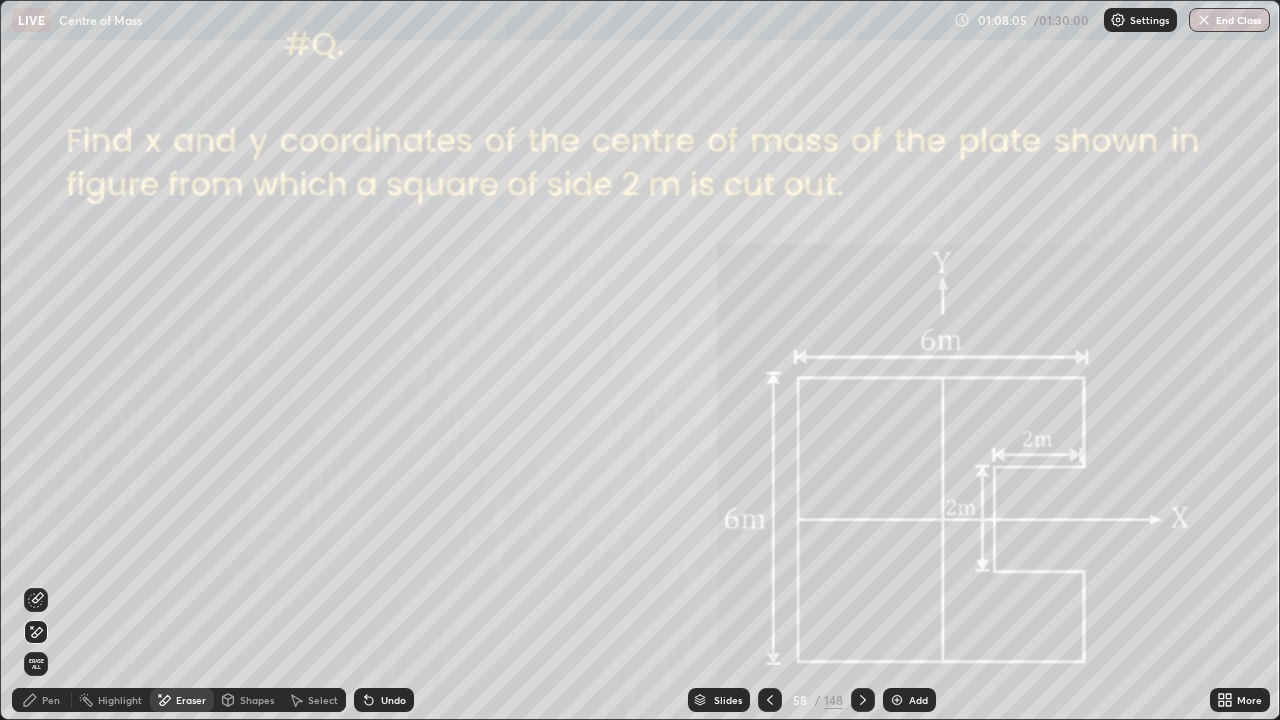 click on "Pen" at bounding box center [51, 700] 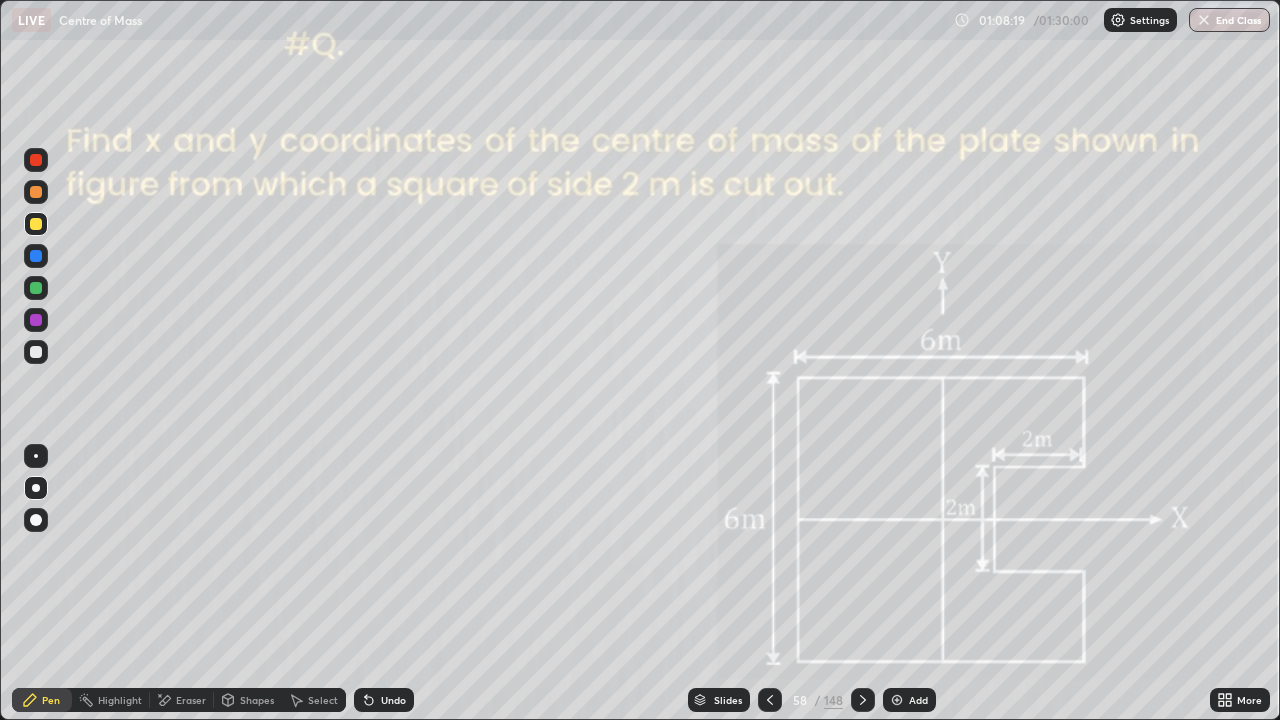click at bounding box center [36, 288] 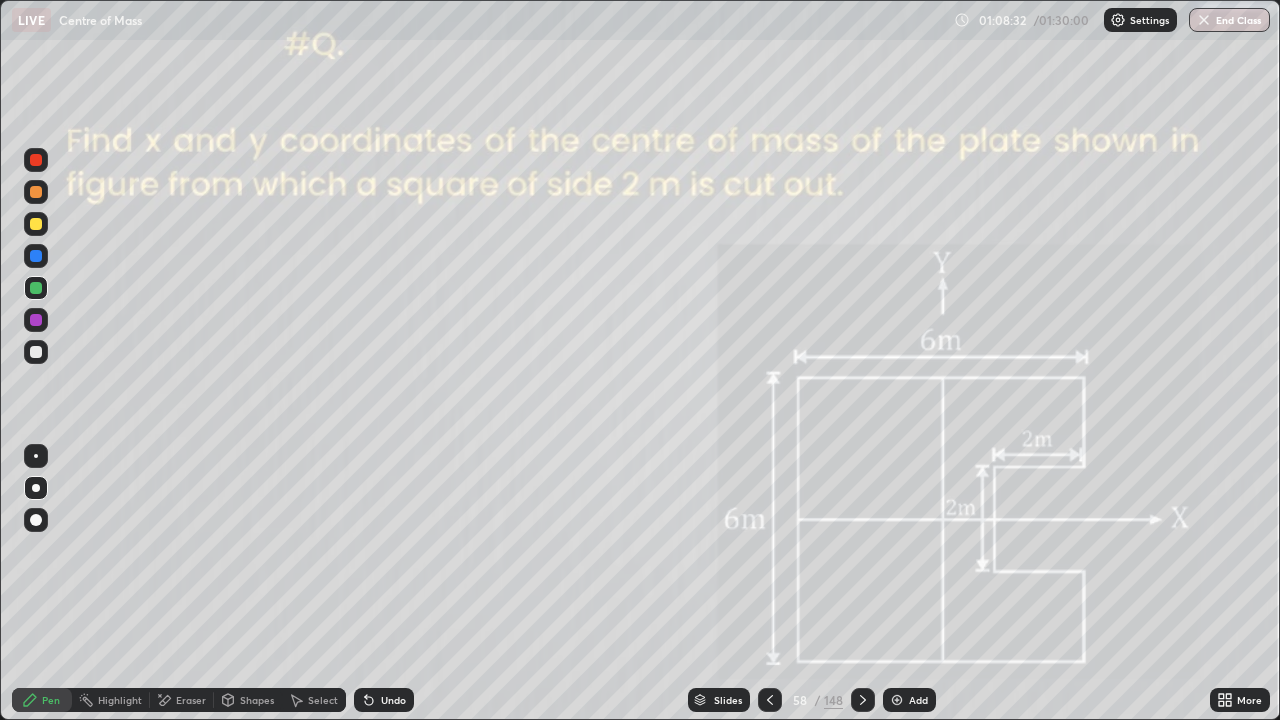 click 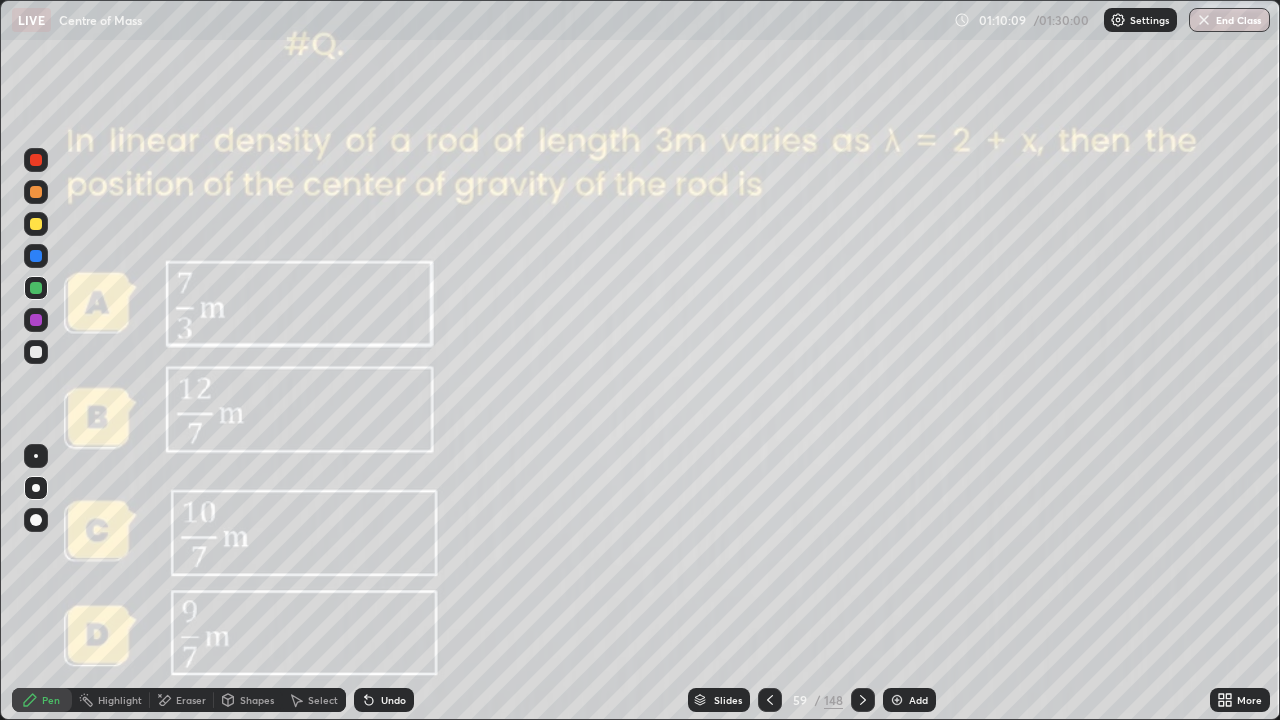 click on "Eraser" at bounding box center (191, 700) 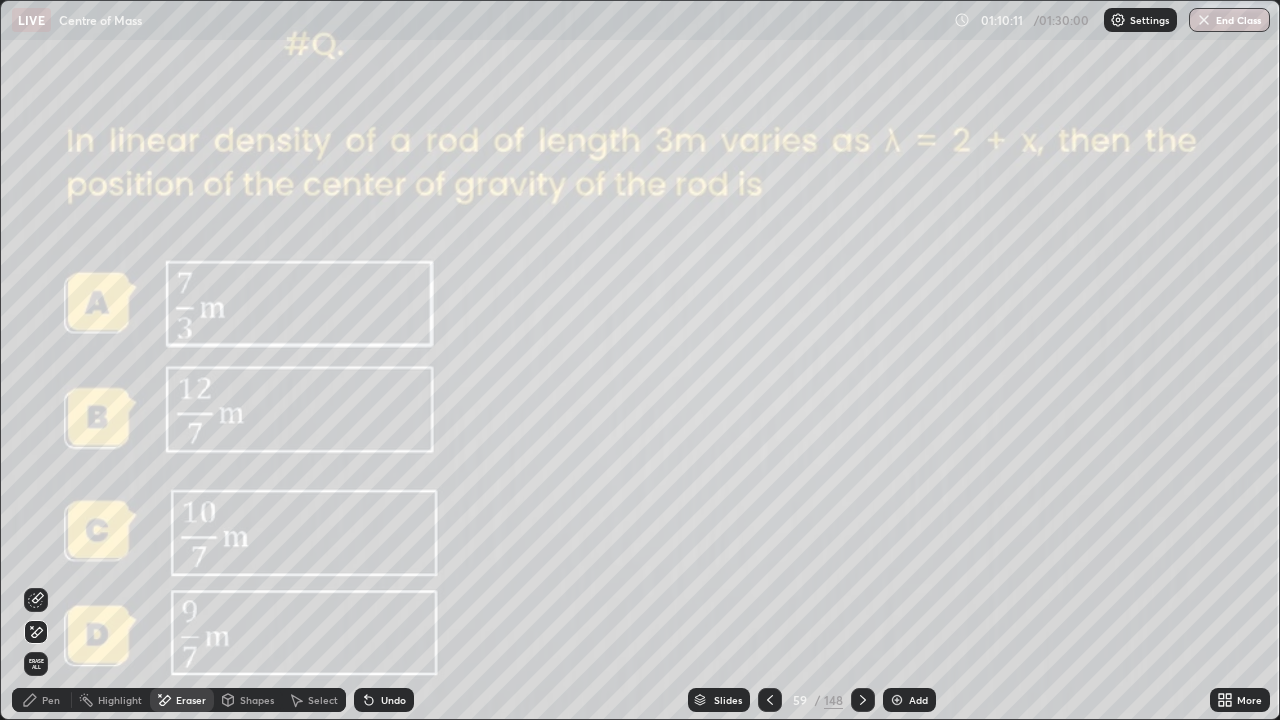 click on "Pen" at bounding box center [42, 700] 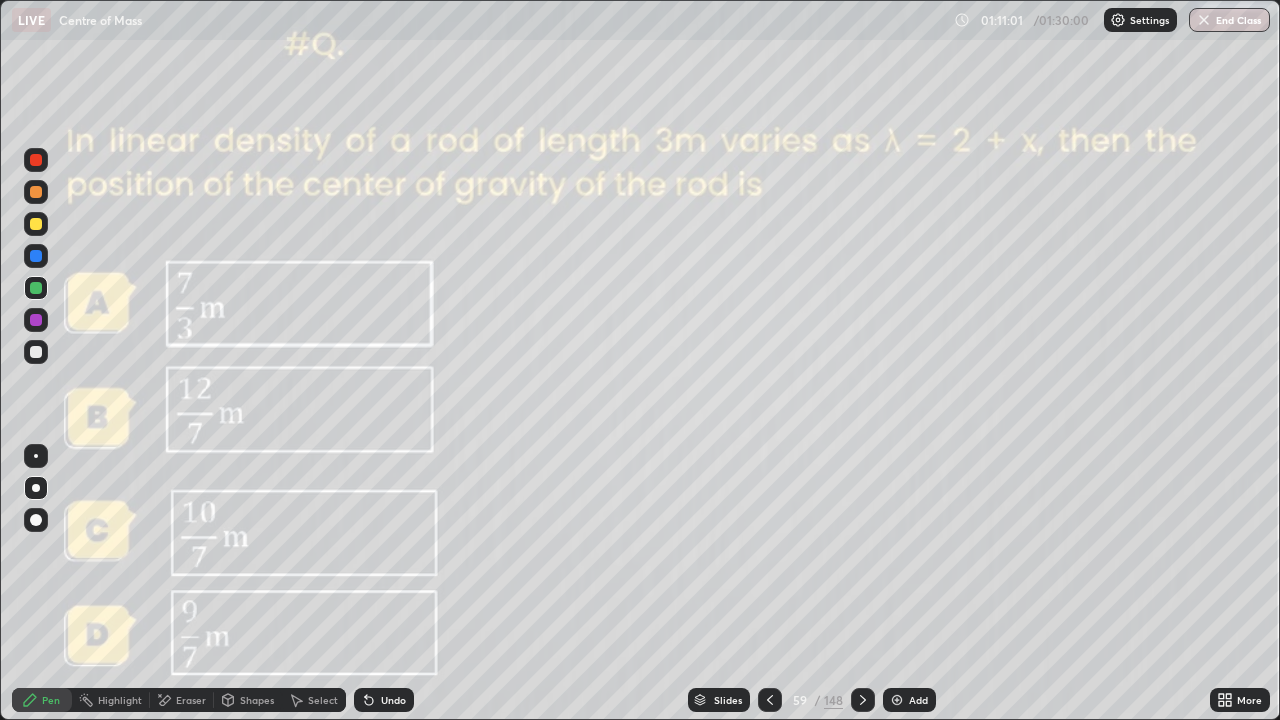 click at bounding box center (36, 352) 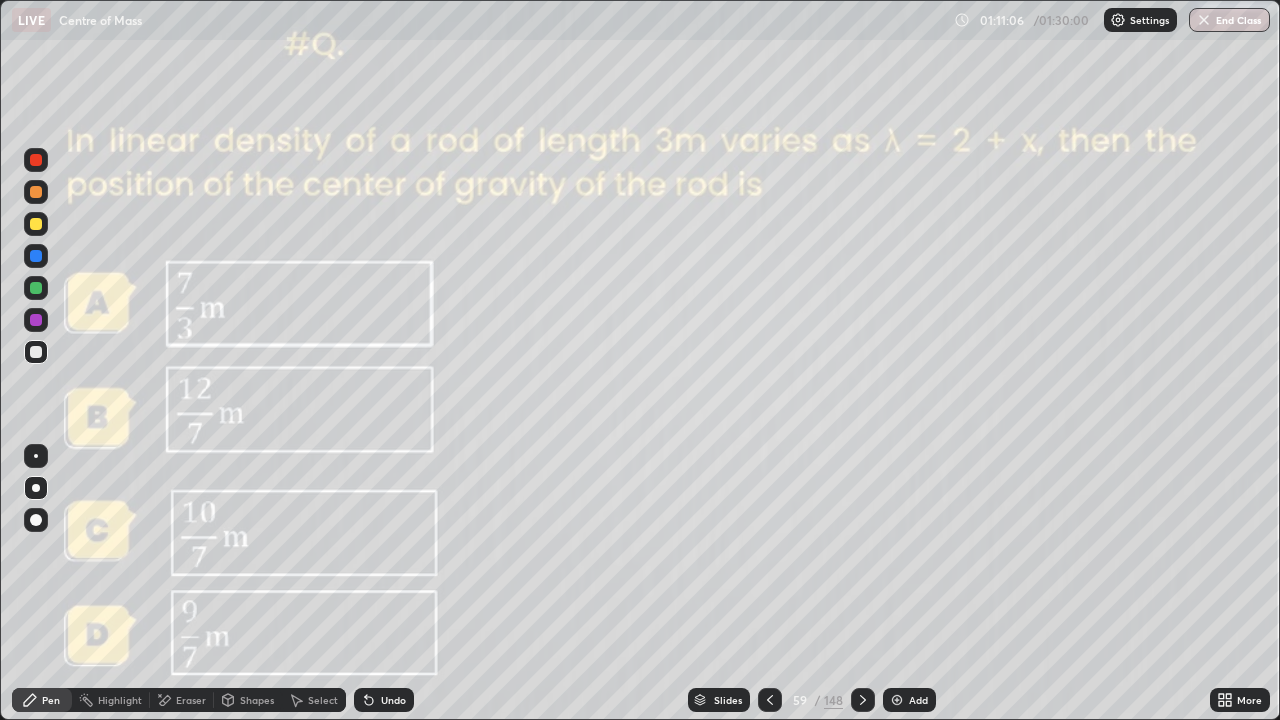 click on "Add" at bounding box center (918, 700) 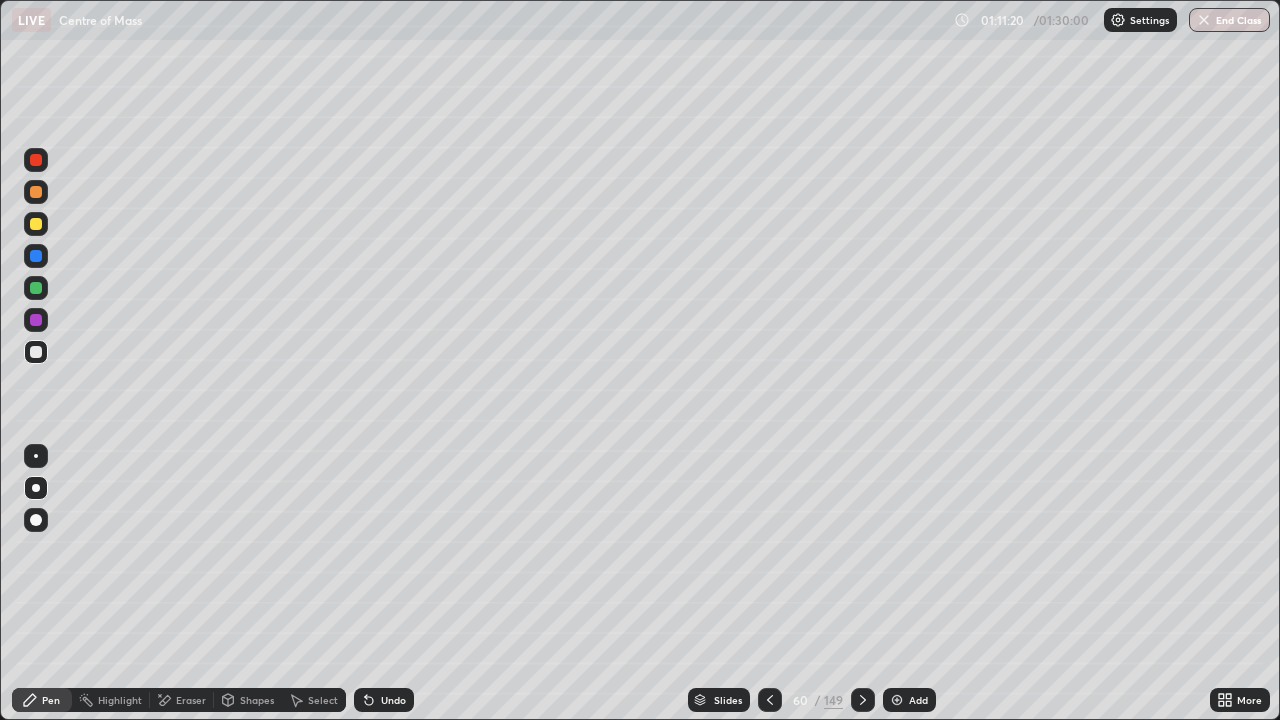 click 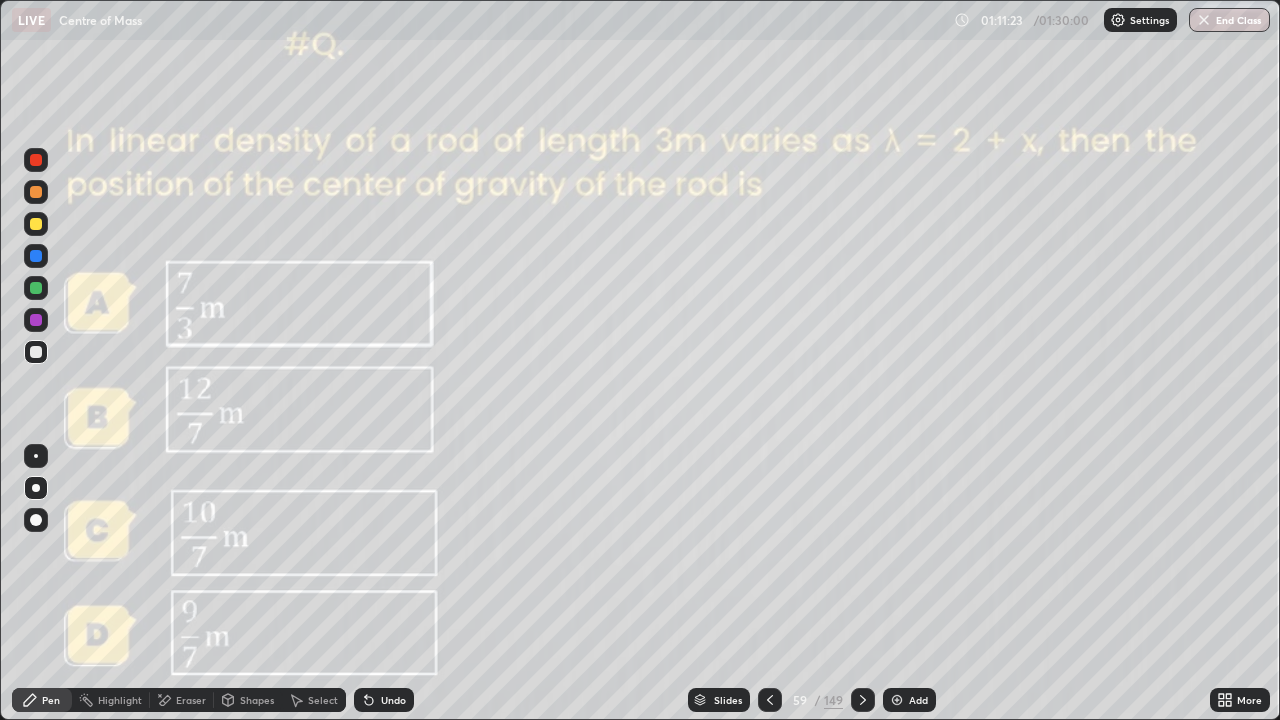 click 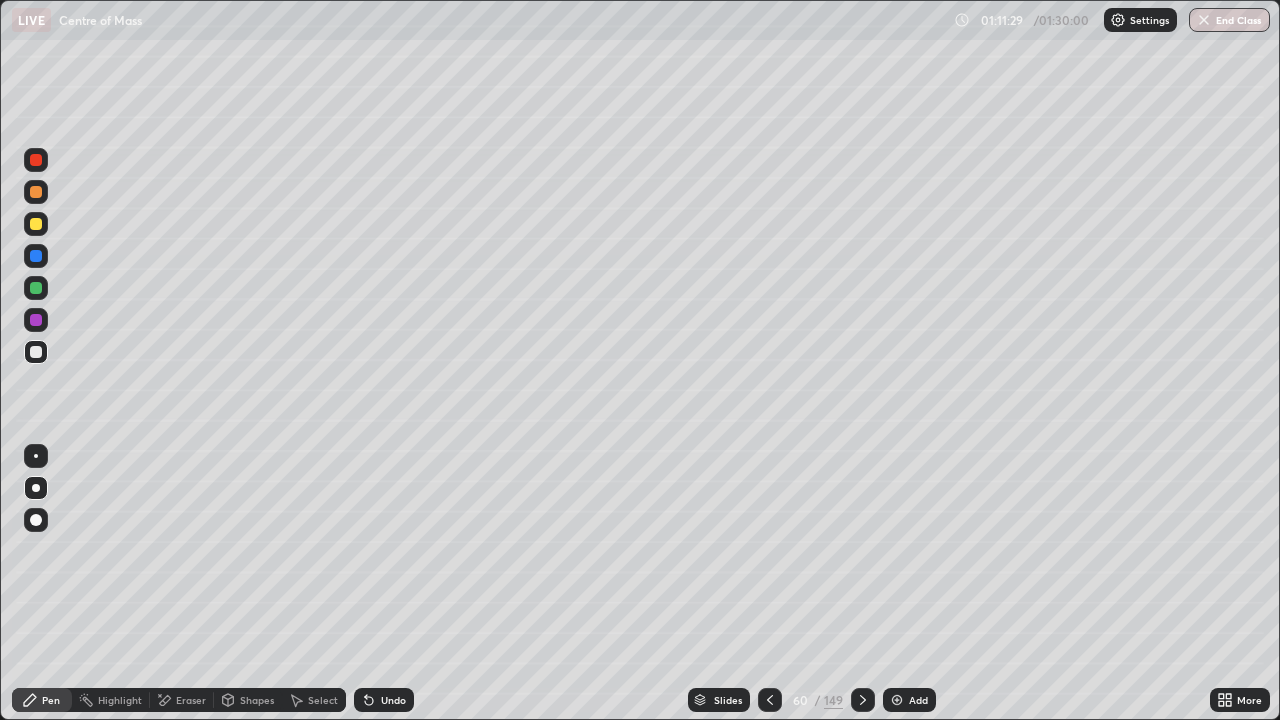 click 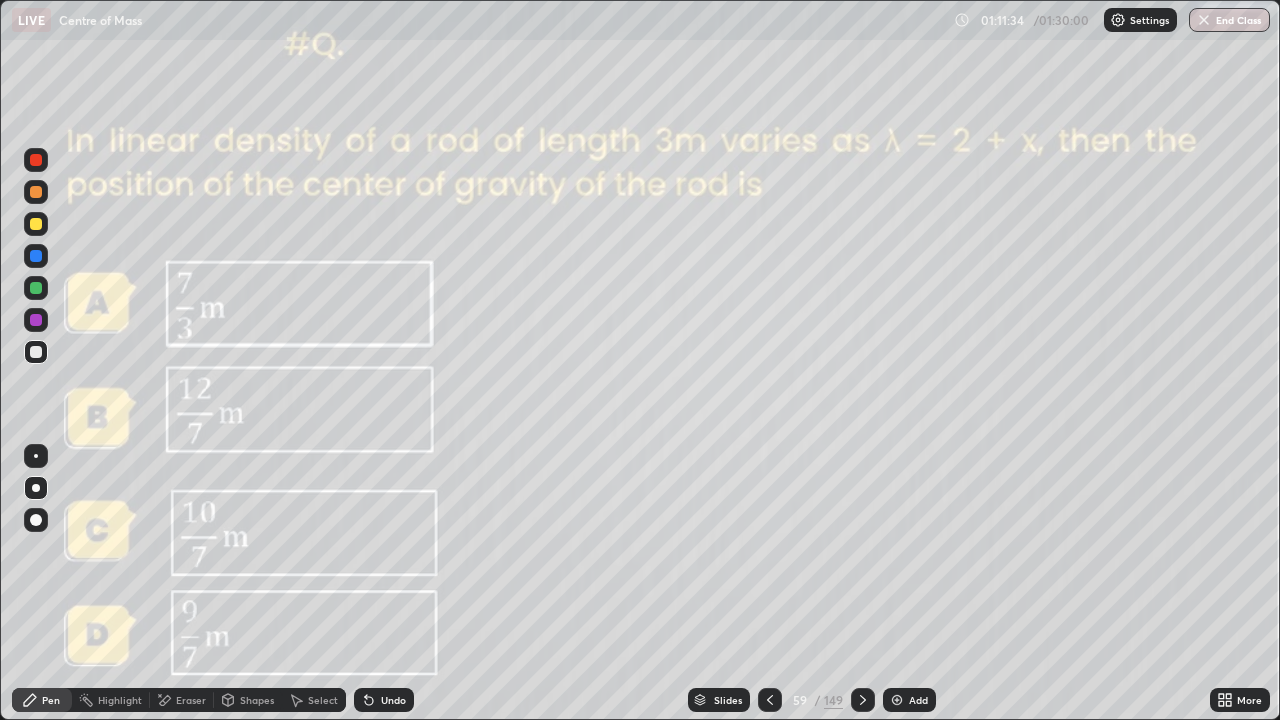 click 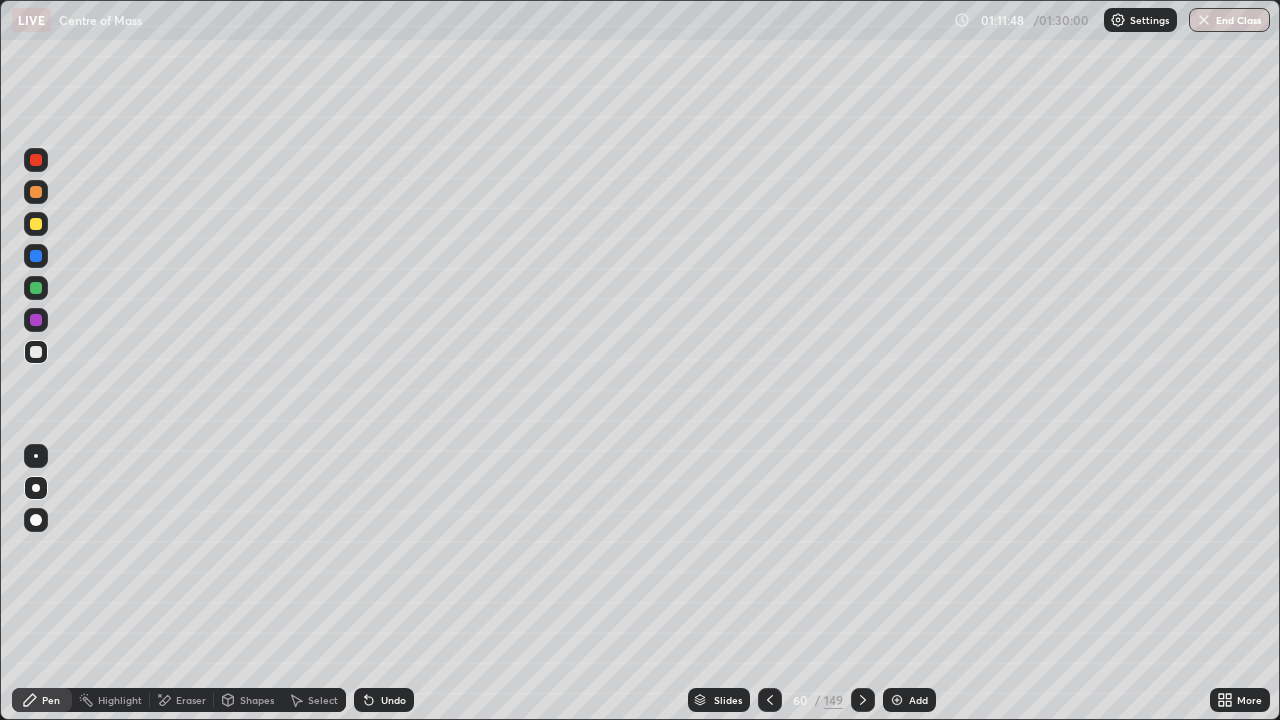 click on "Undo" at bounding box center [393, 700] 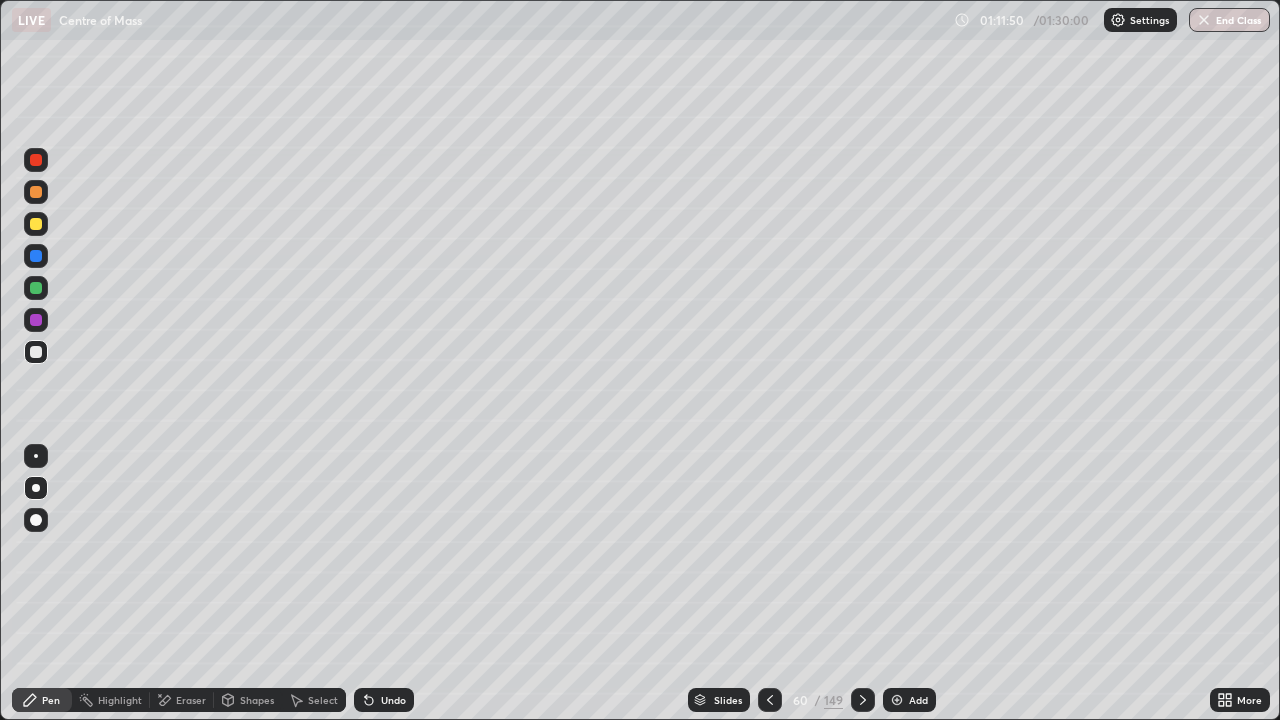 click on "Eraser" at bounding box center [182, 700] 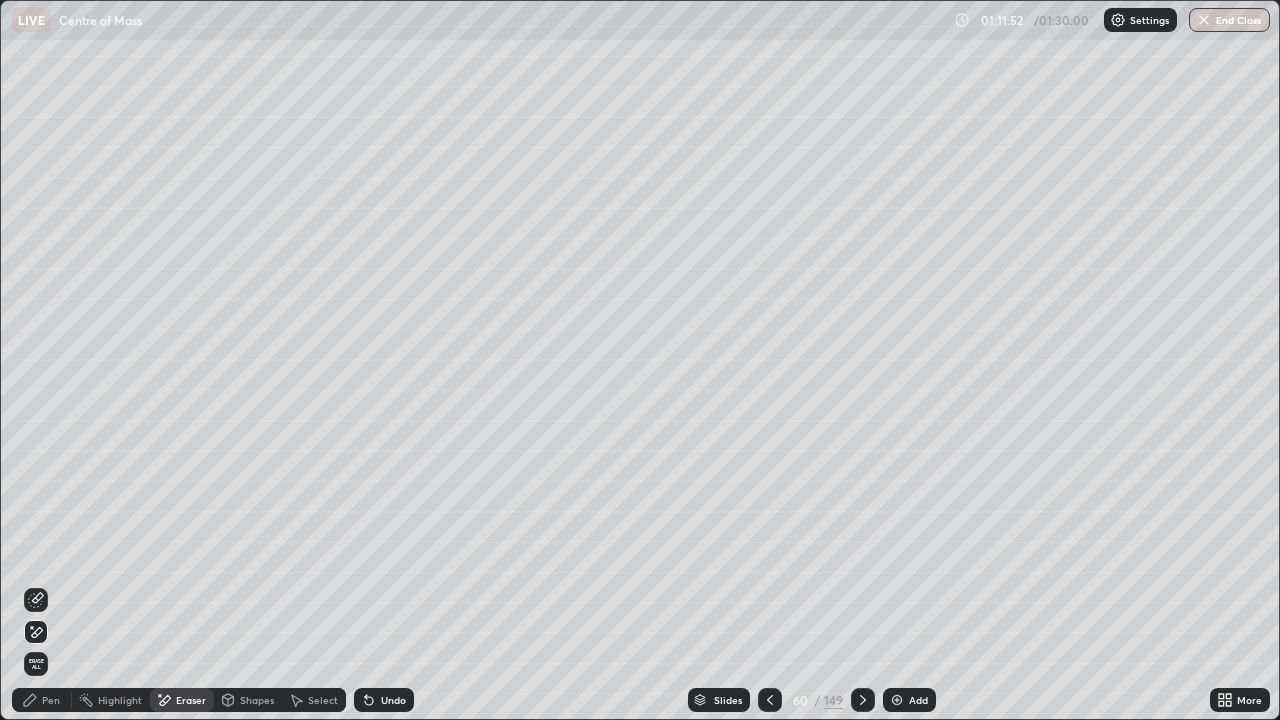 click on "Pen" at bounding box center (51, 700) 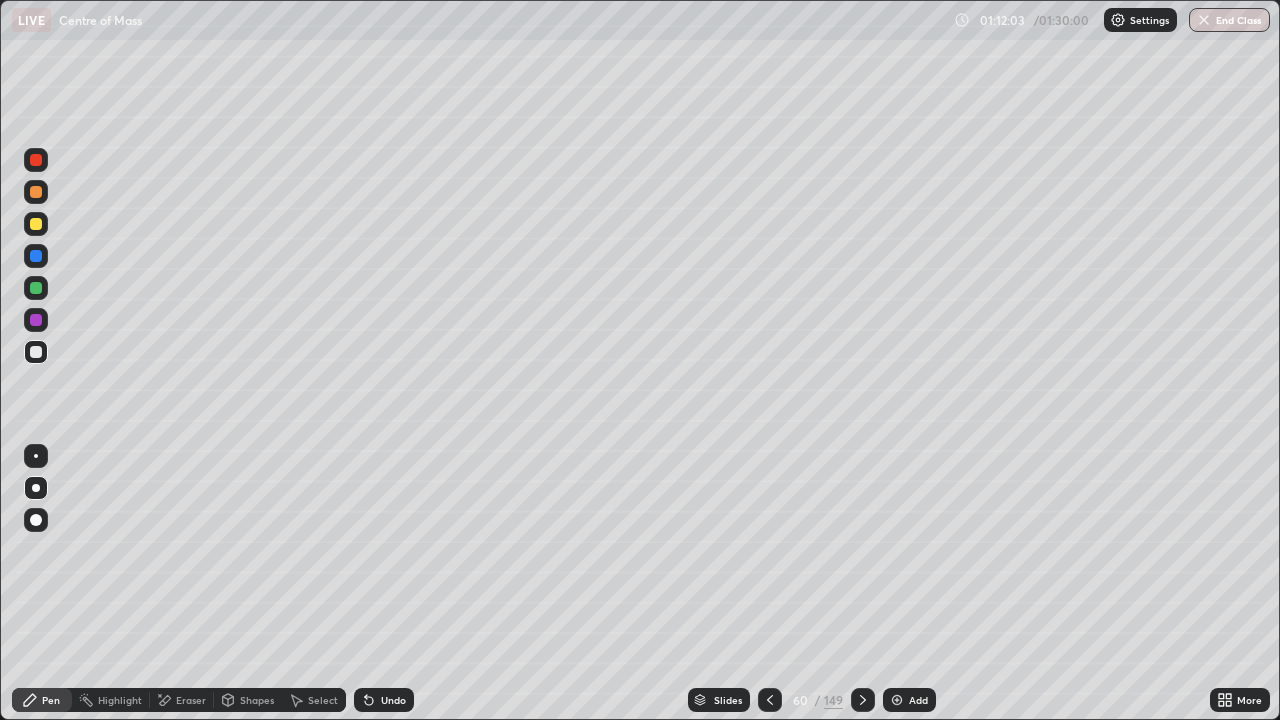 click on "Undo" at bounding box center (384, 700) 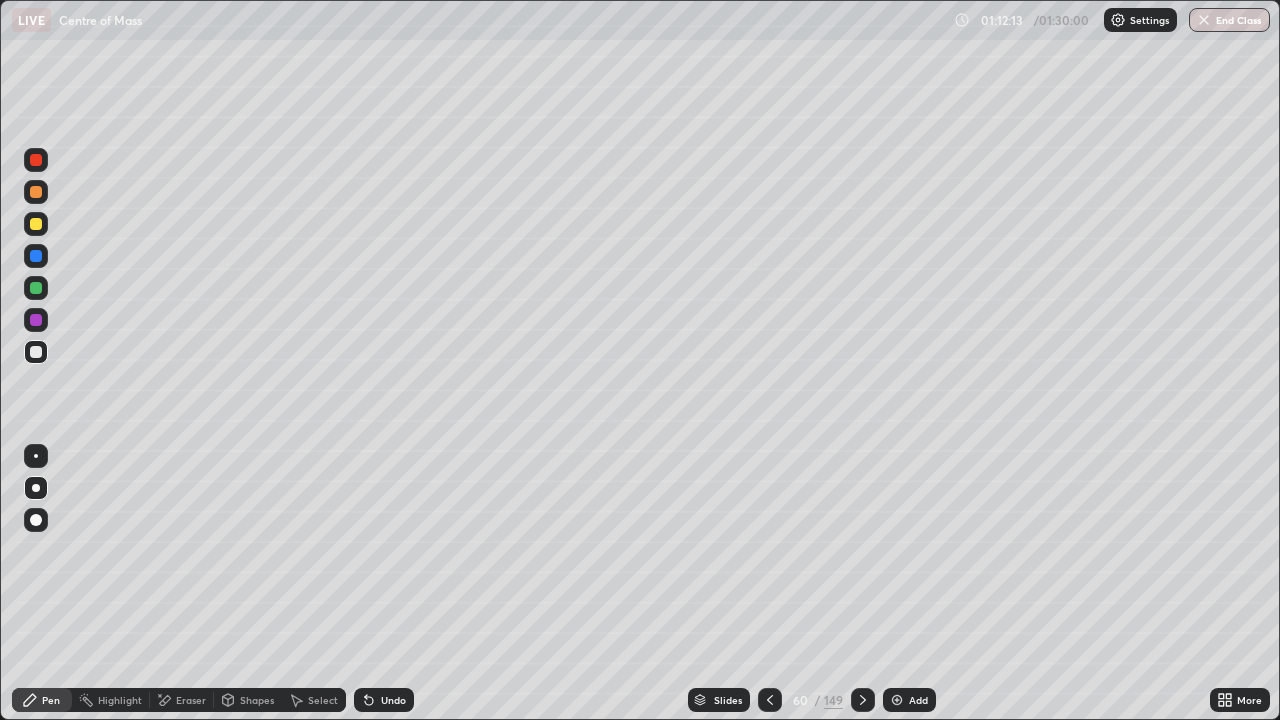 click at bounding box center (770, 700) 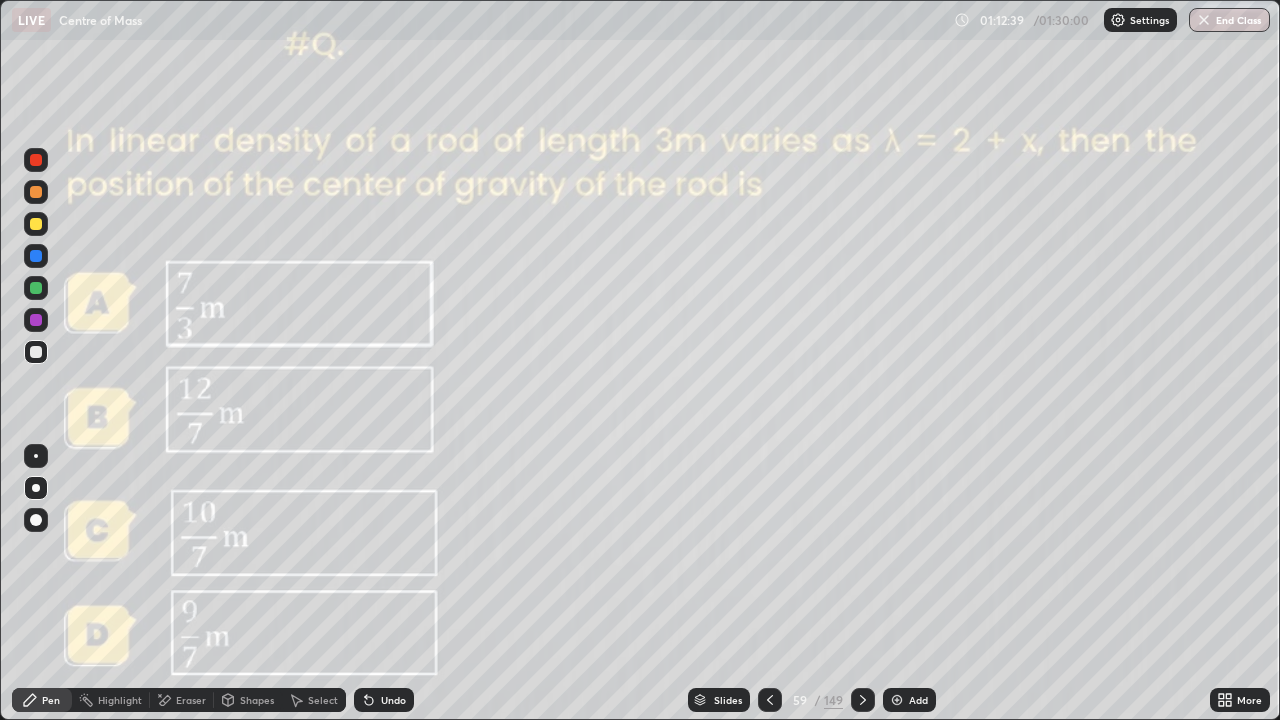 click 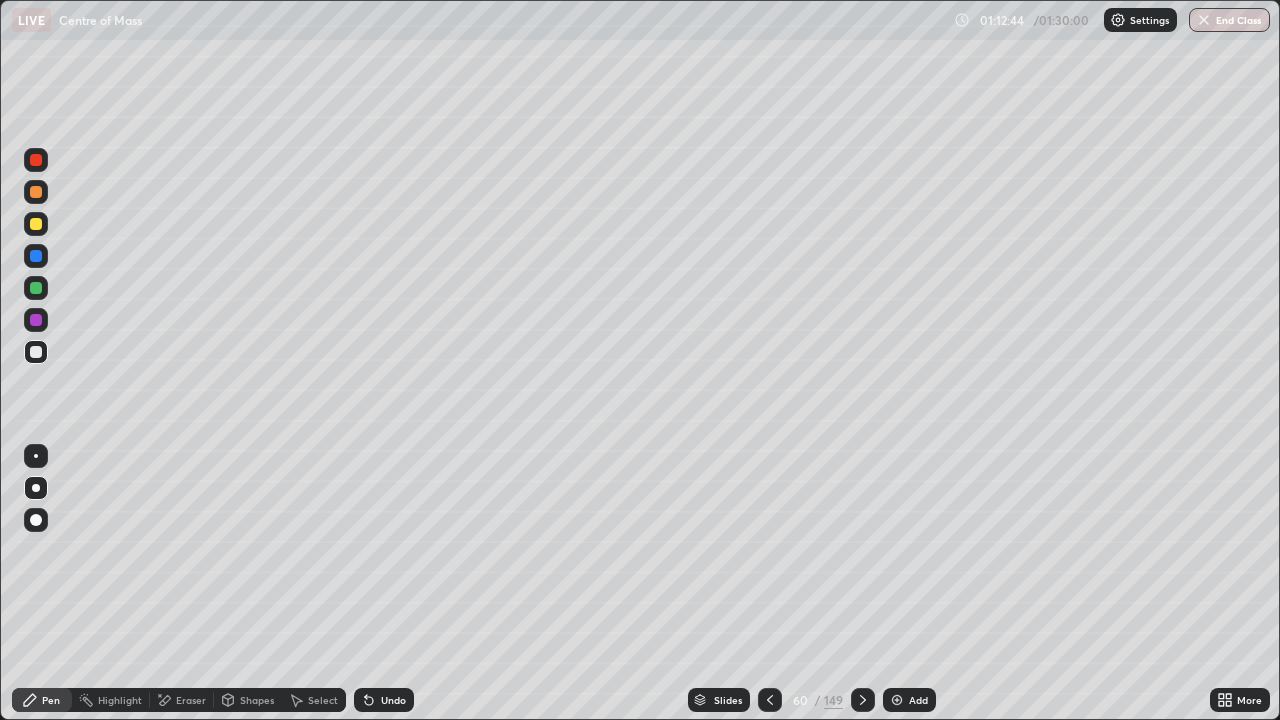 click on "Eraser" at bounding box center (191, 700) 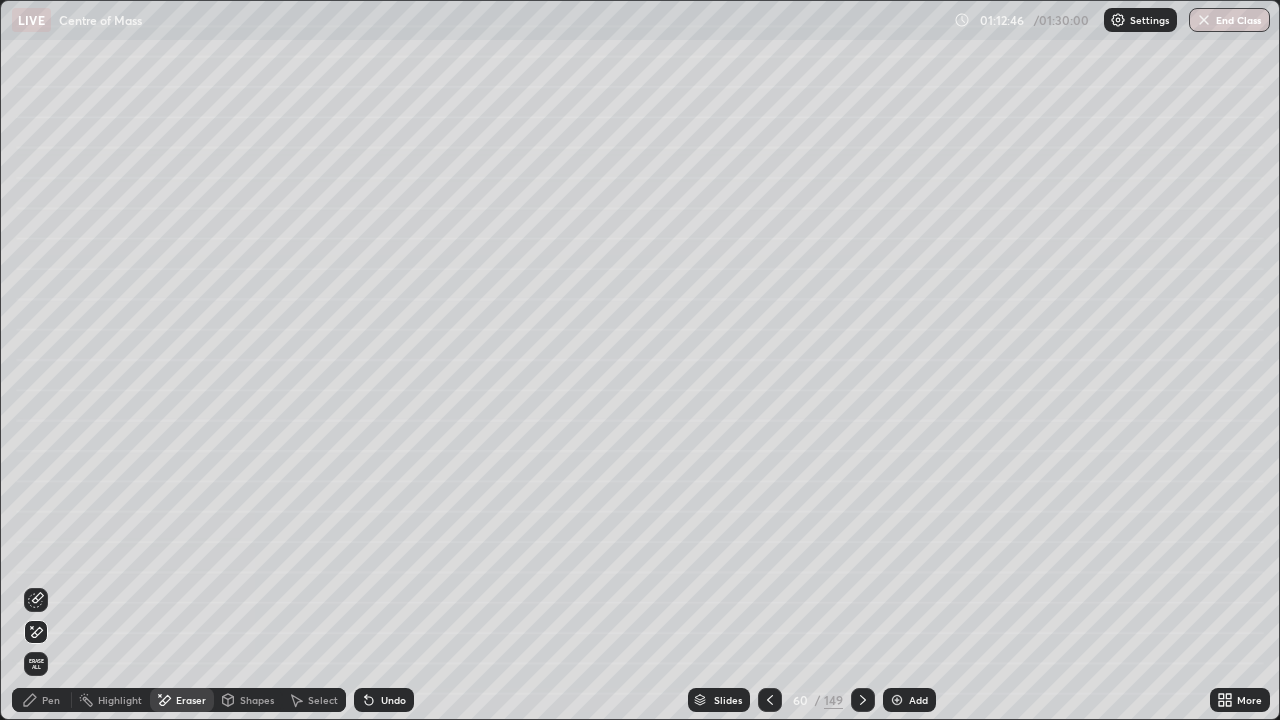 click on "Pen" at bounding box center [51, 700] 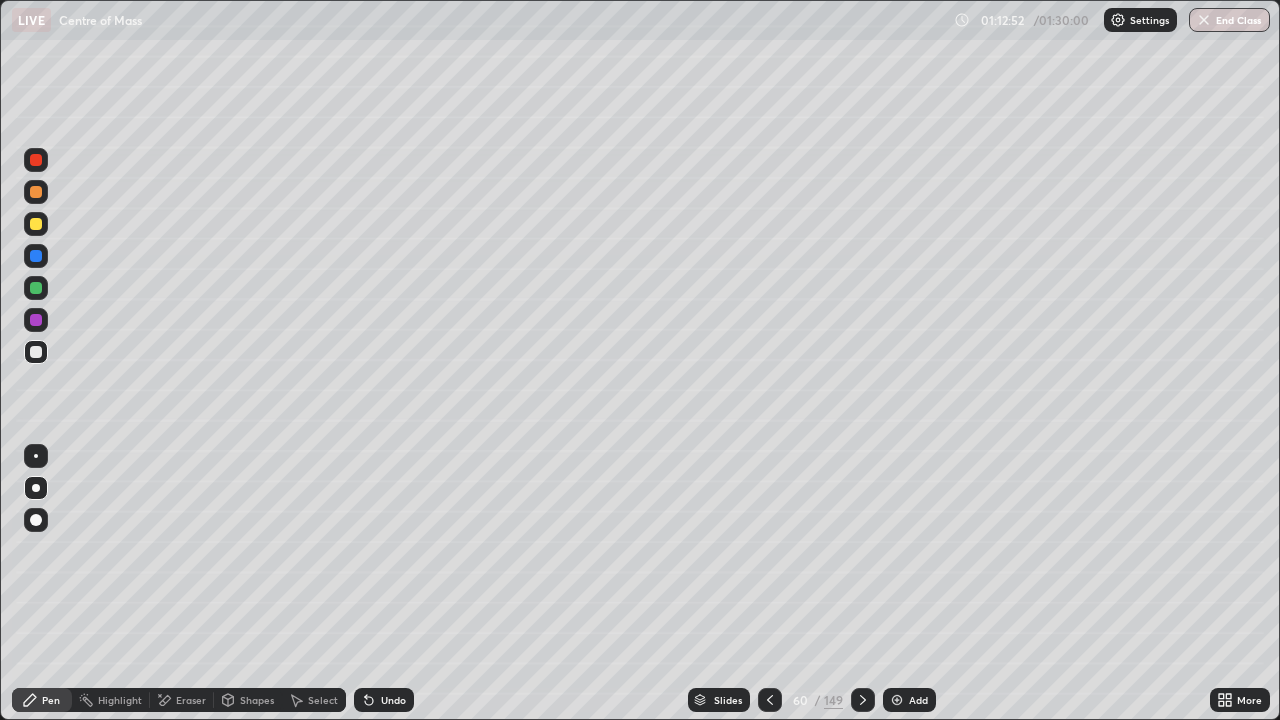click on "Eraser" at bounding box center [182, 700] 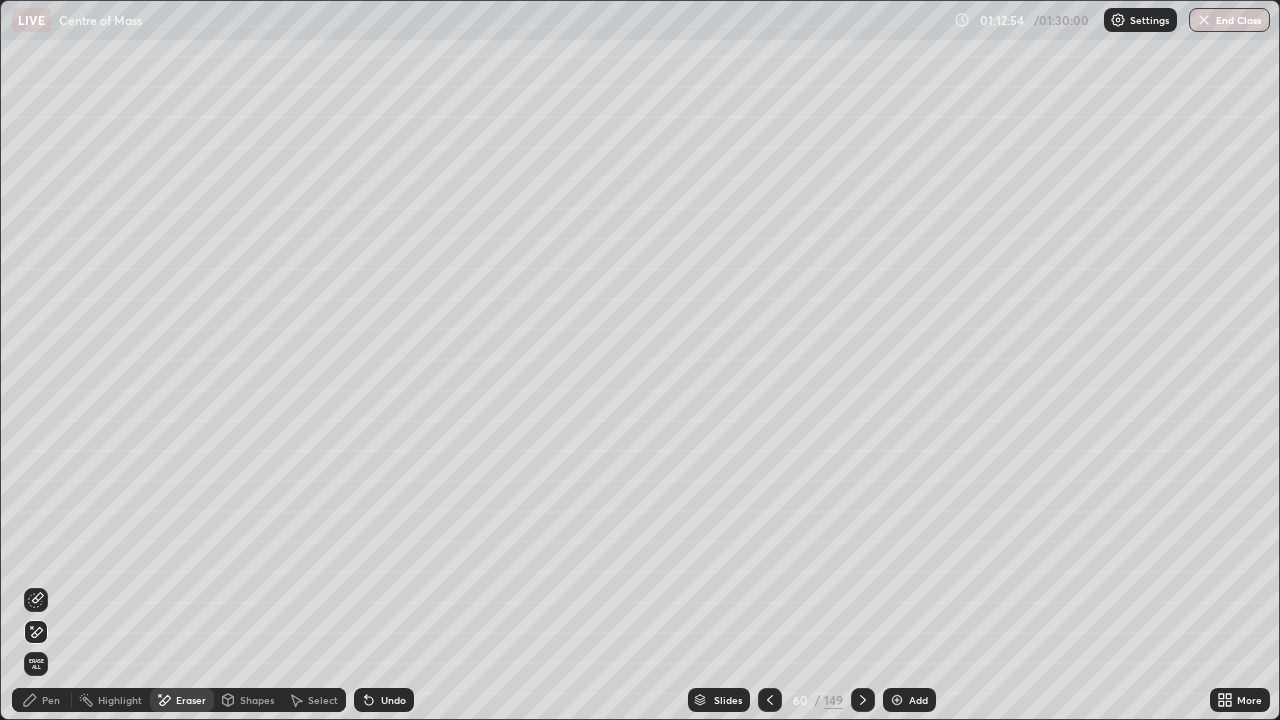 click on "Pen" at bounding box center (51, 700) 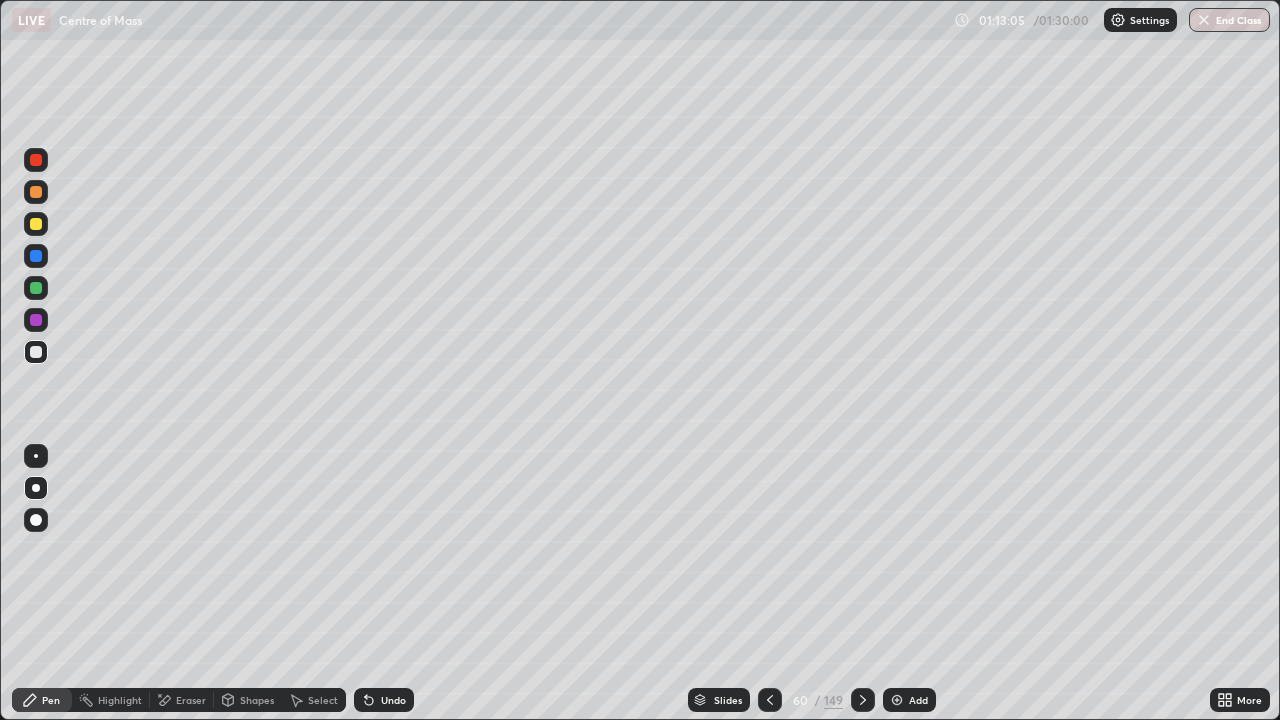 click at bounding box center [863, 700] 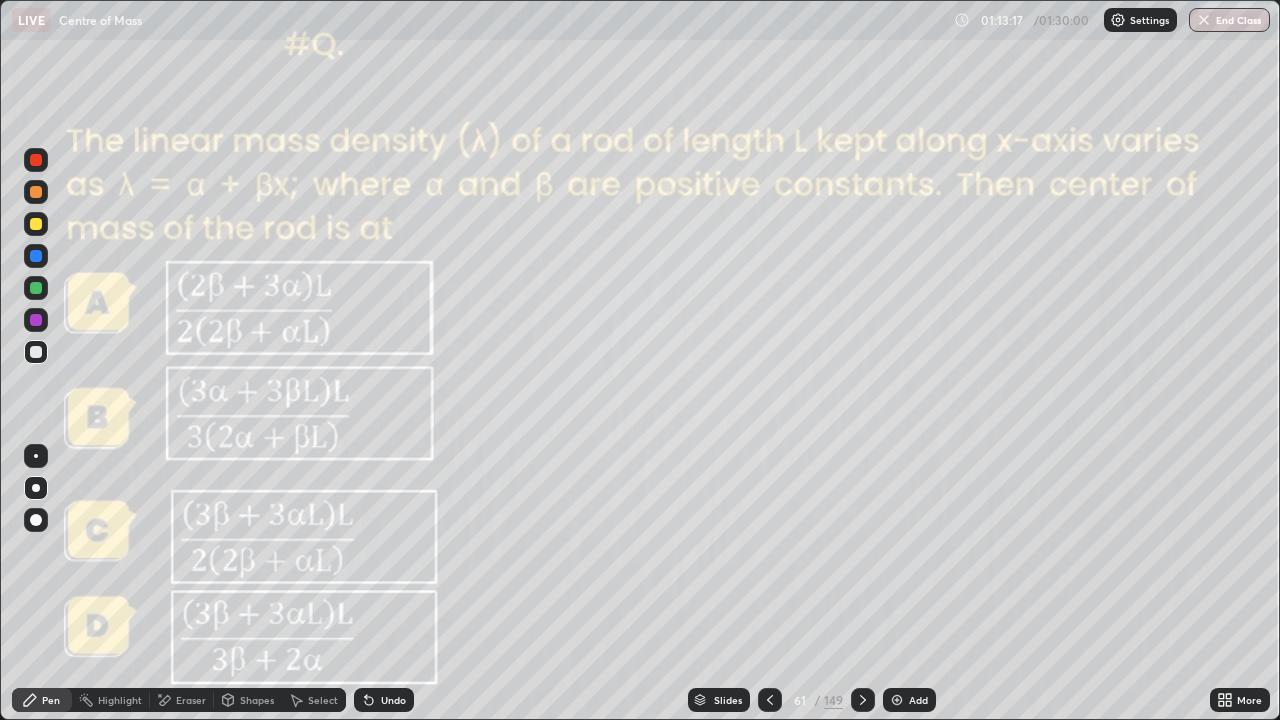 click 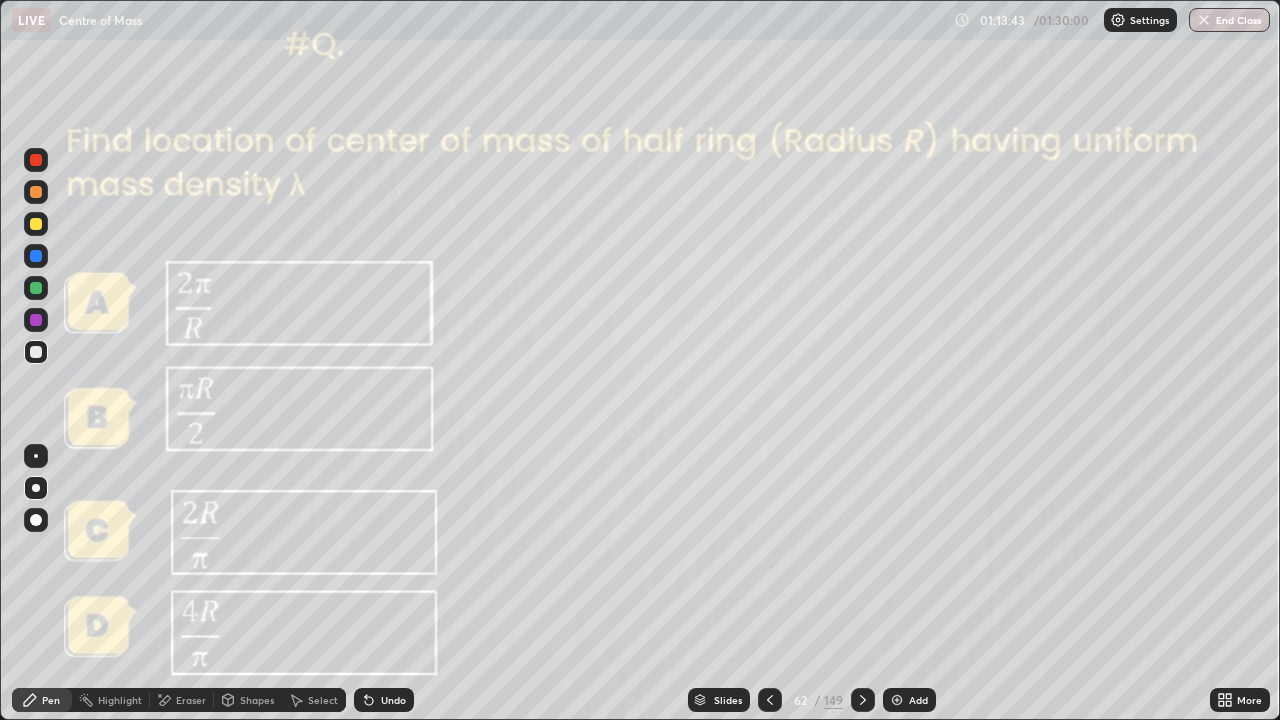 click 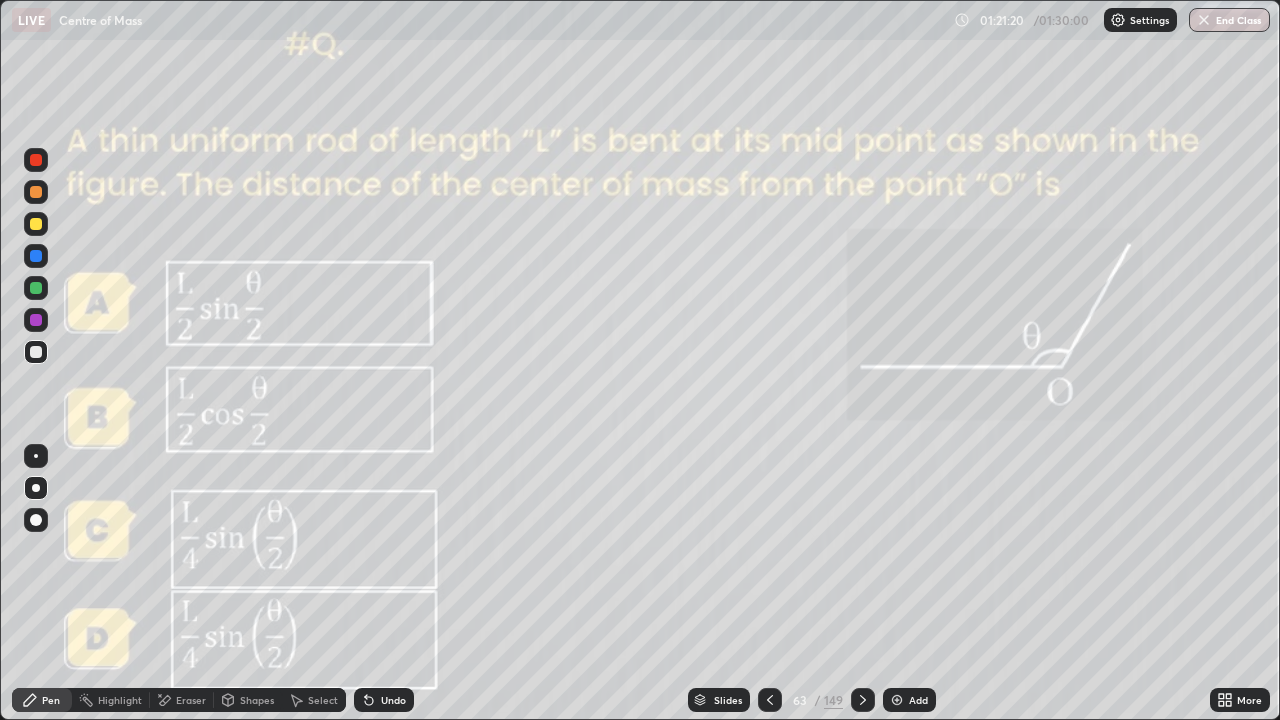 click at bounding box center [36, 288] 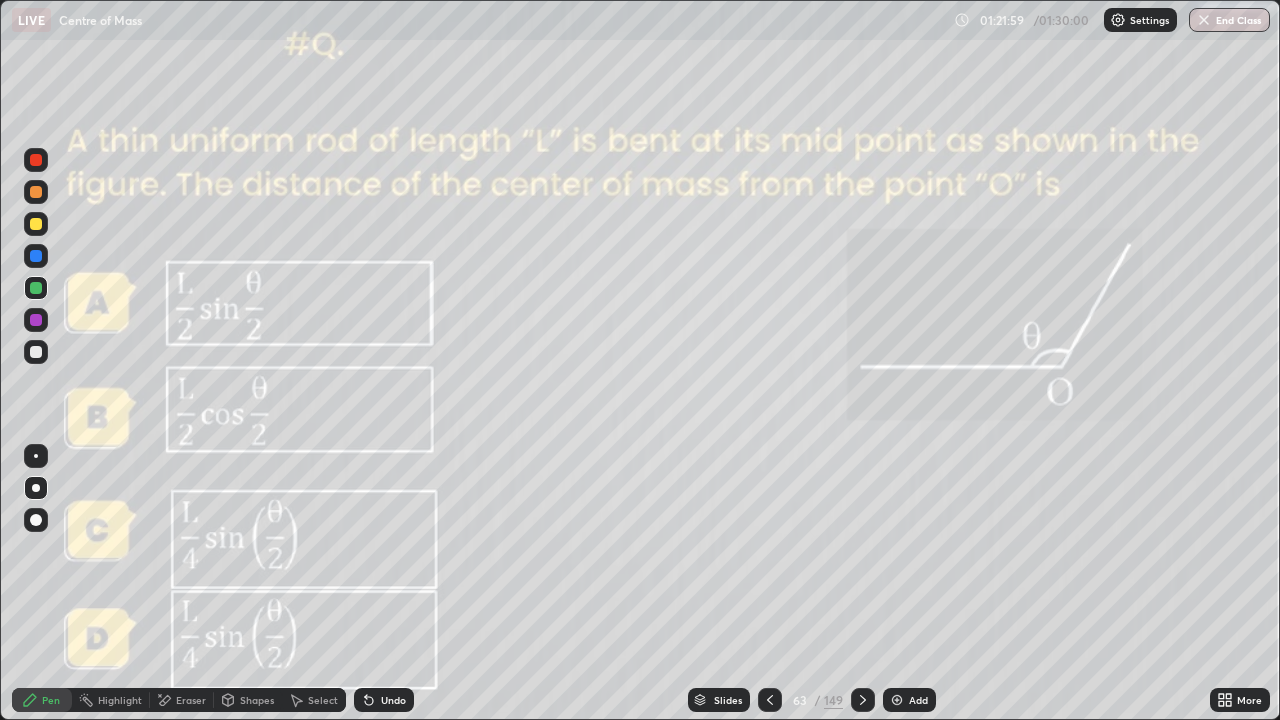 click at bounding box center [36, 224] 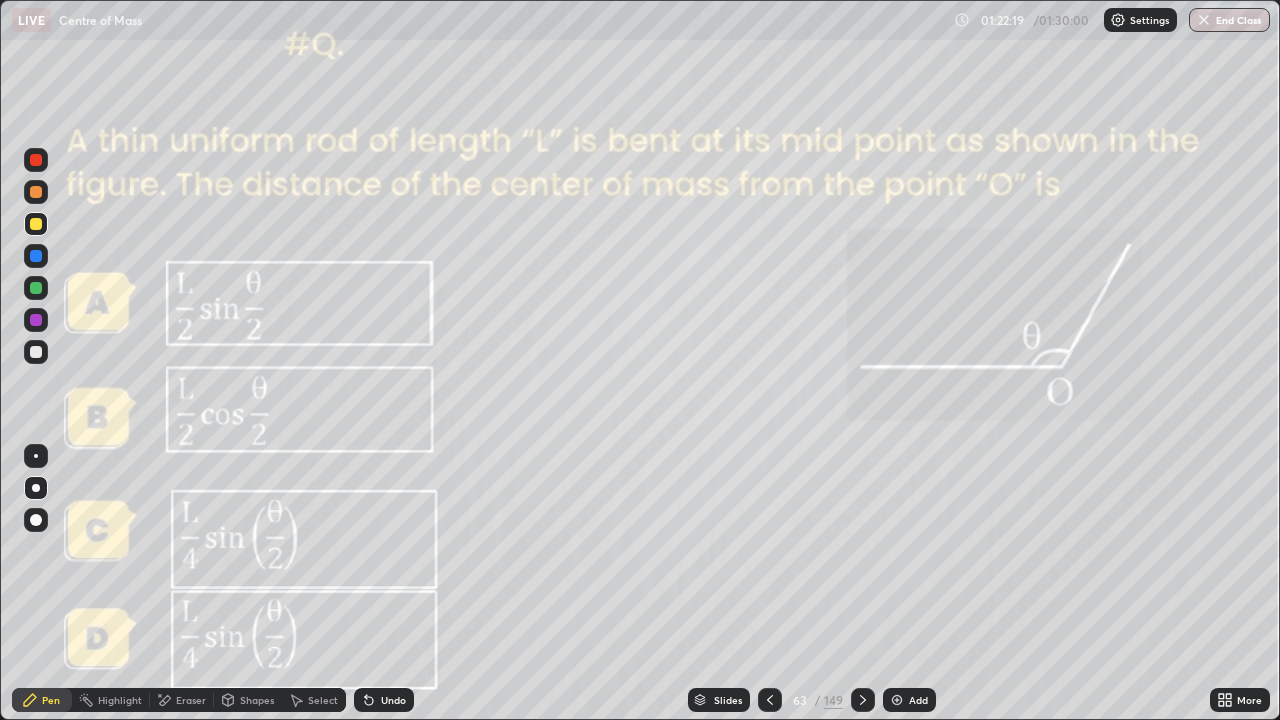 click on "Eraser" at bounding box center [191, 700] 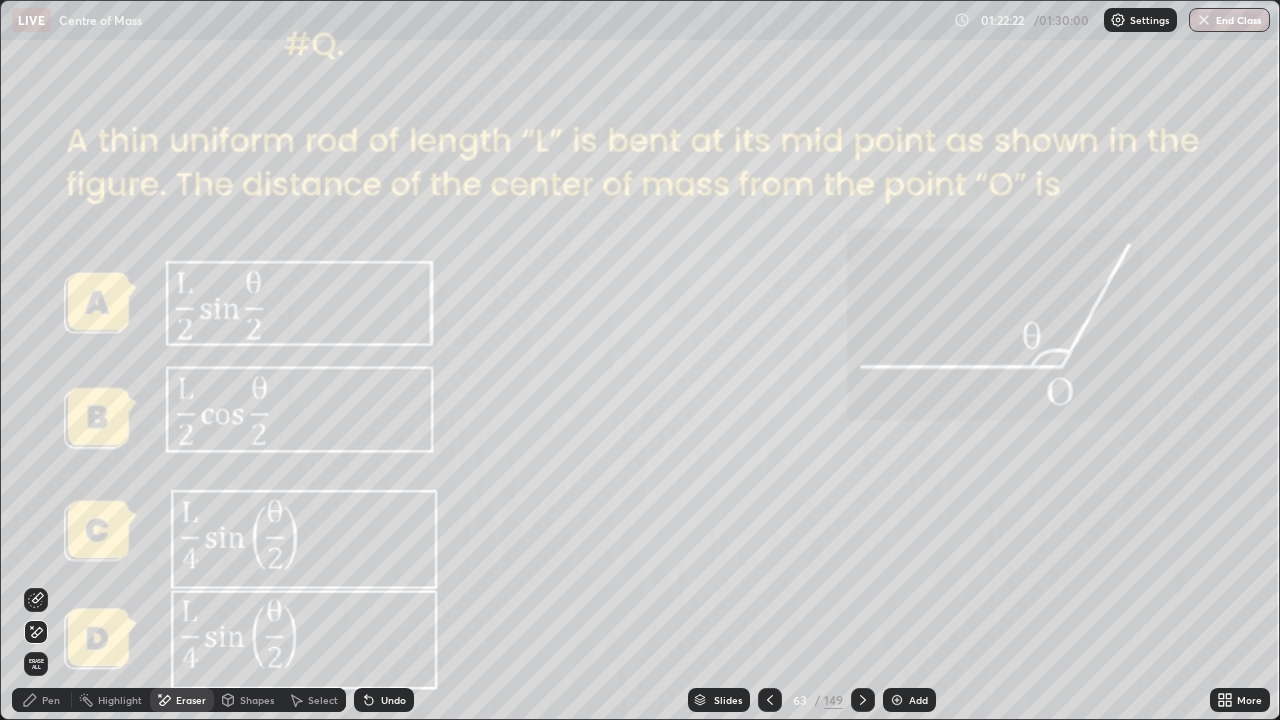 click on "Pen" at bounding box center [51, 700] 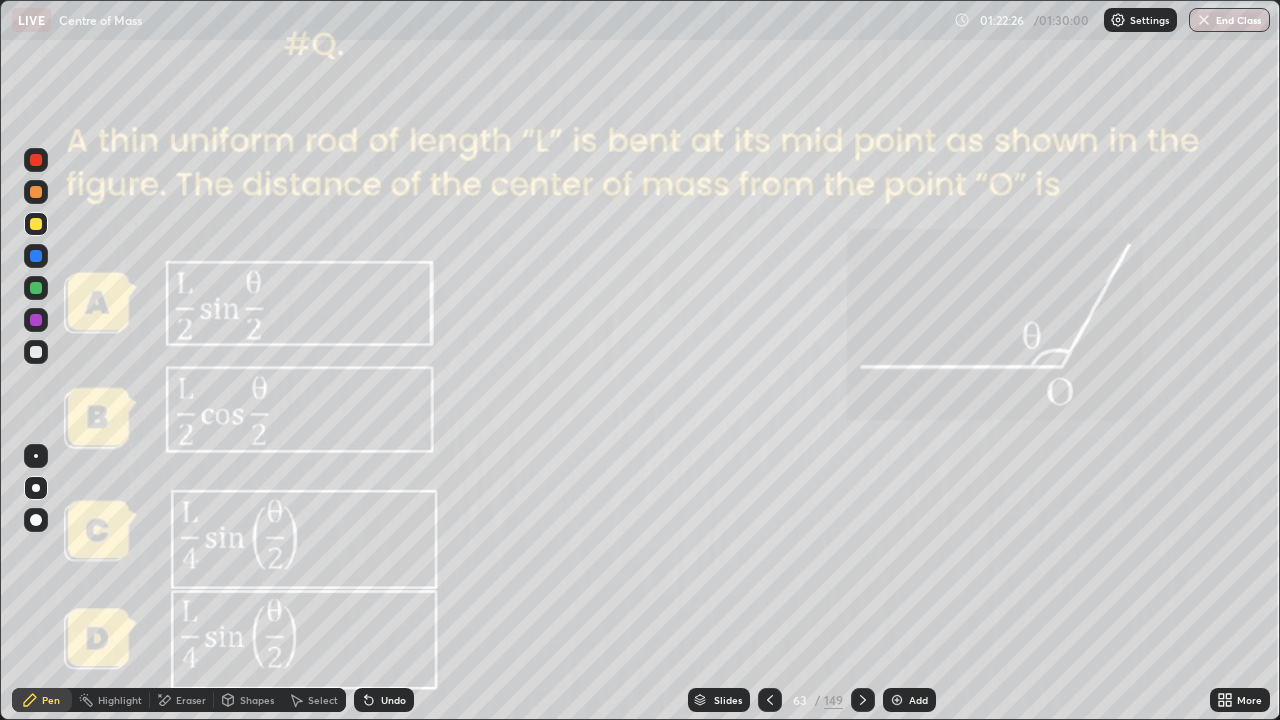 click at bounding box center [36, 352] 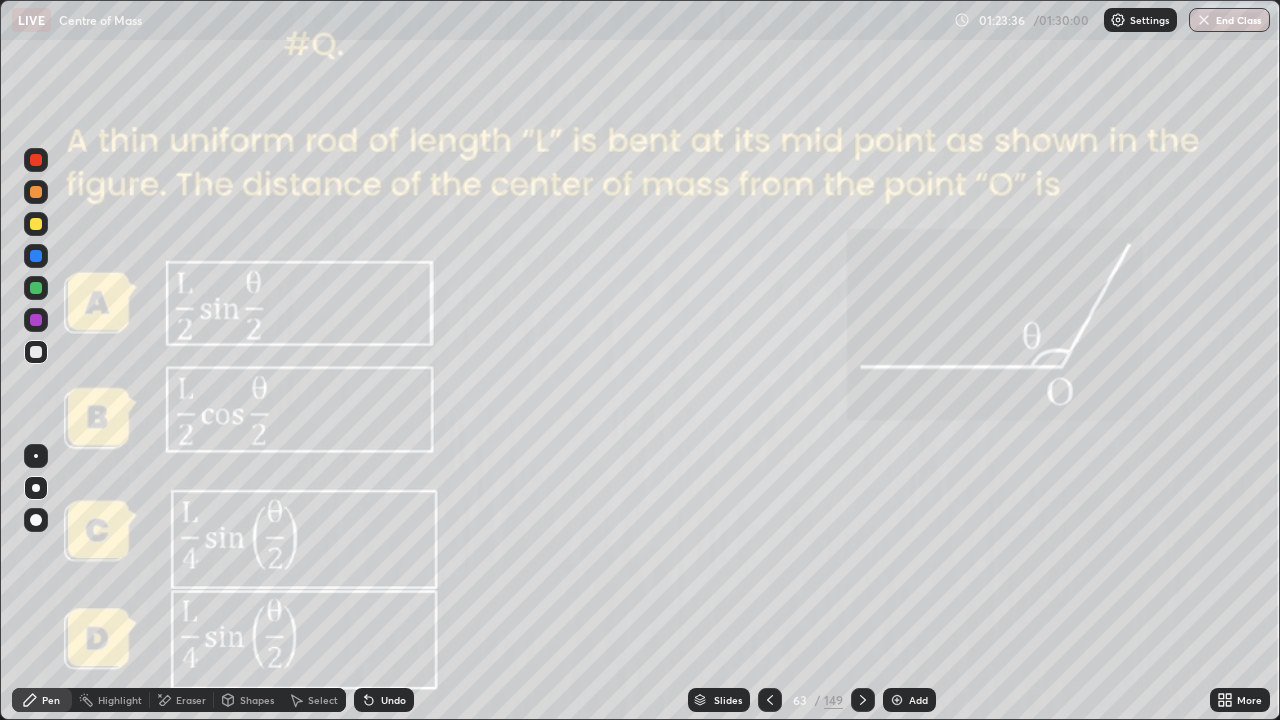 click on "Eraser" at bounding box center (191, 700) 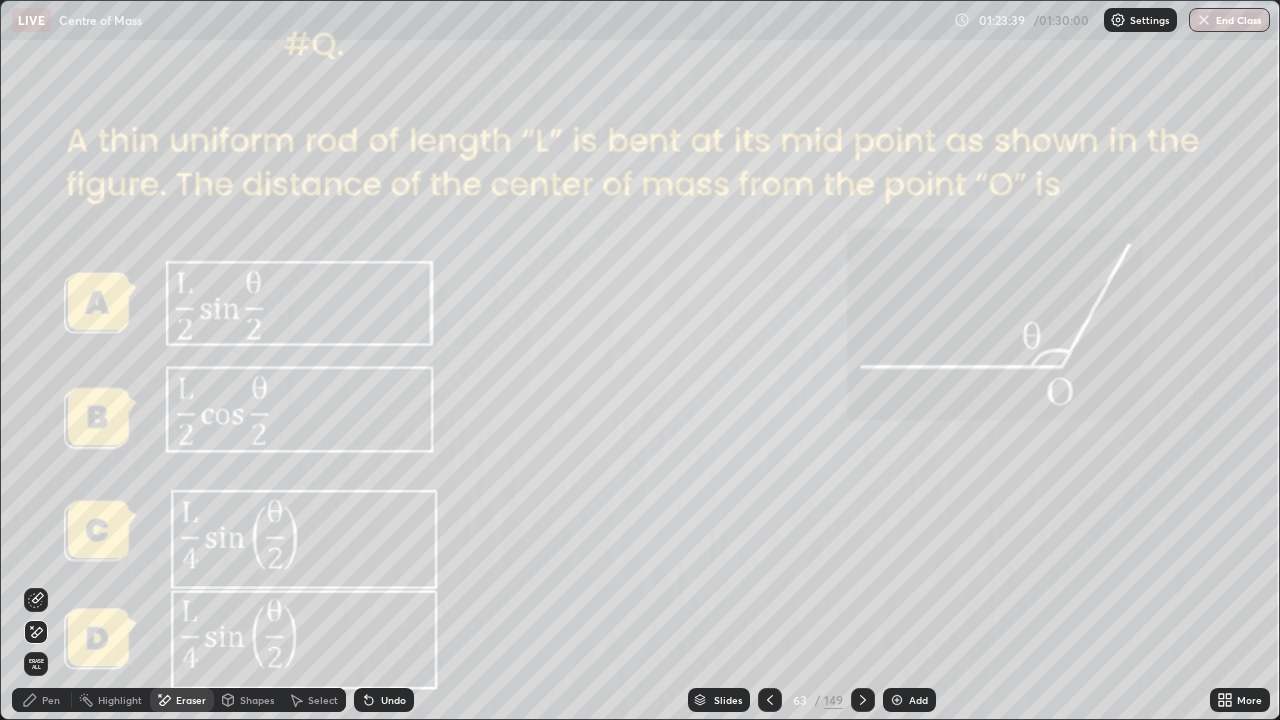 click on "Pen" at bounding box center (42, 700) 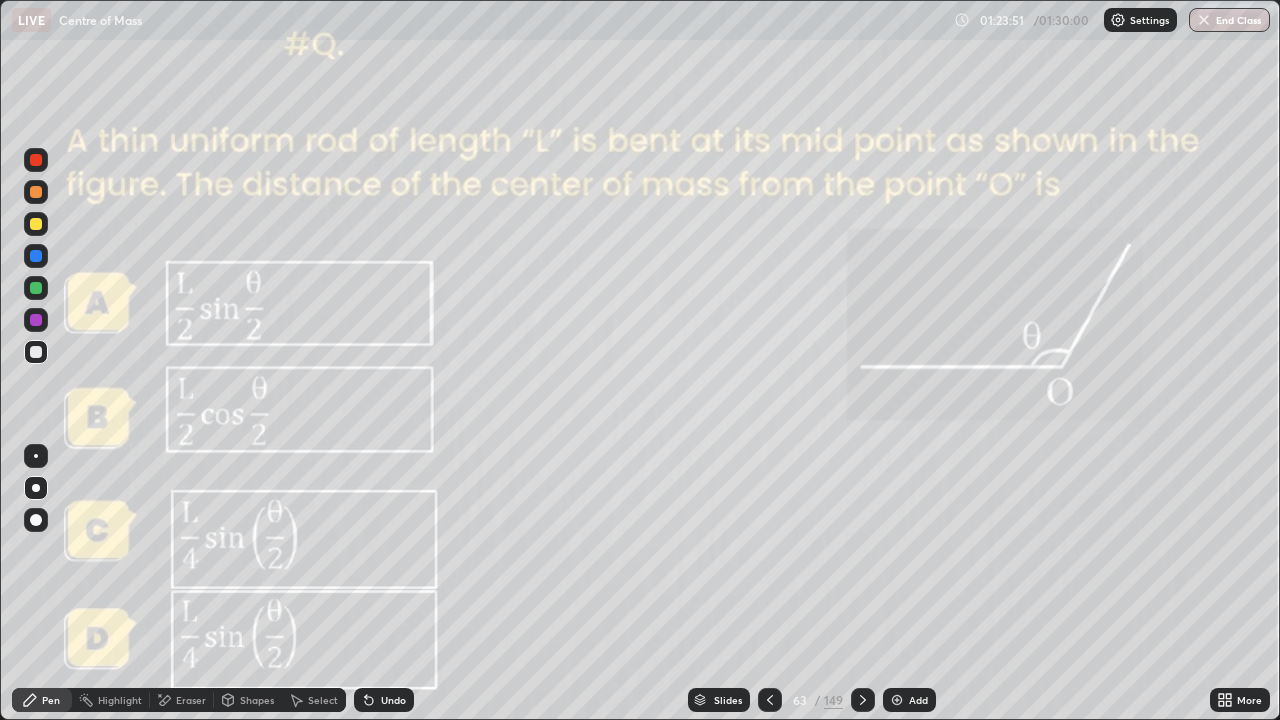 click on "Add" at bounding box center (909, 700) 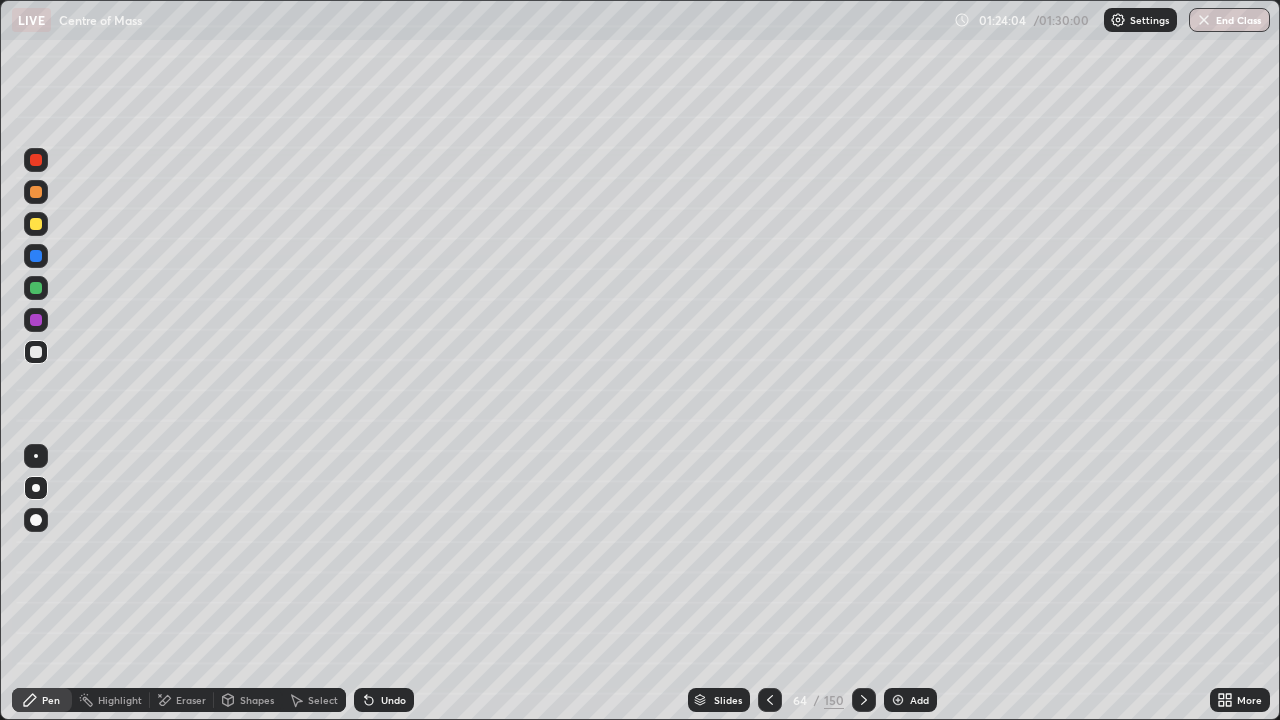 click at bounding box center (36, 288) 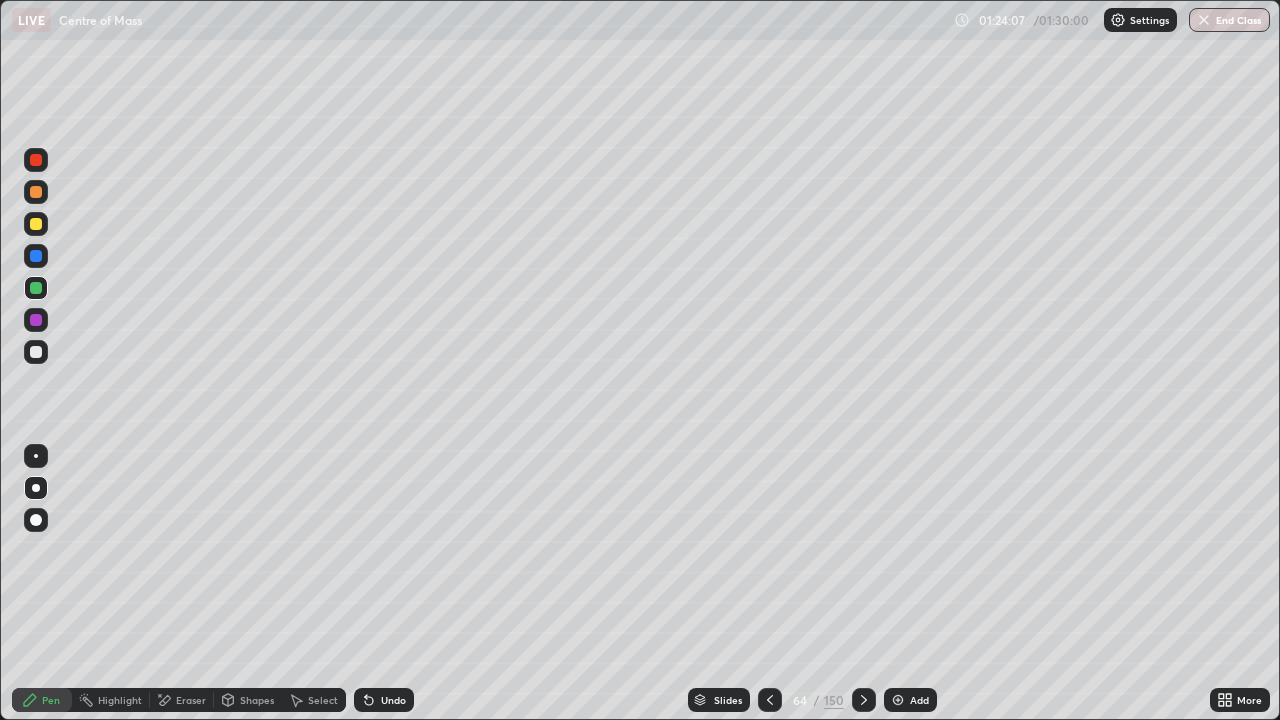 click on "Pen" at bounding box center [42, 700] 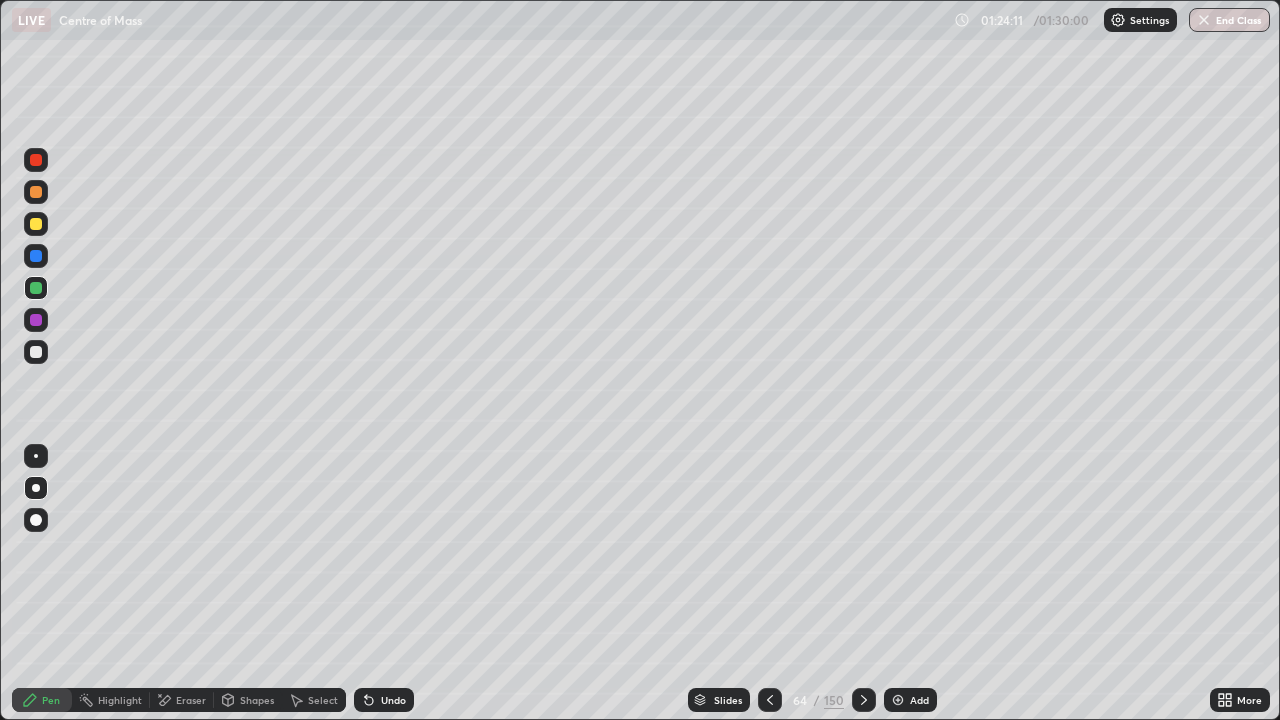click 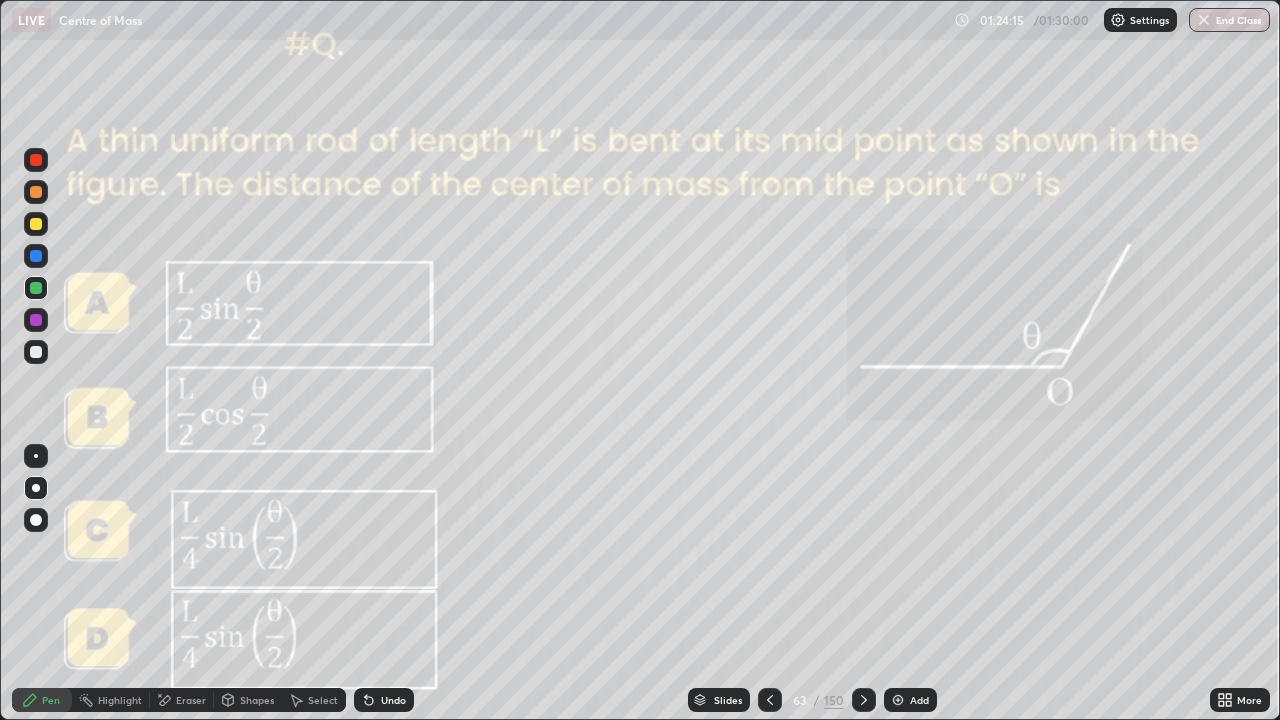 click 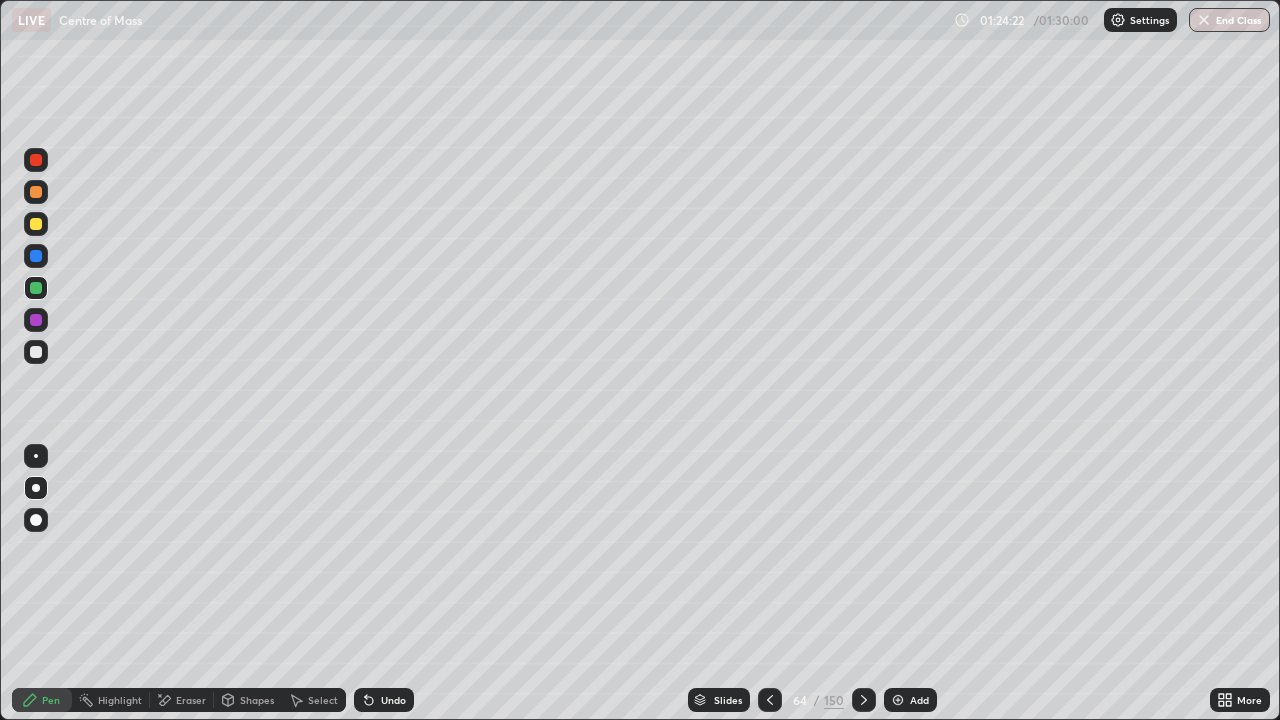 click 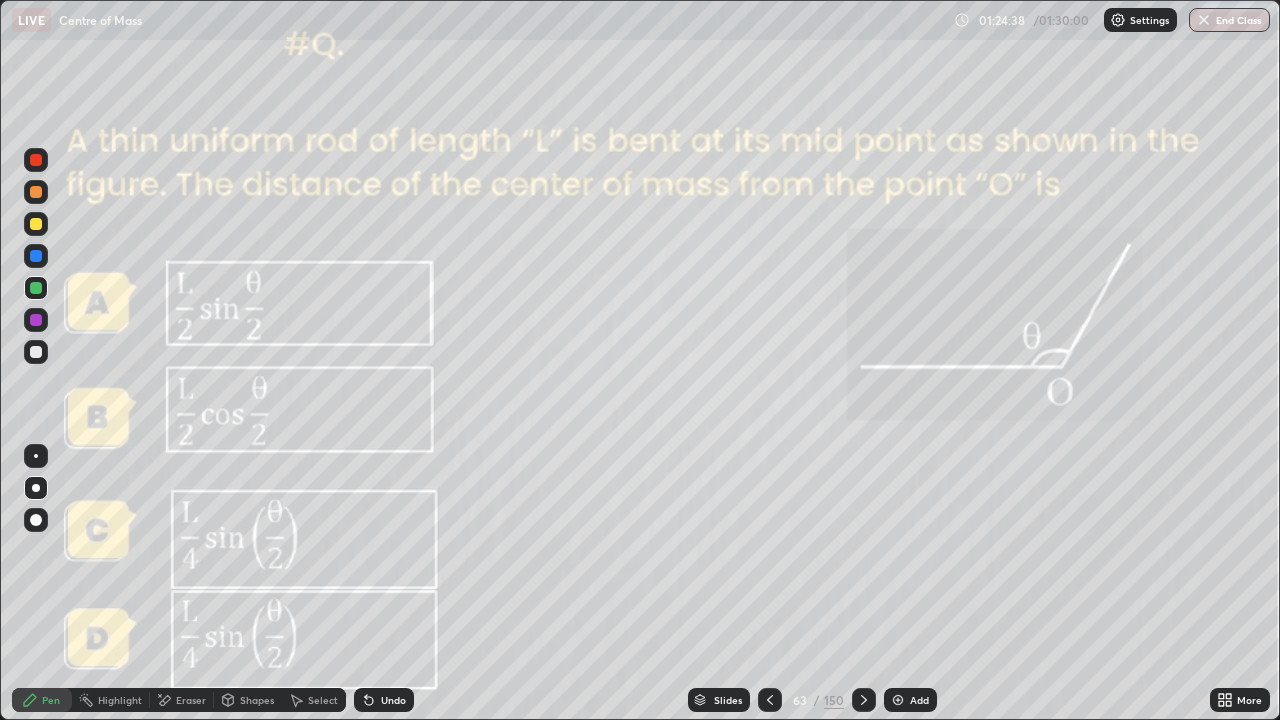 click 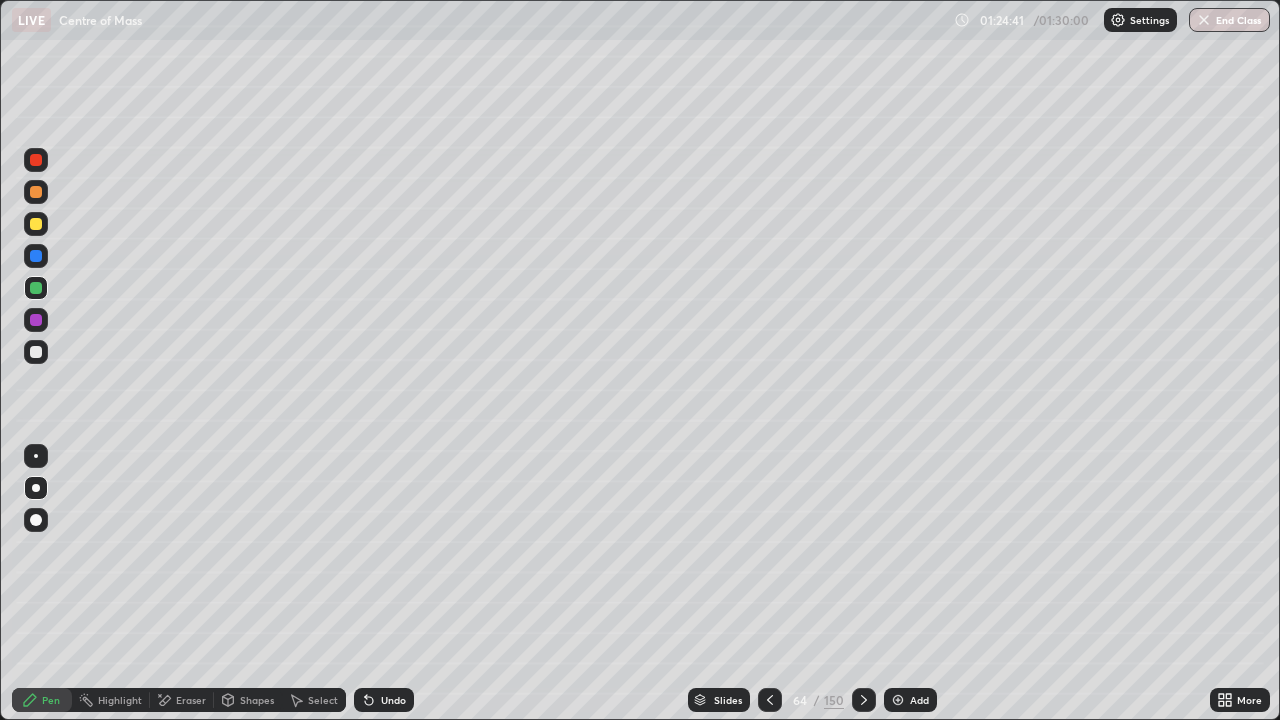 click 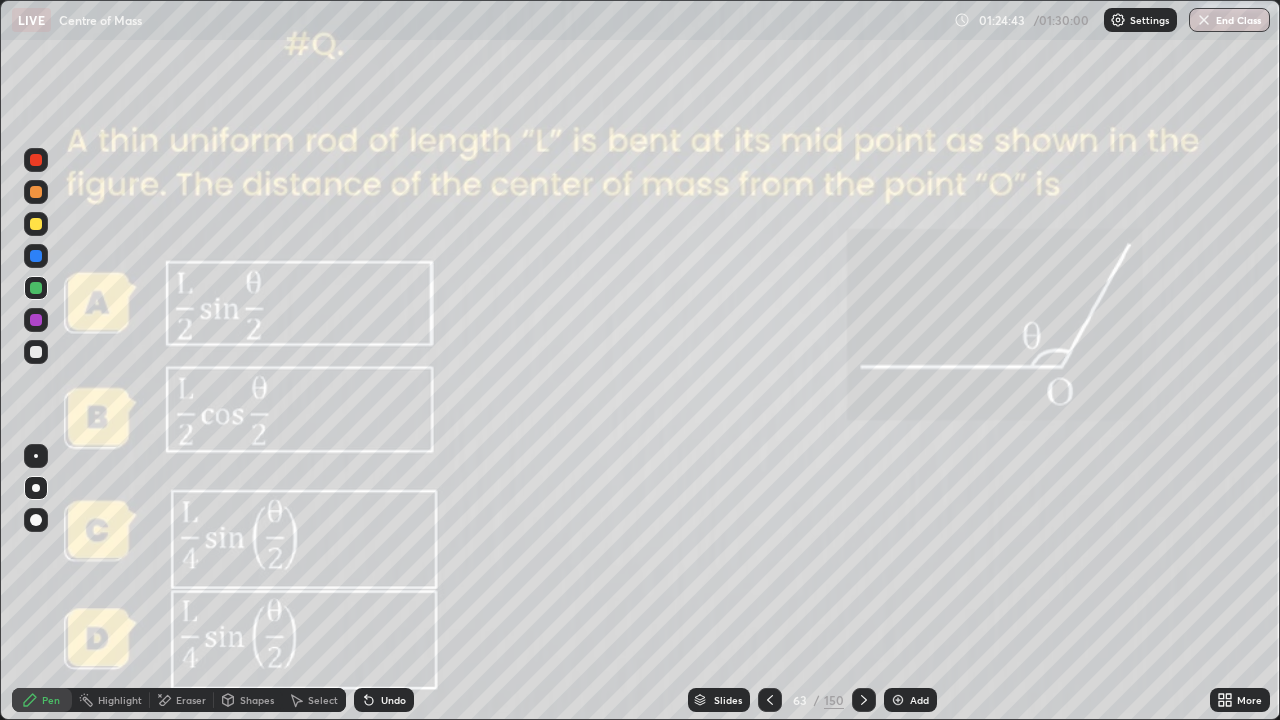 click 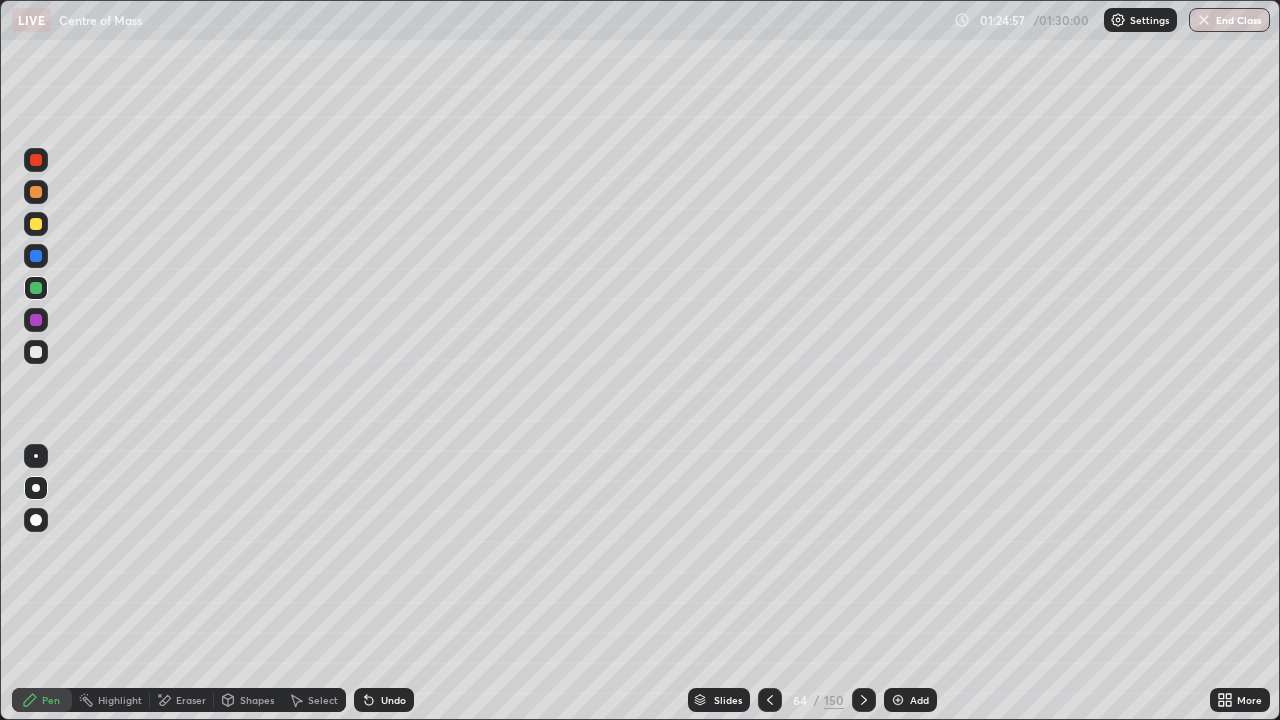click at bounding box center [898, 700] 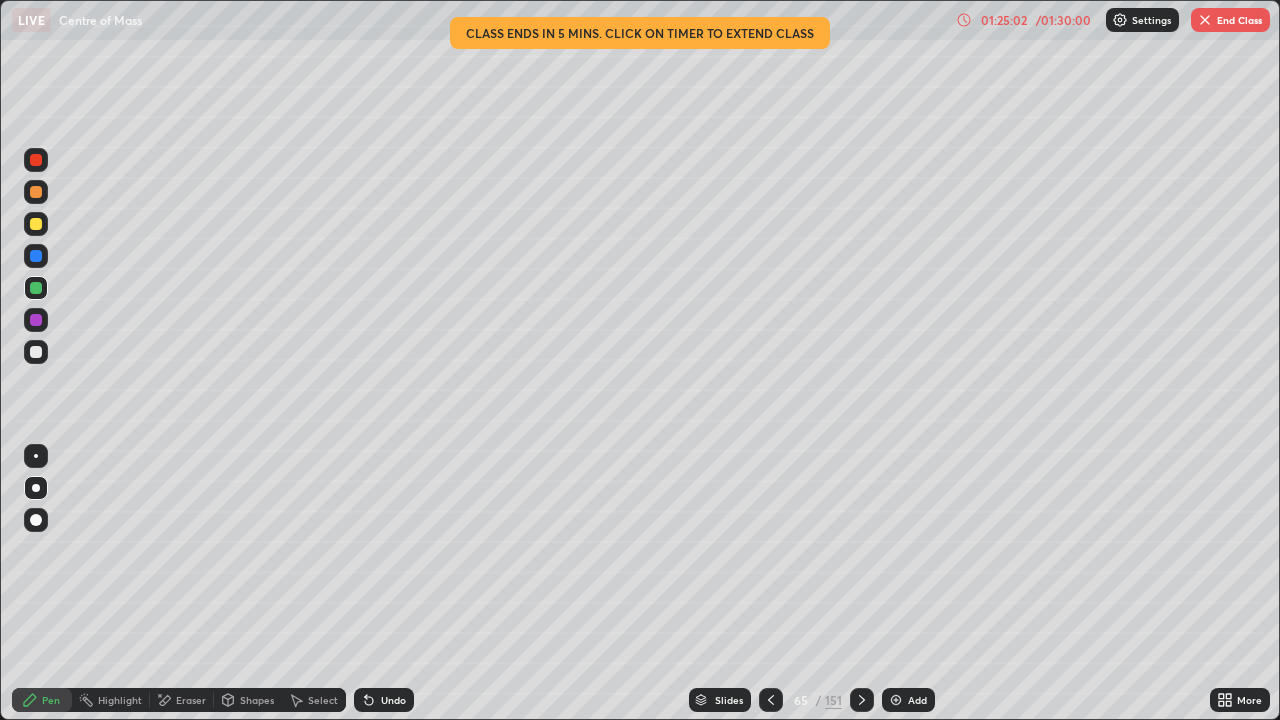 click on "01:25:02" at bounding box center [1004, 20] 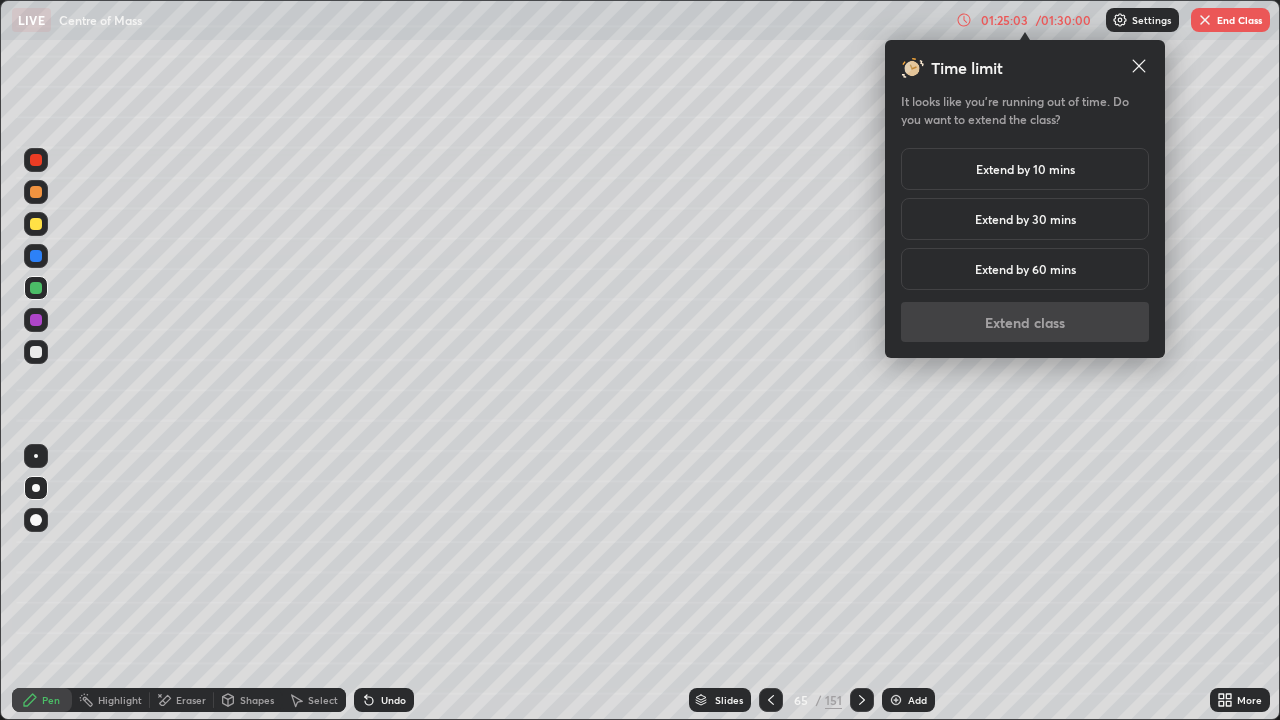 click on "Extend by 30 mins" at bounding box center [1025, 219] 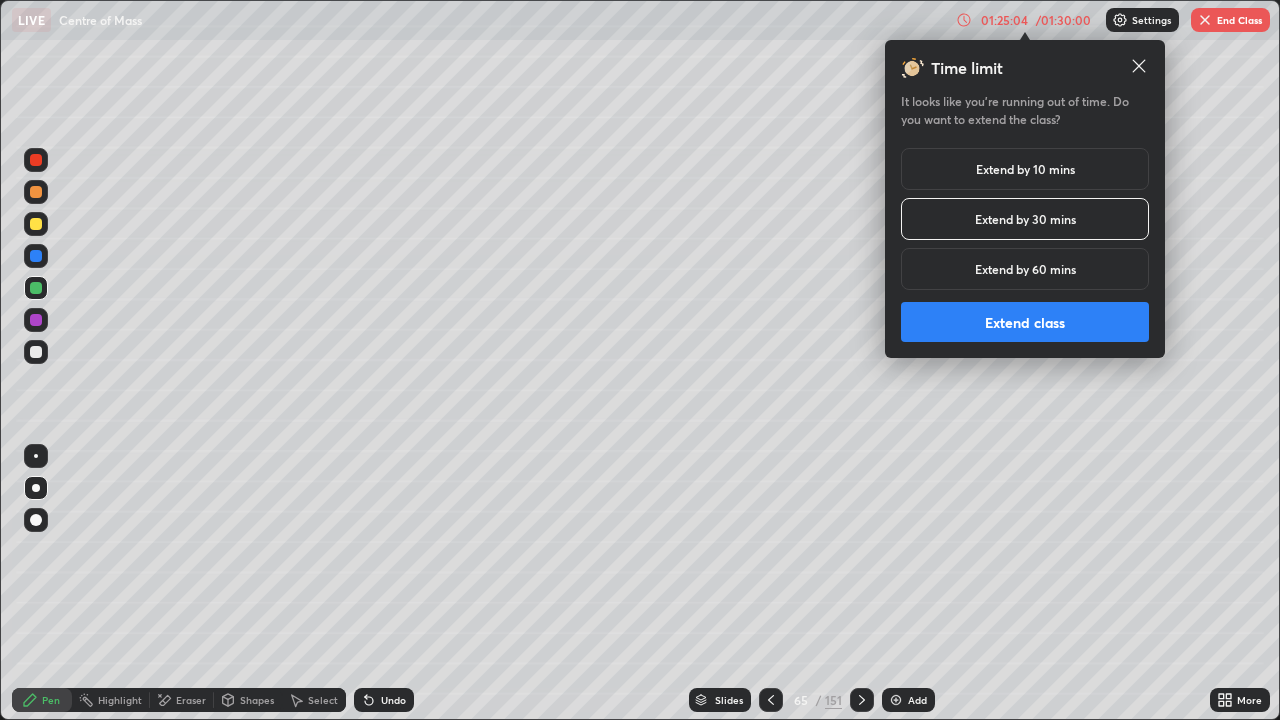 click on "Extend class" at bounding box center (1025, 322) 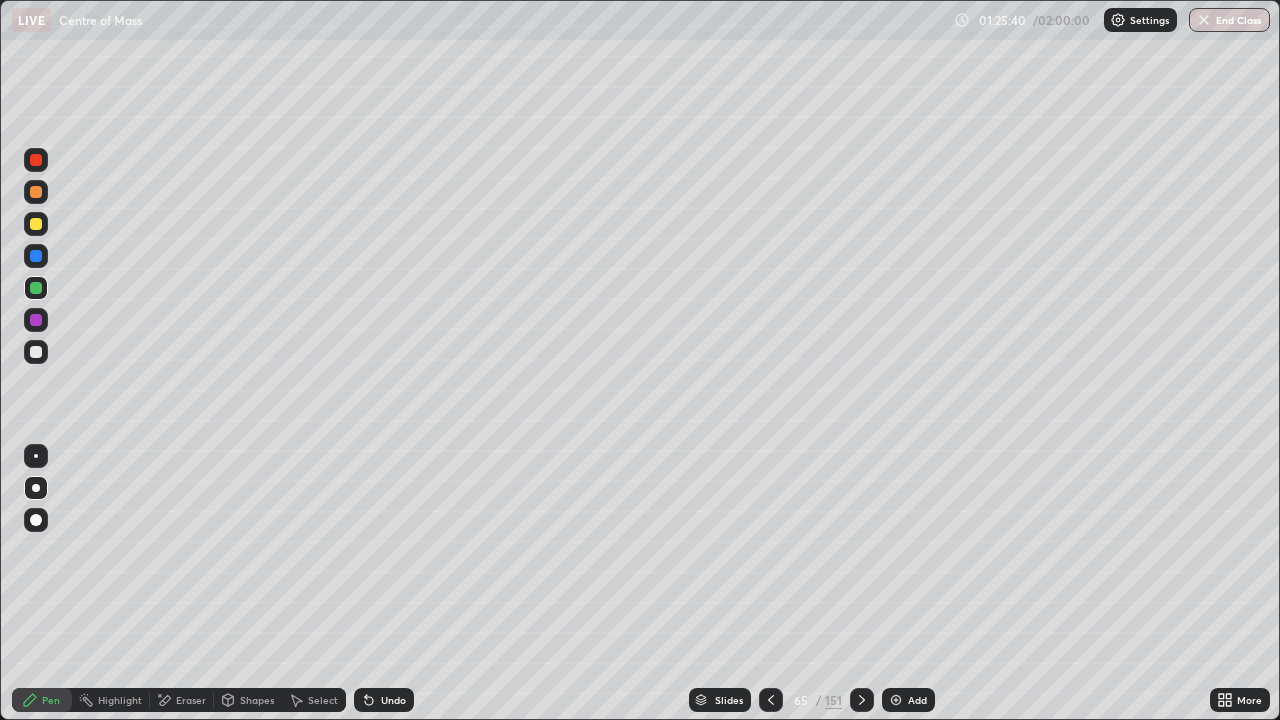 click on "Pen" at bounding box center (42, 700) 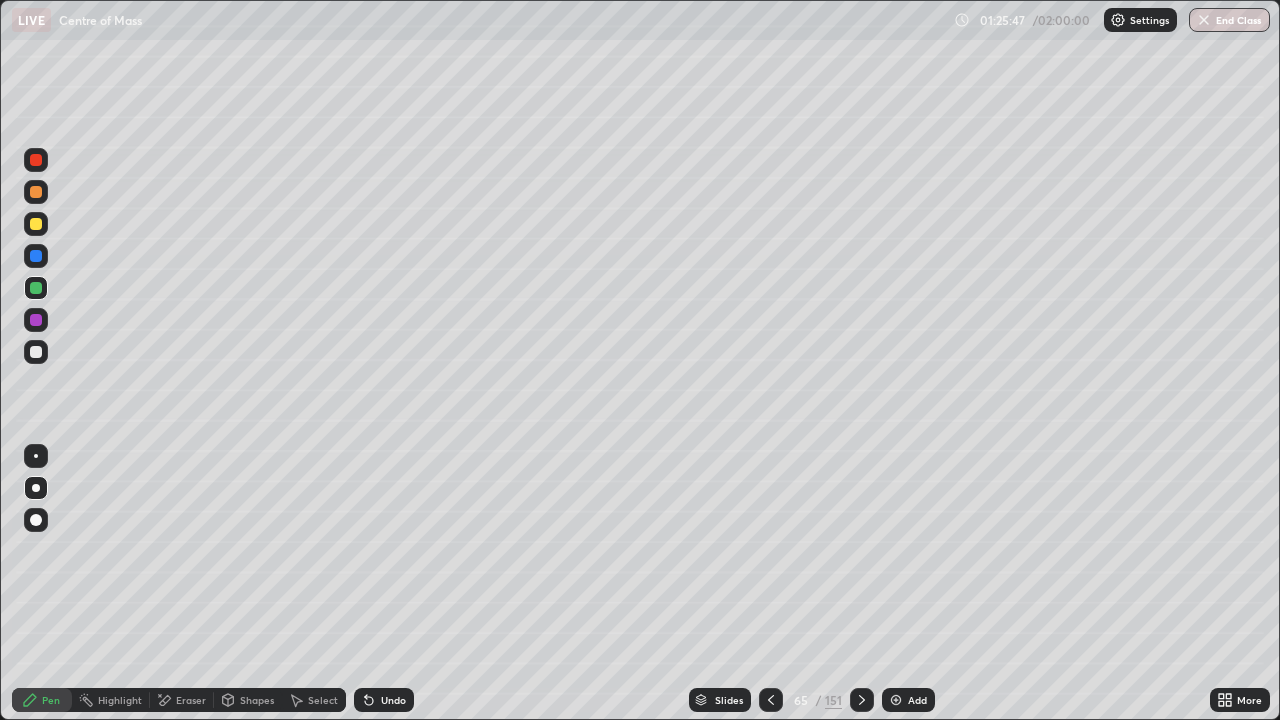 click at bounding box center [36, 352] 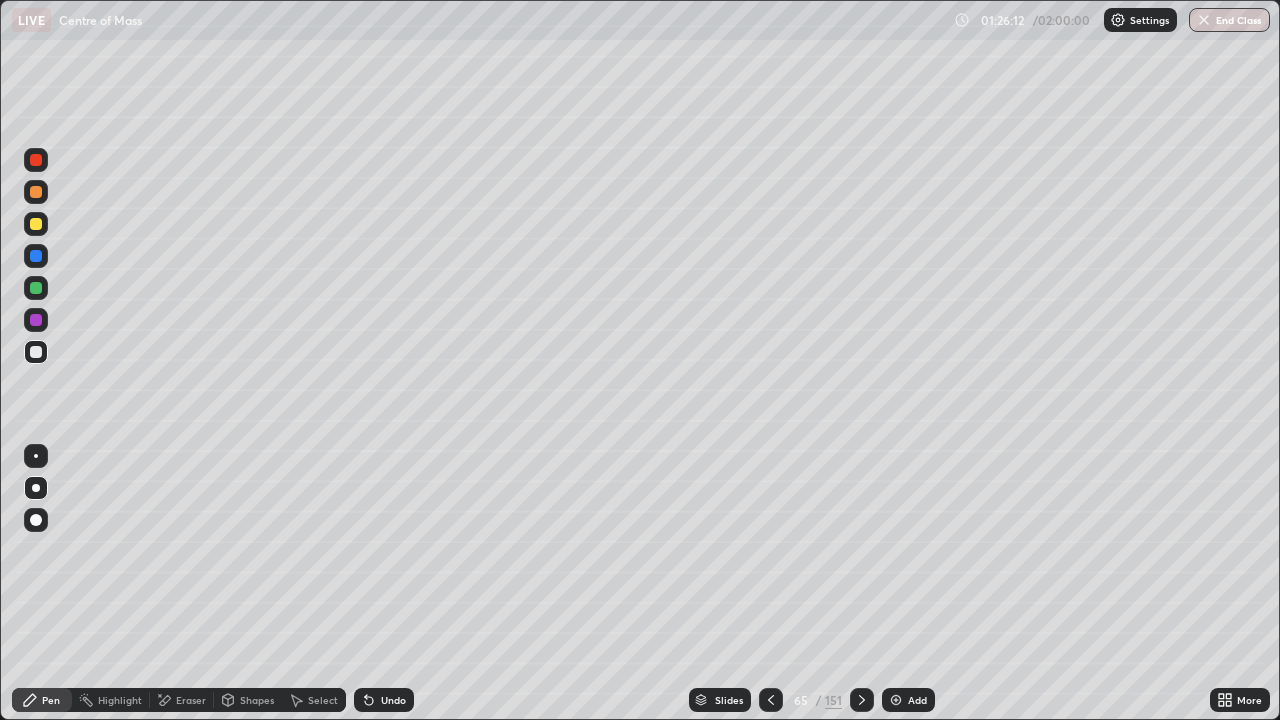 click at bounding box center [896, 700] 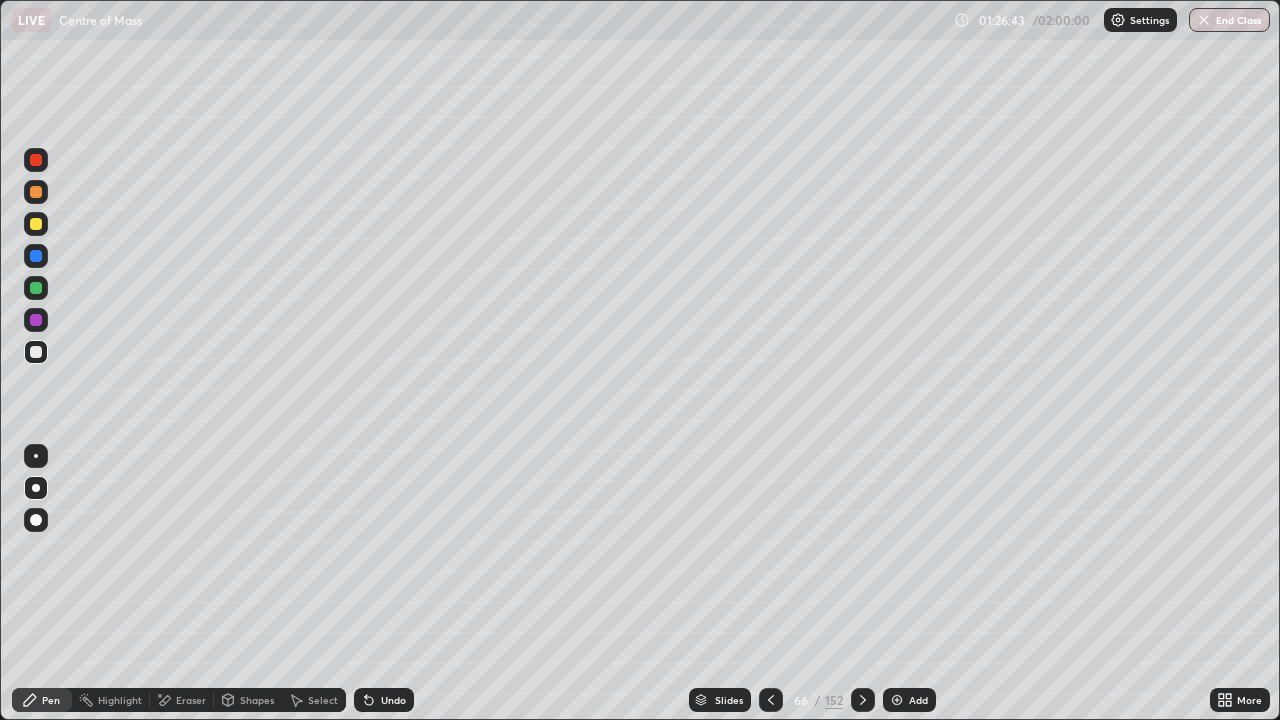 click 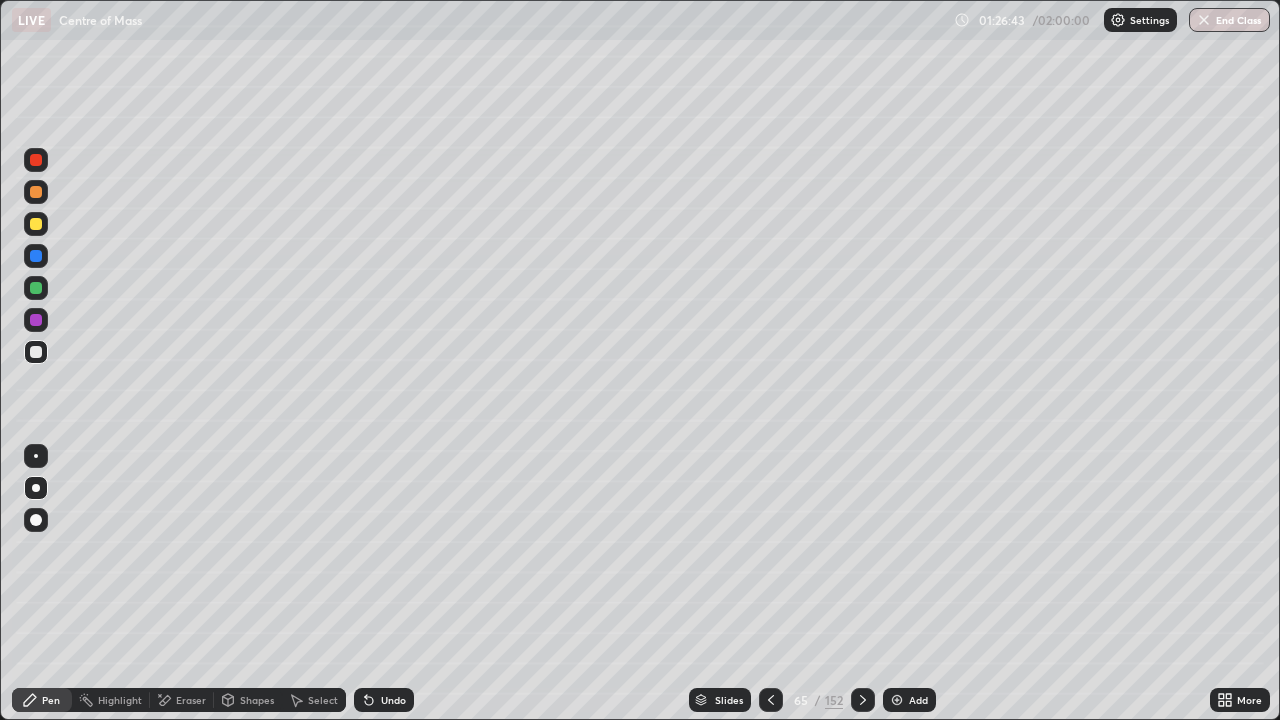 click 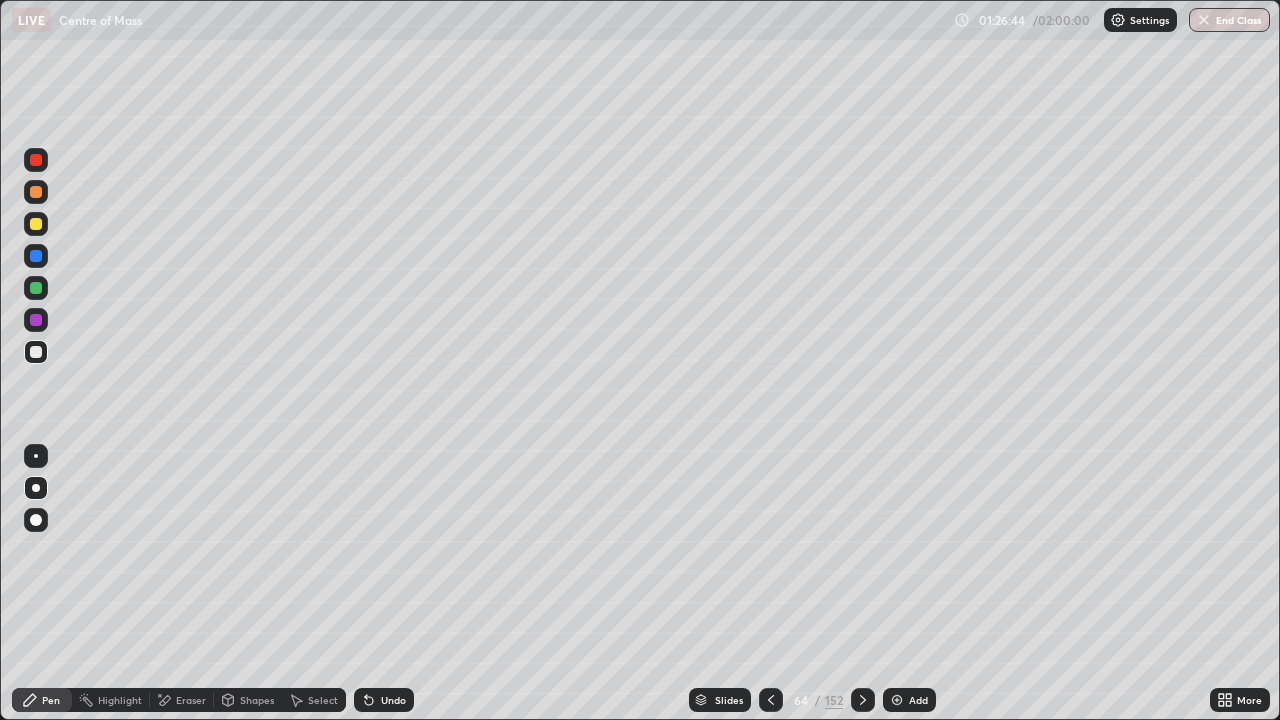 click 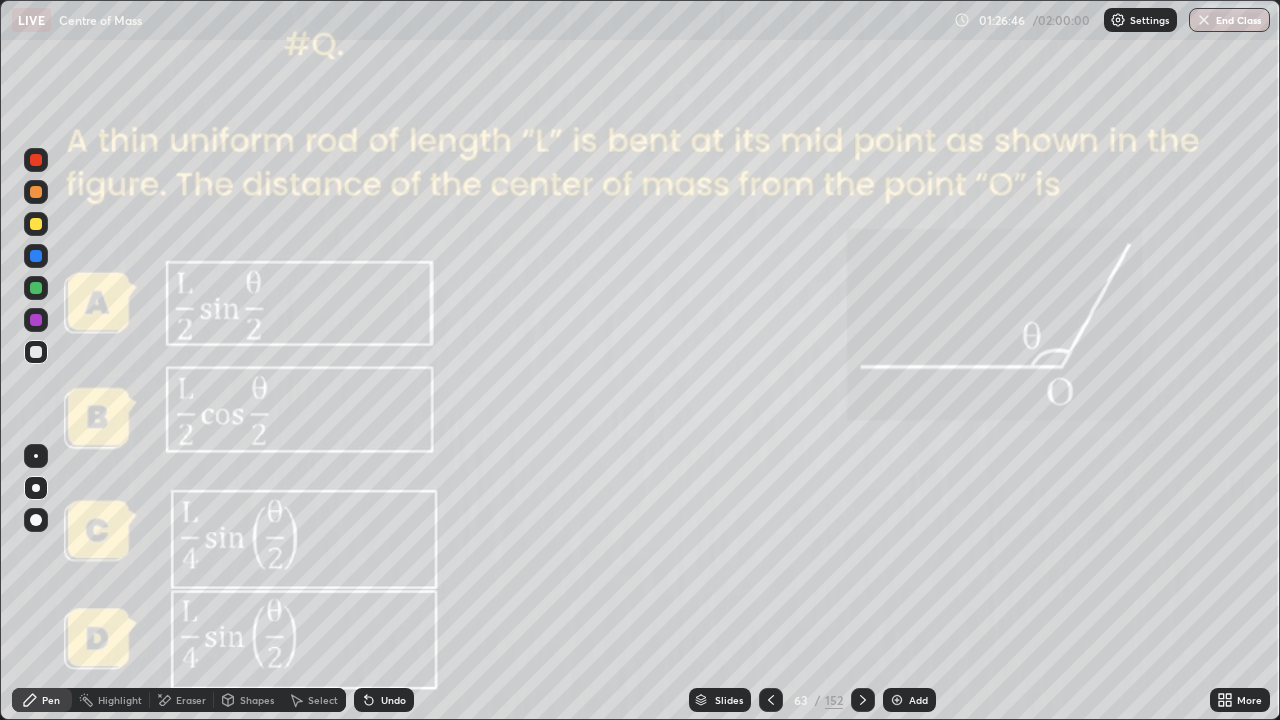 click on "Eraser" at bounding box center (191, 700) 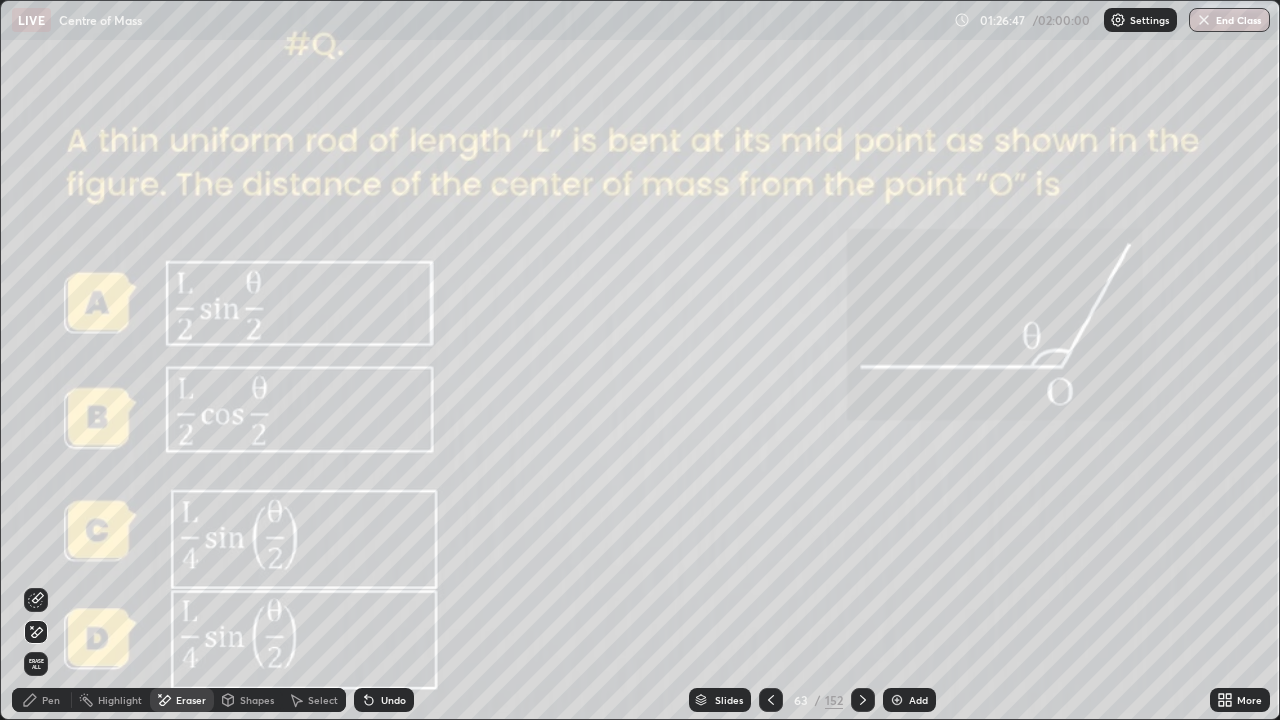 click on "Pen" at bounding box center (51, 700) 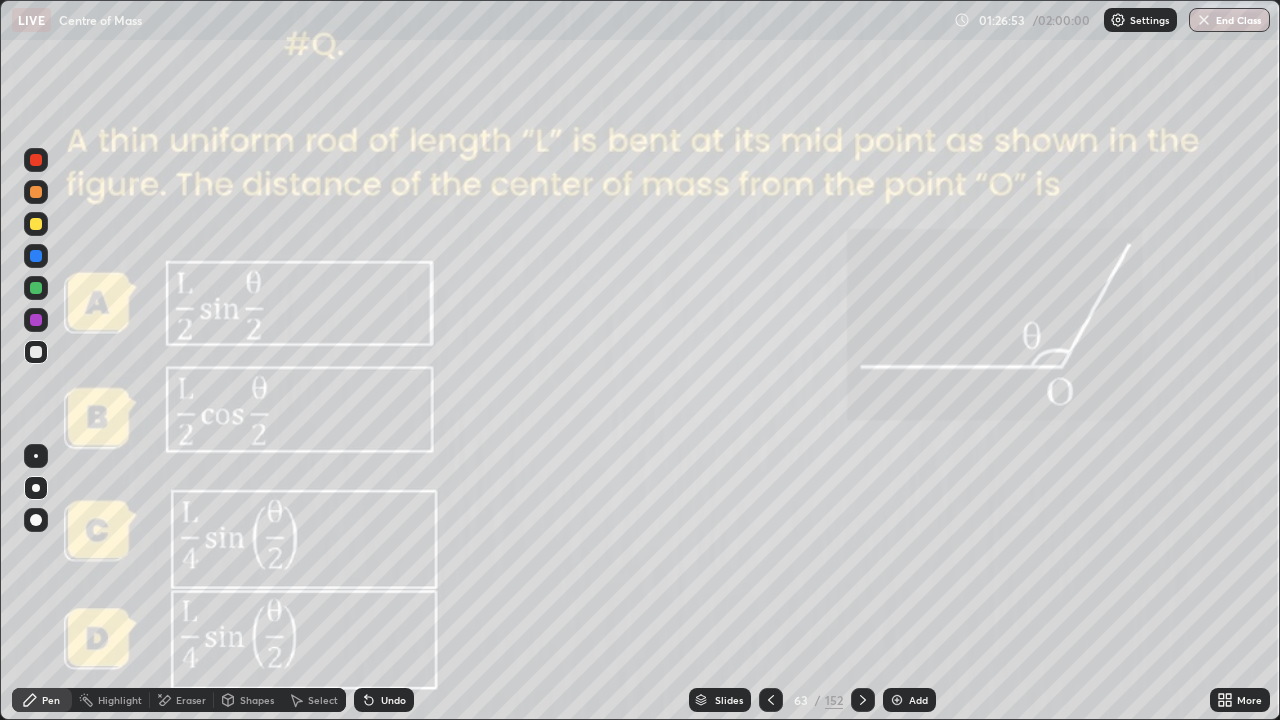 click 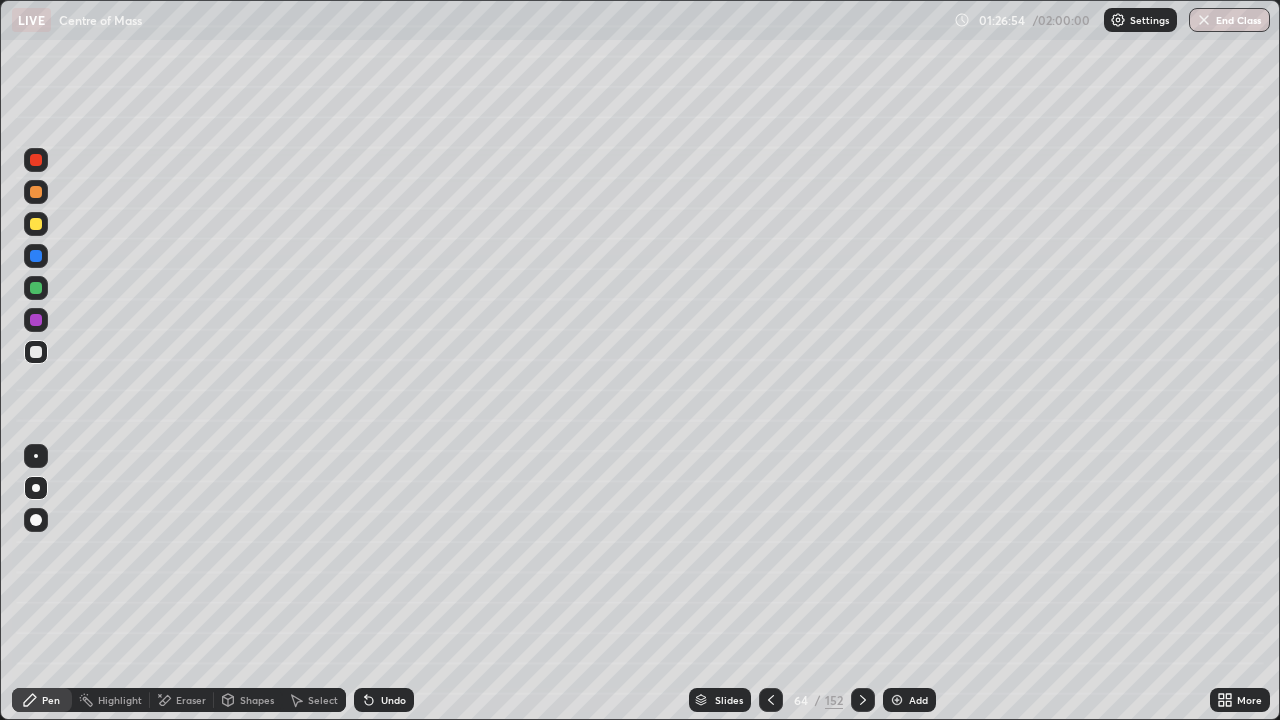 click 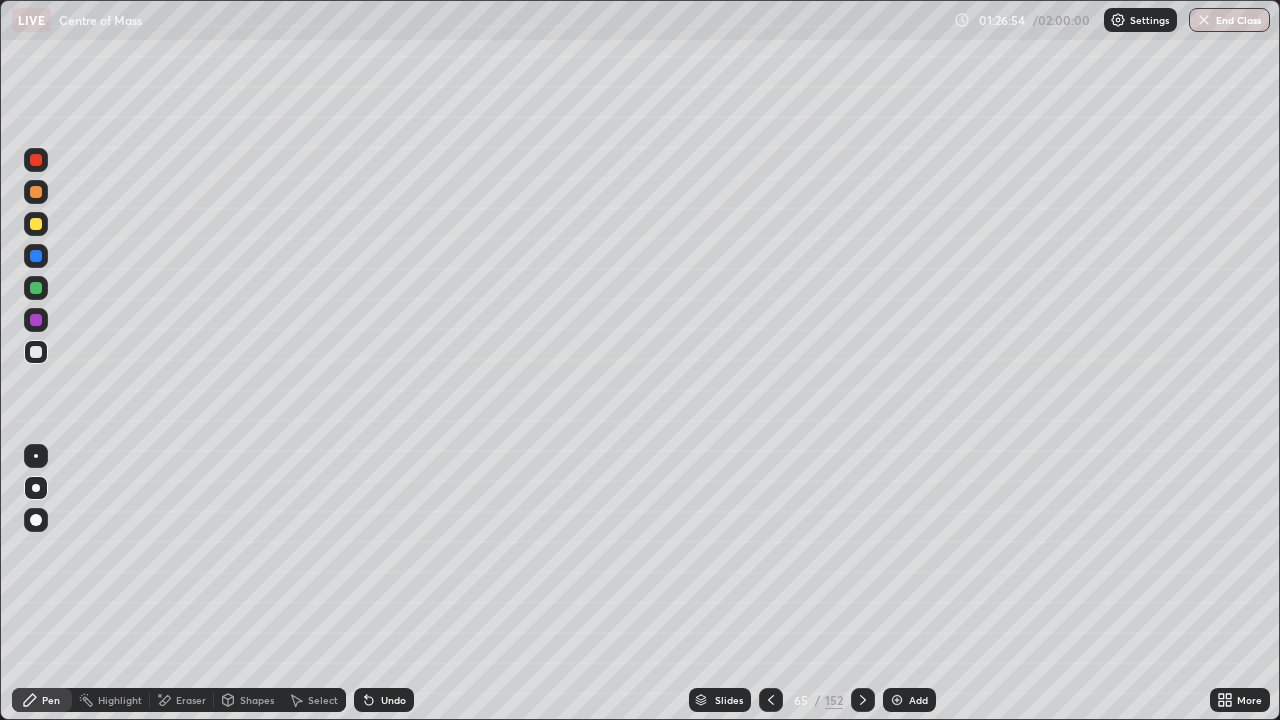 click 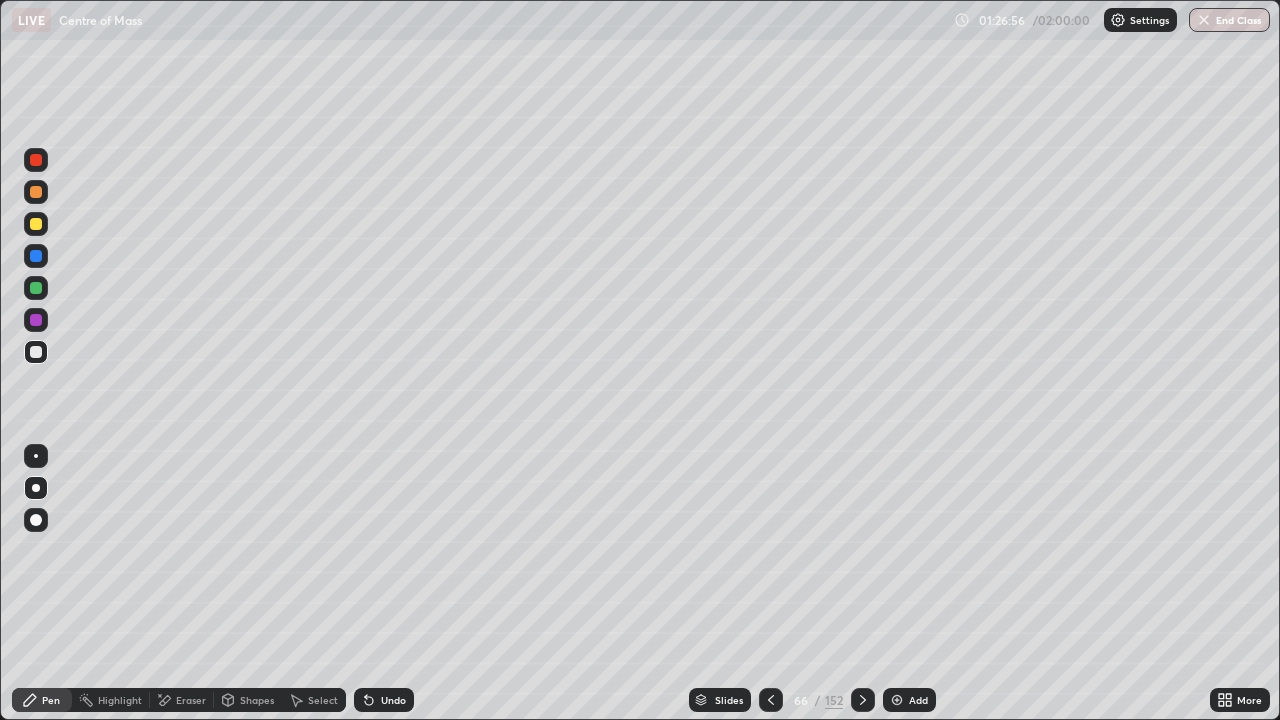 click 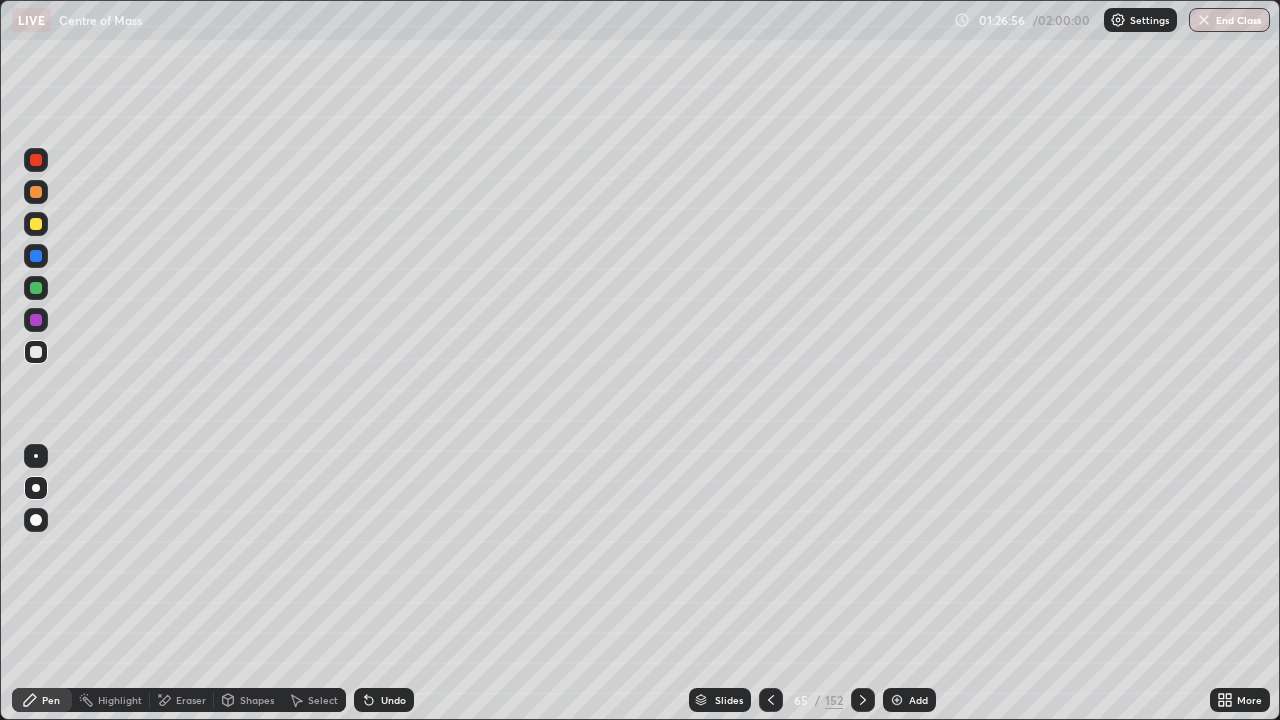 click at bounding box center (771, 700) 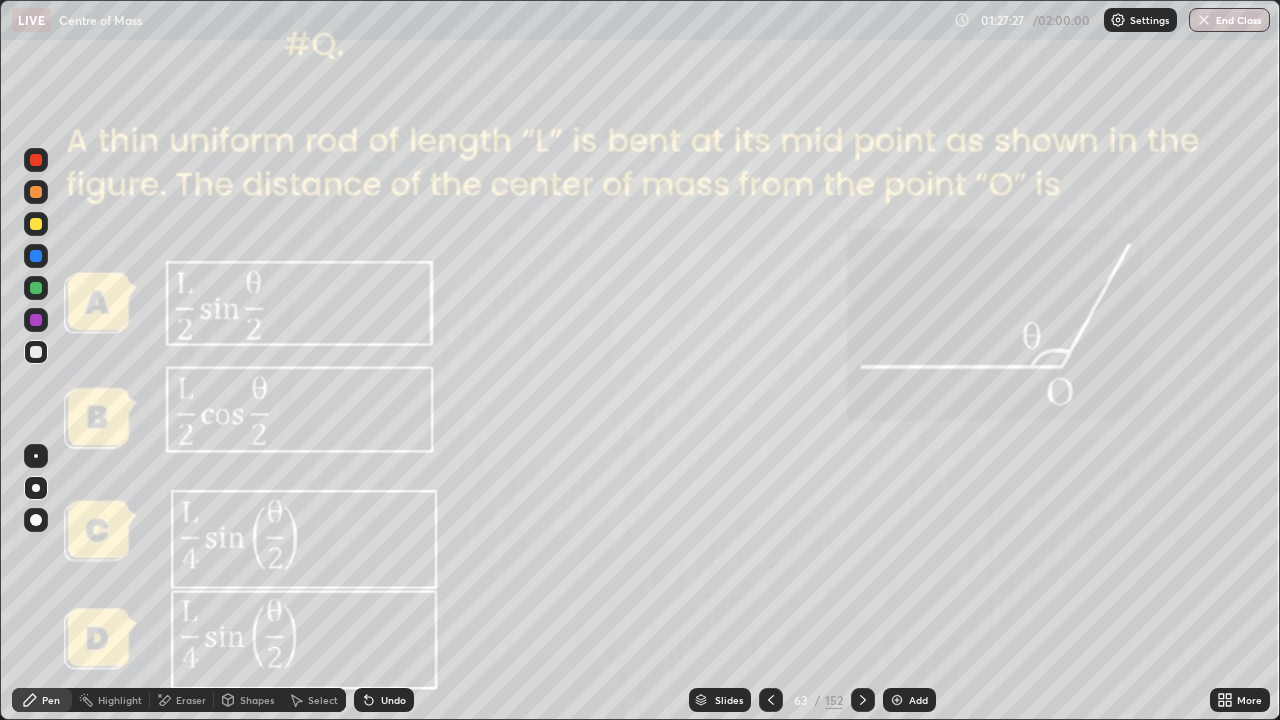 click 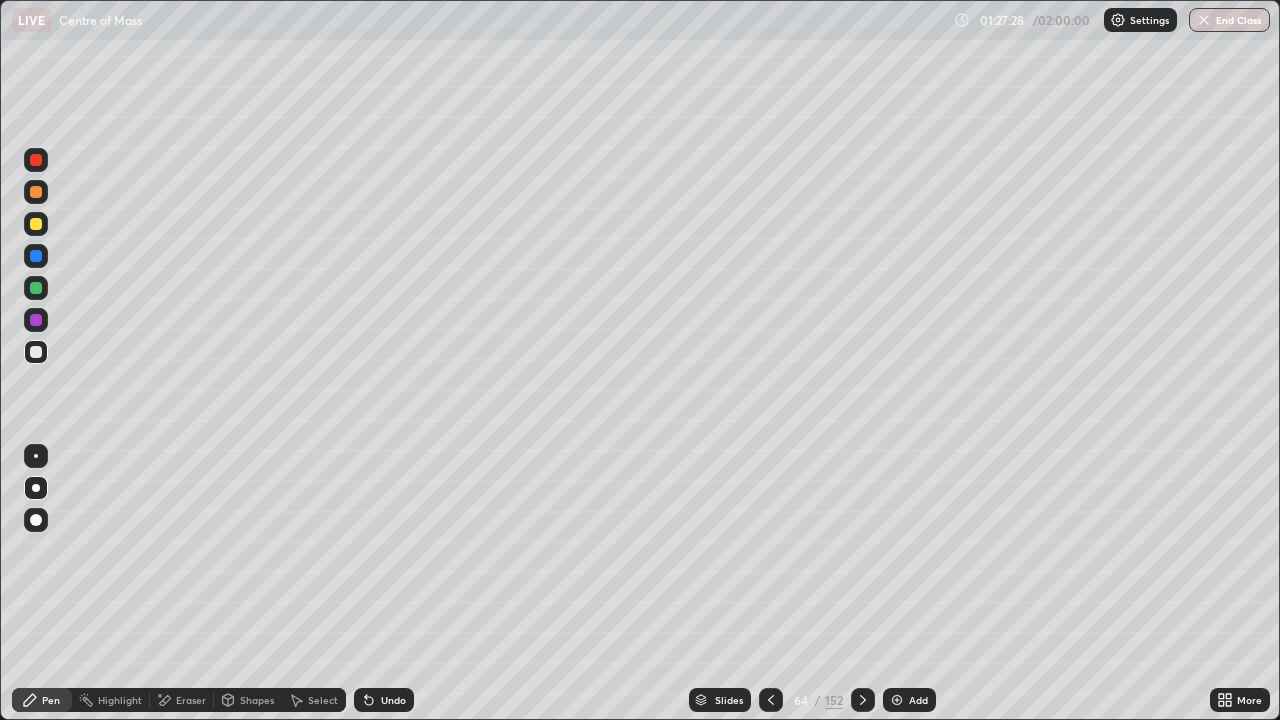 click 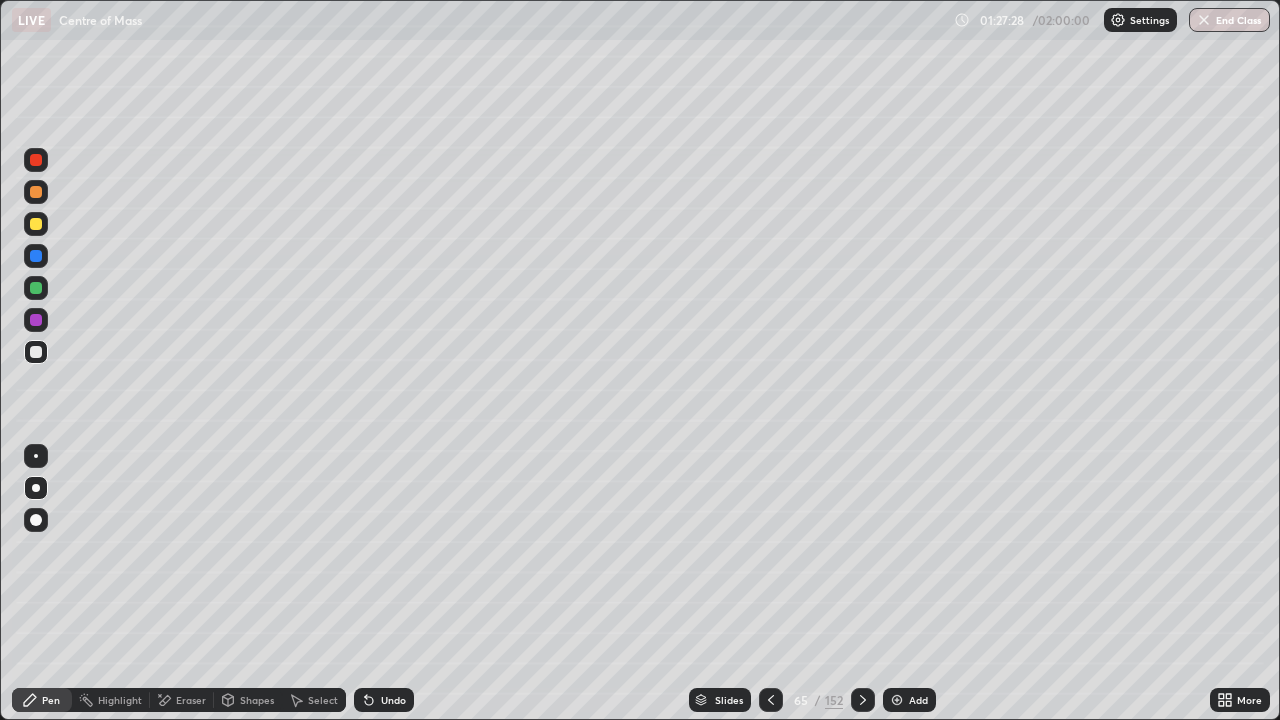 click at bounding box center [863, 700] 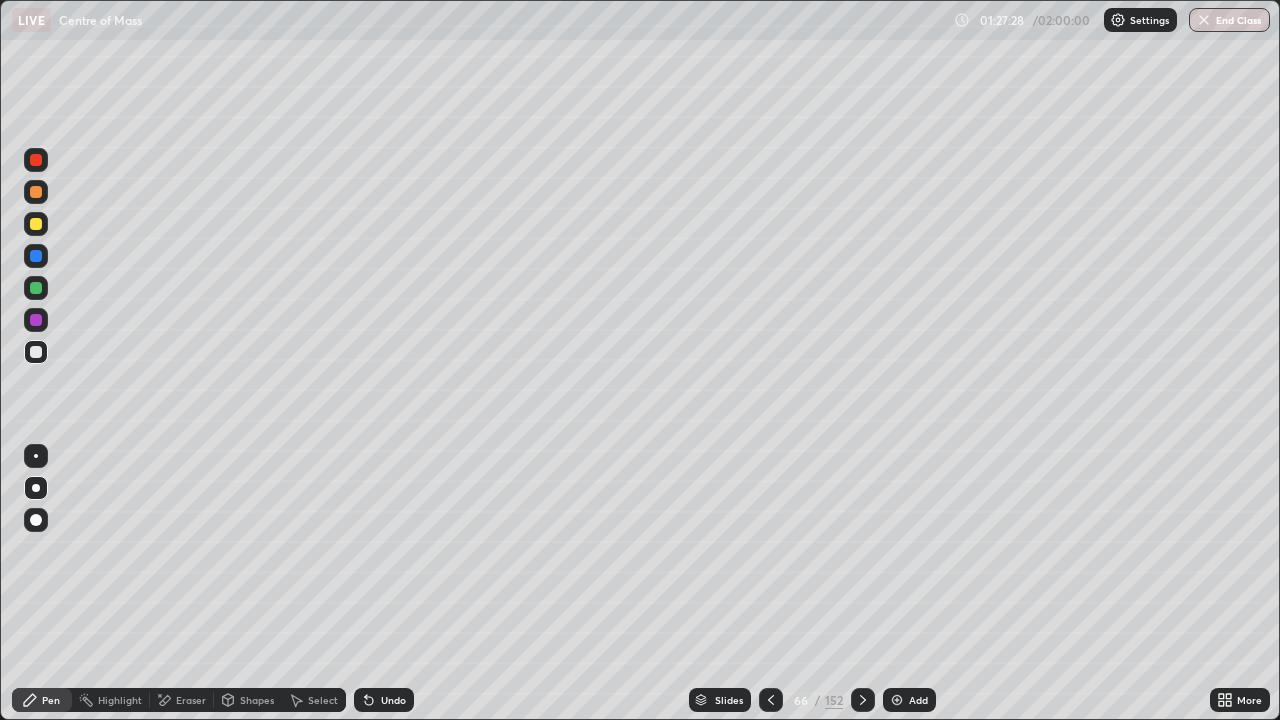 click 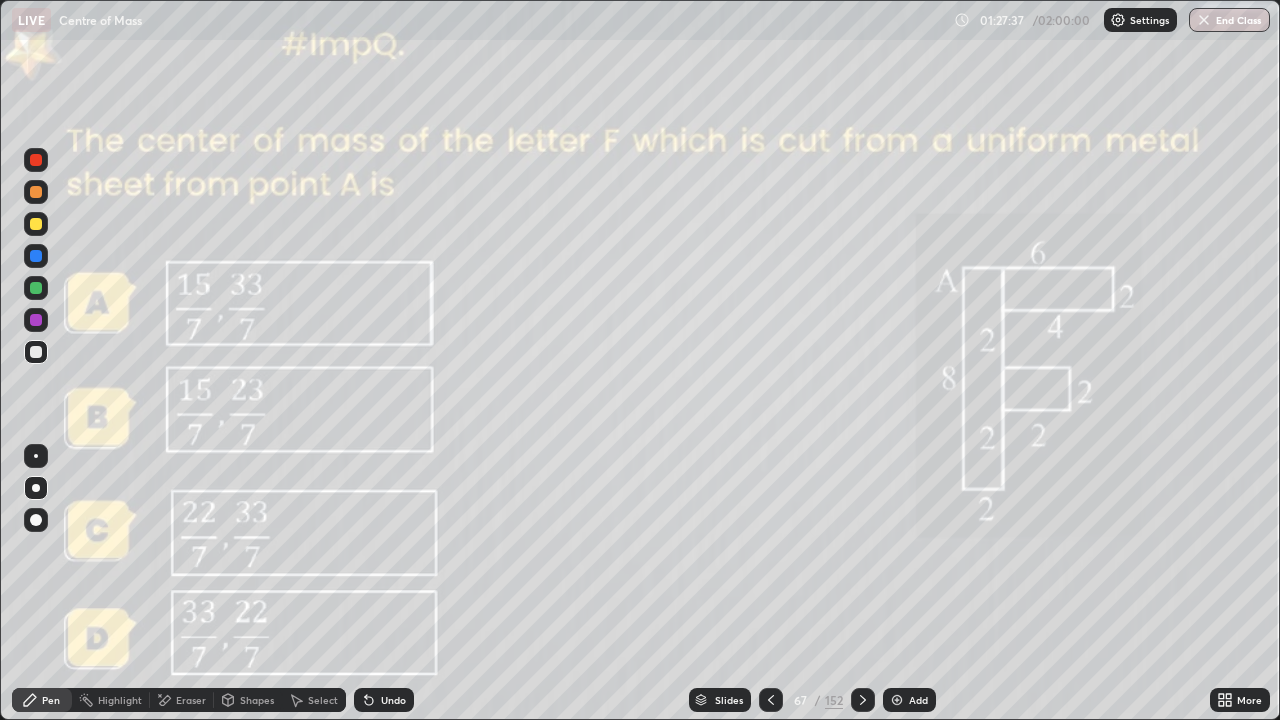 click 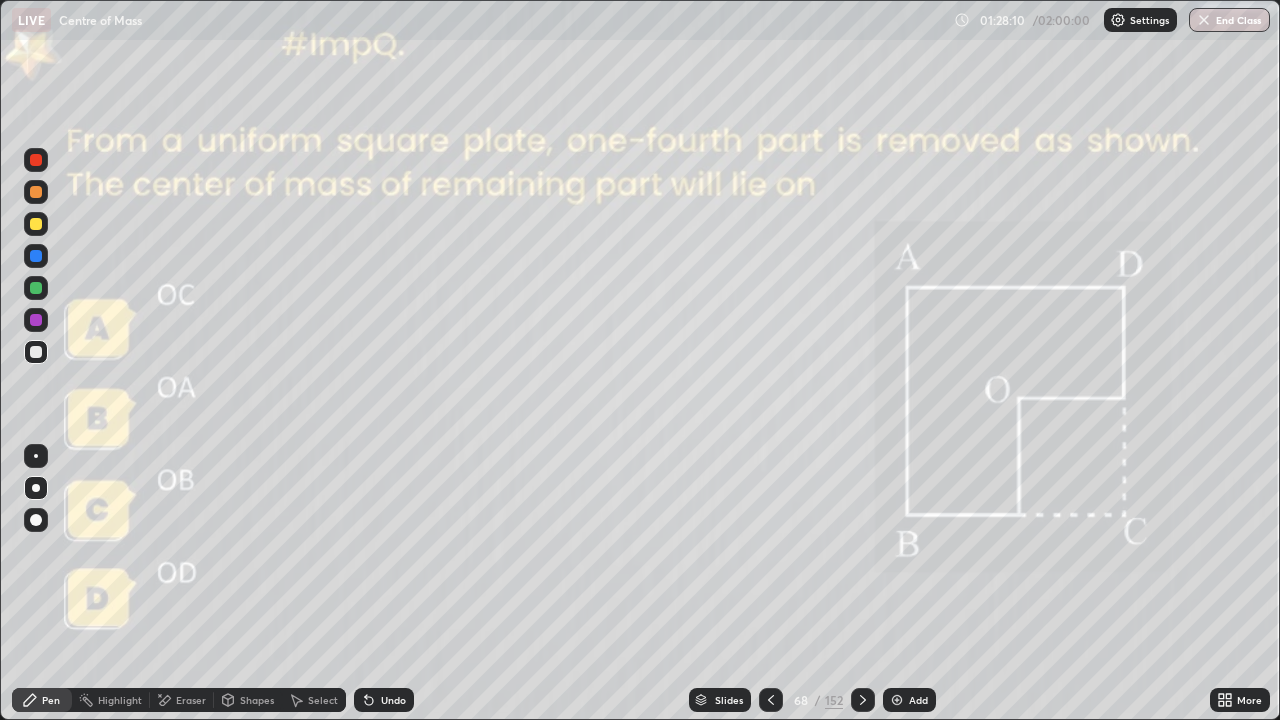 click at bounding box center [36, 288] 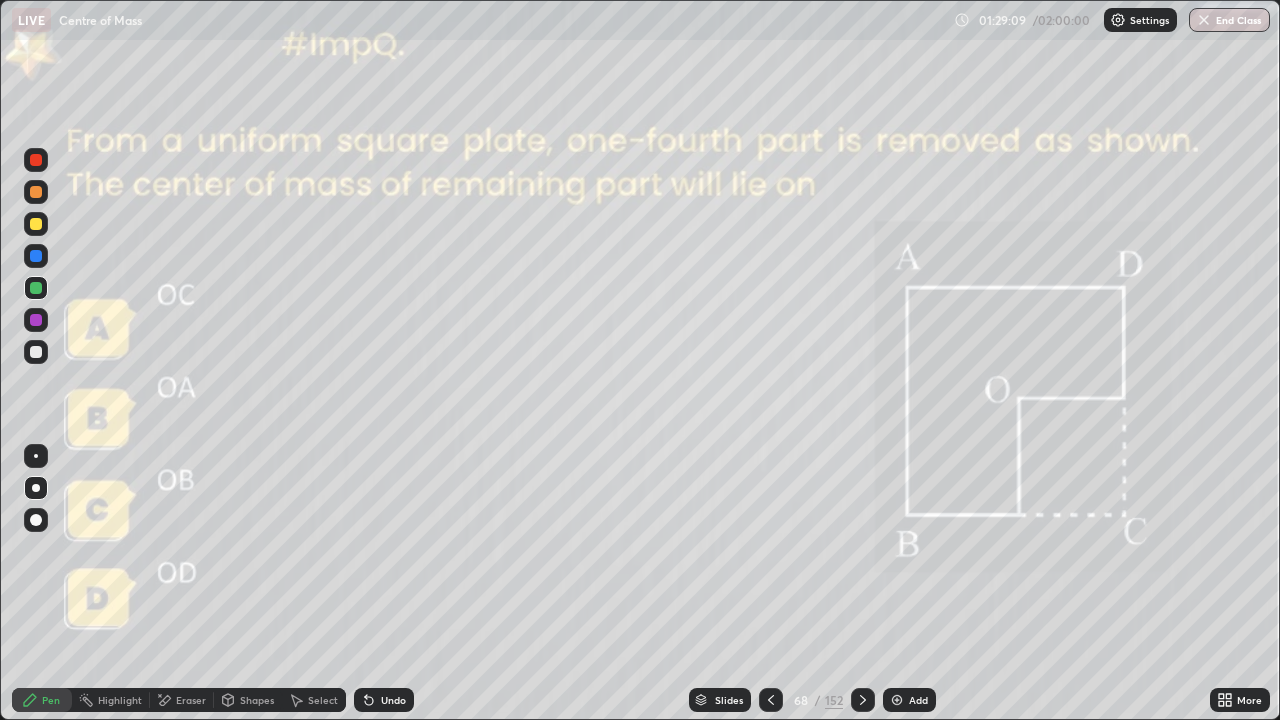 click 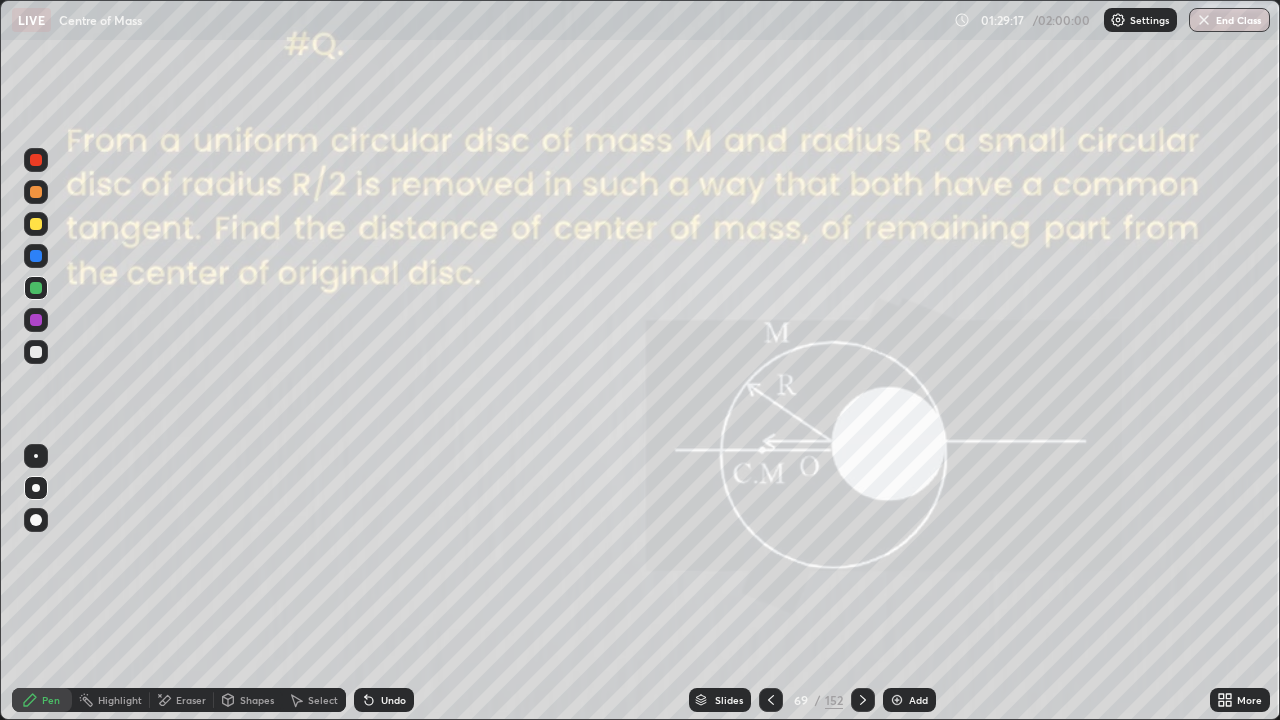 click on "Undo" at bounding box center (384, 700) 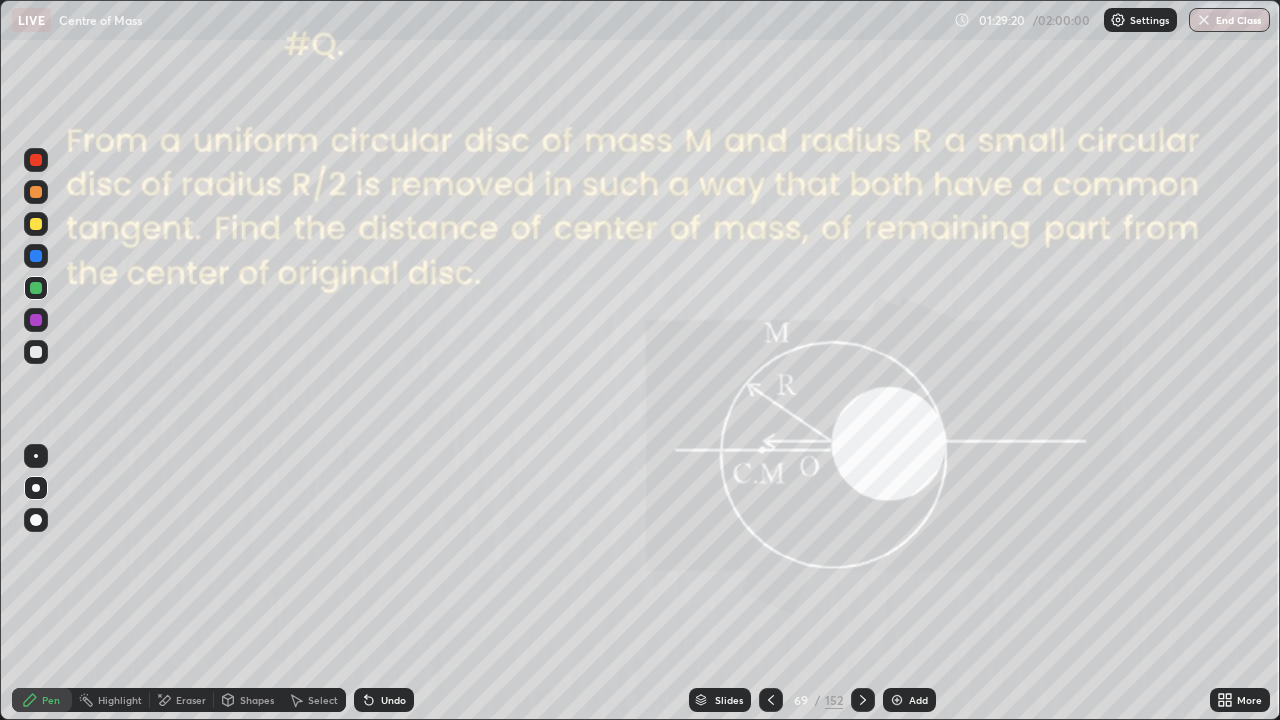 click 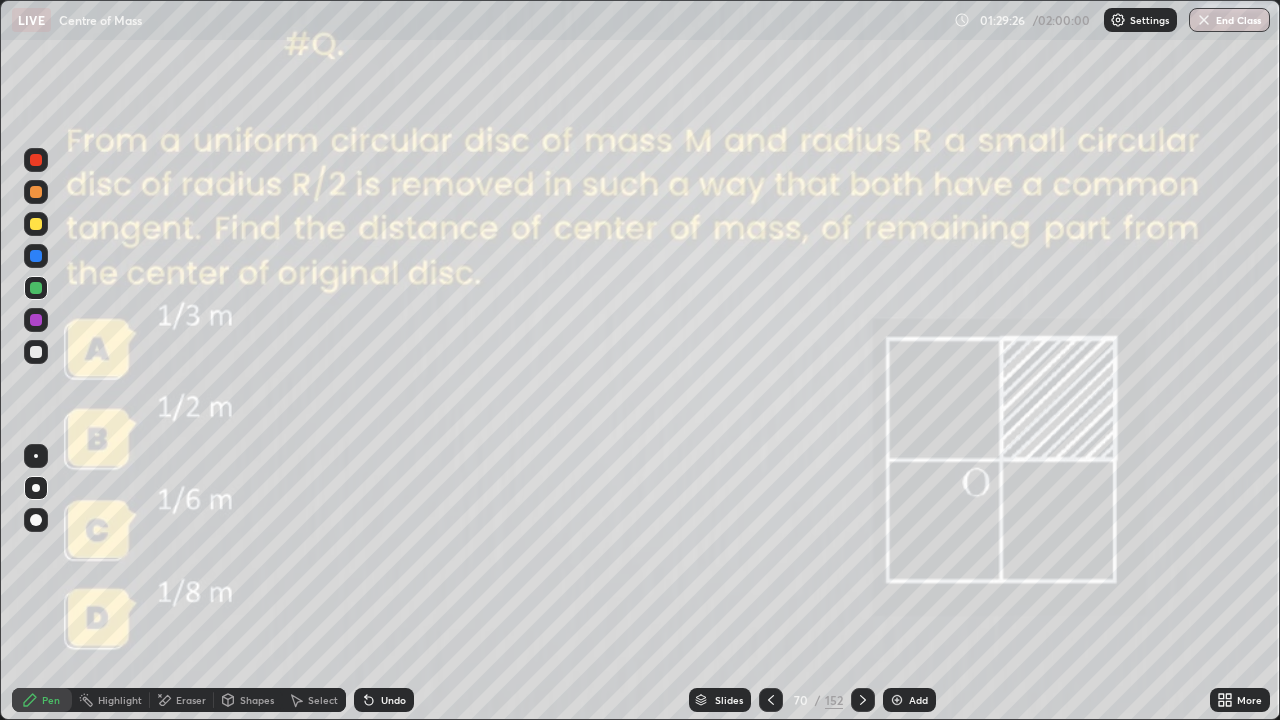 click at bounding box center [771, 700] 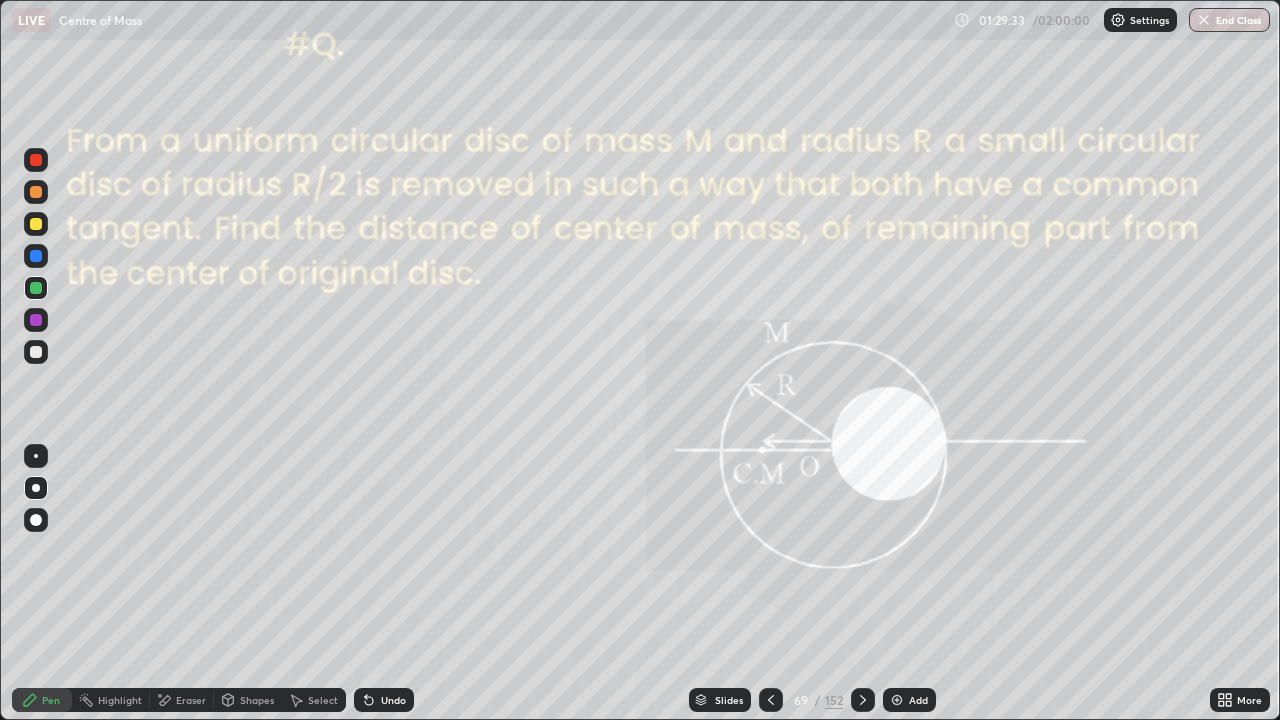 click 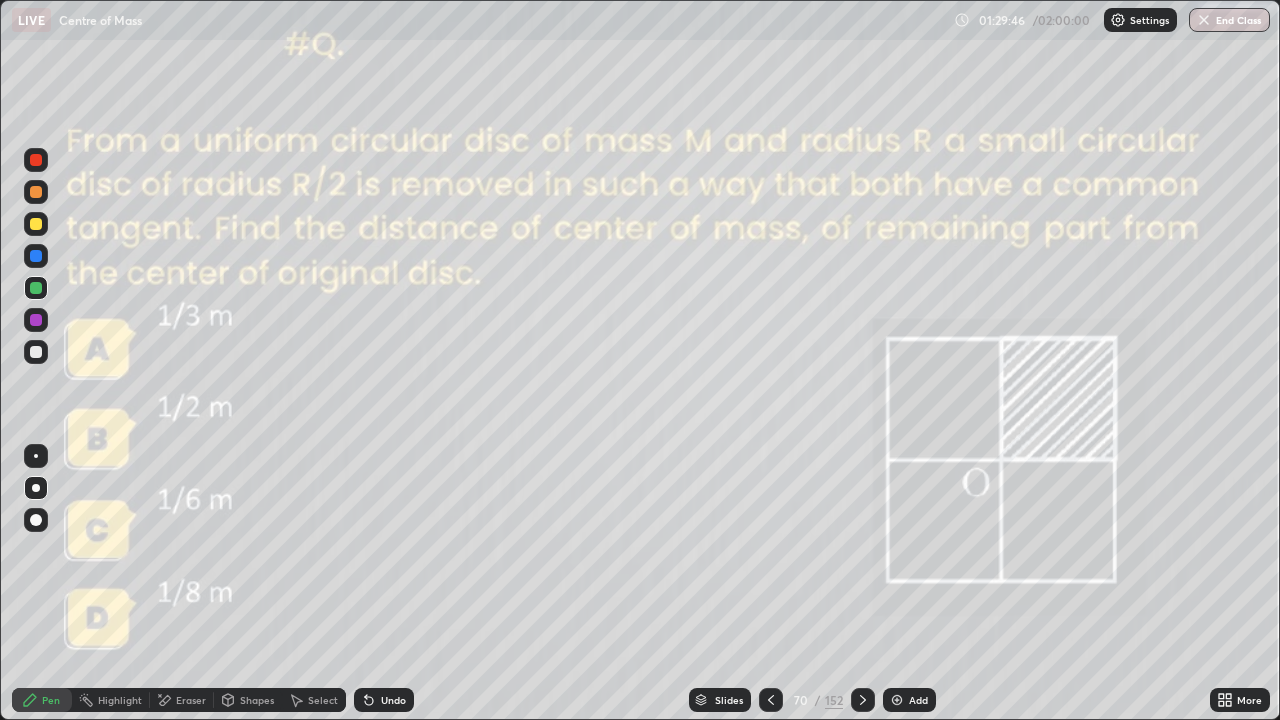 click 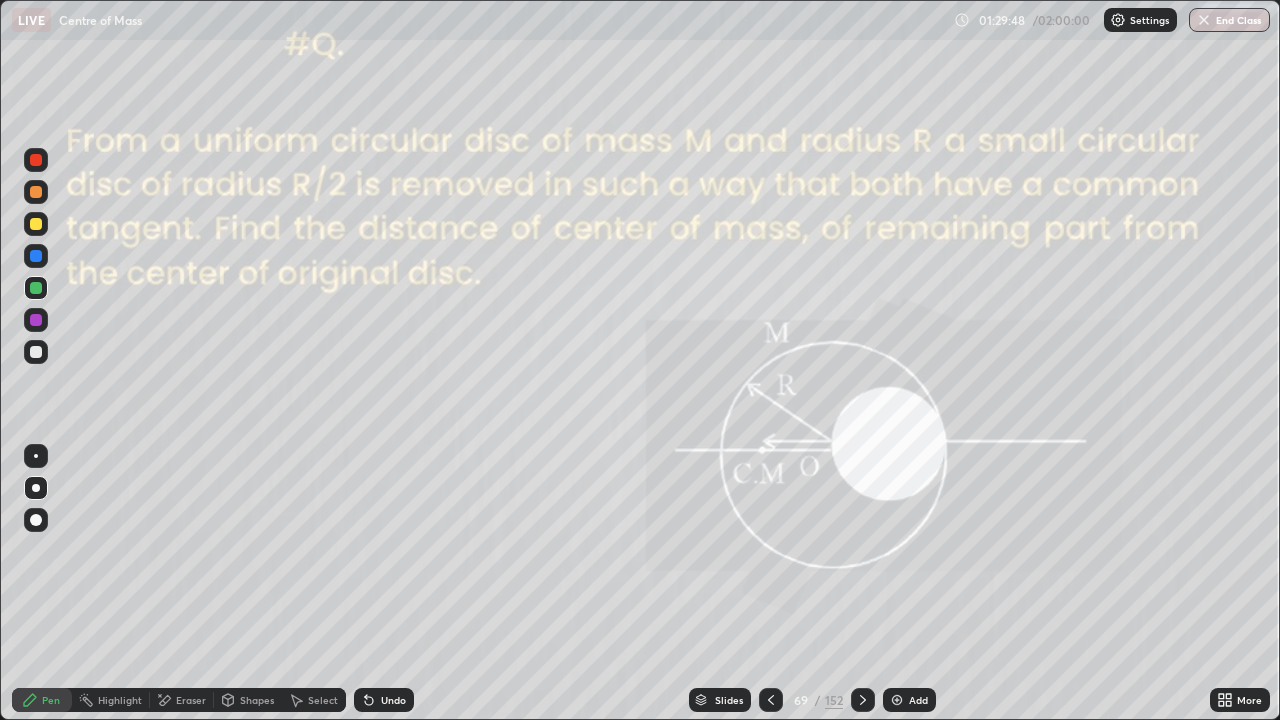 click 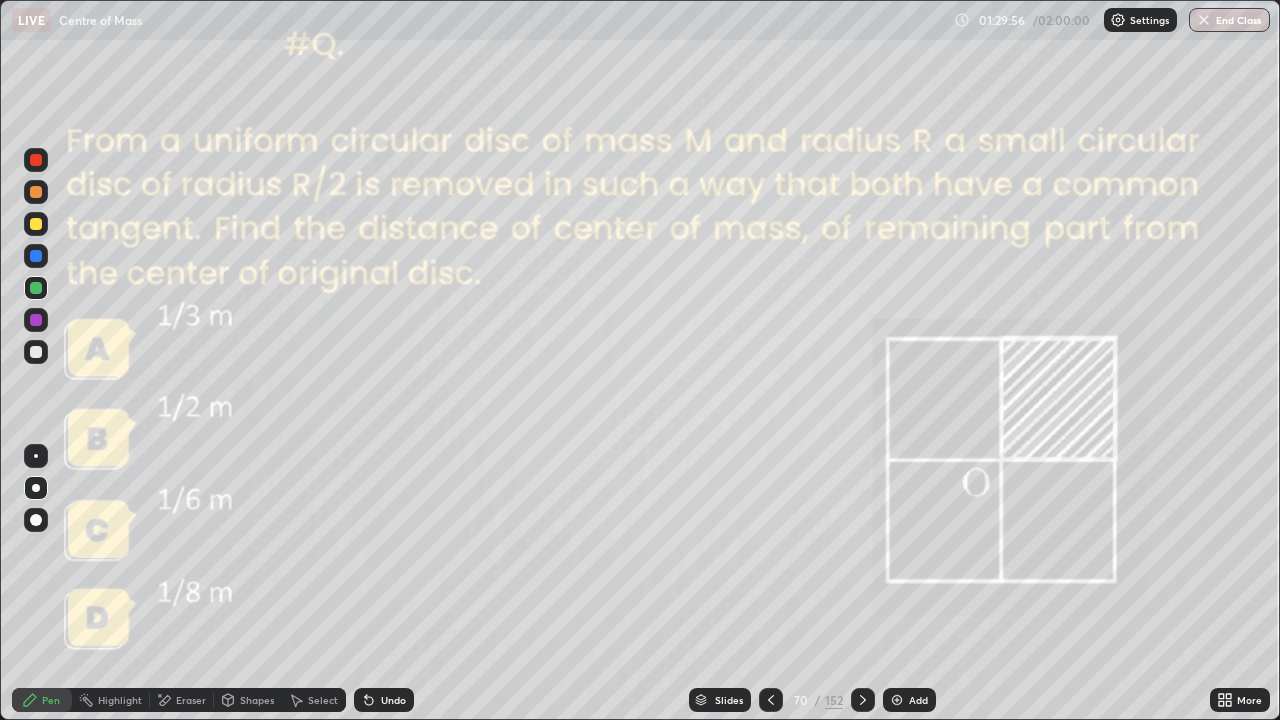 click 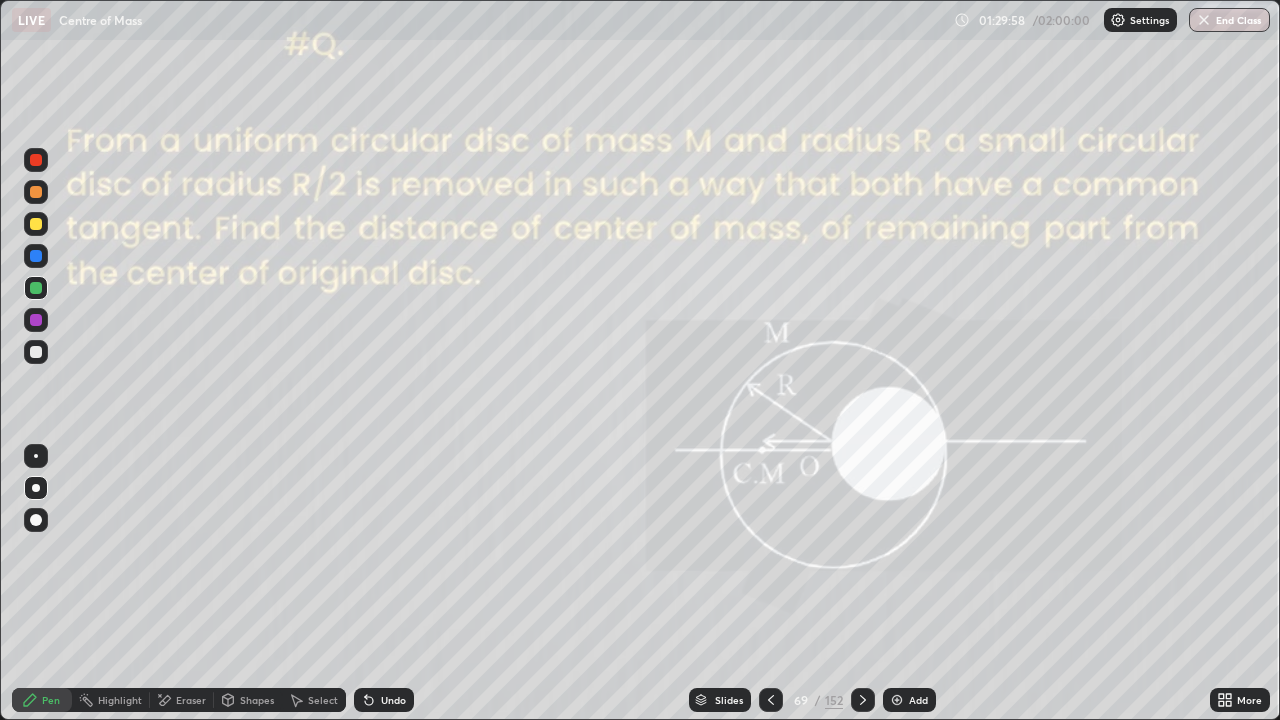 click 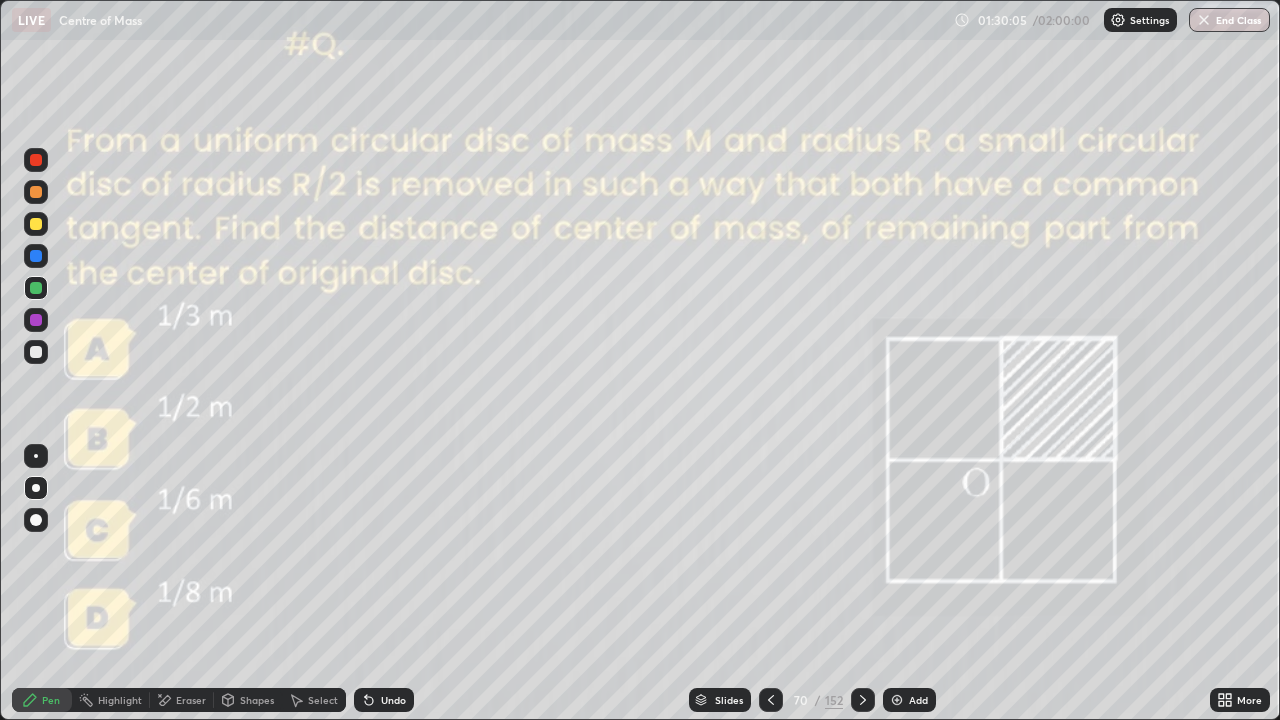 click 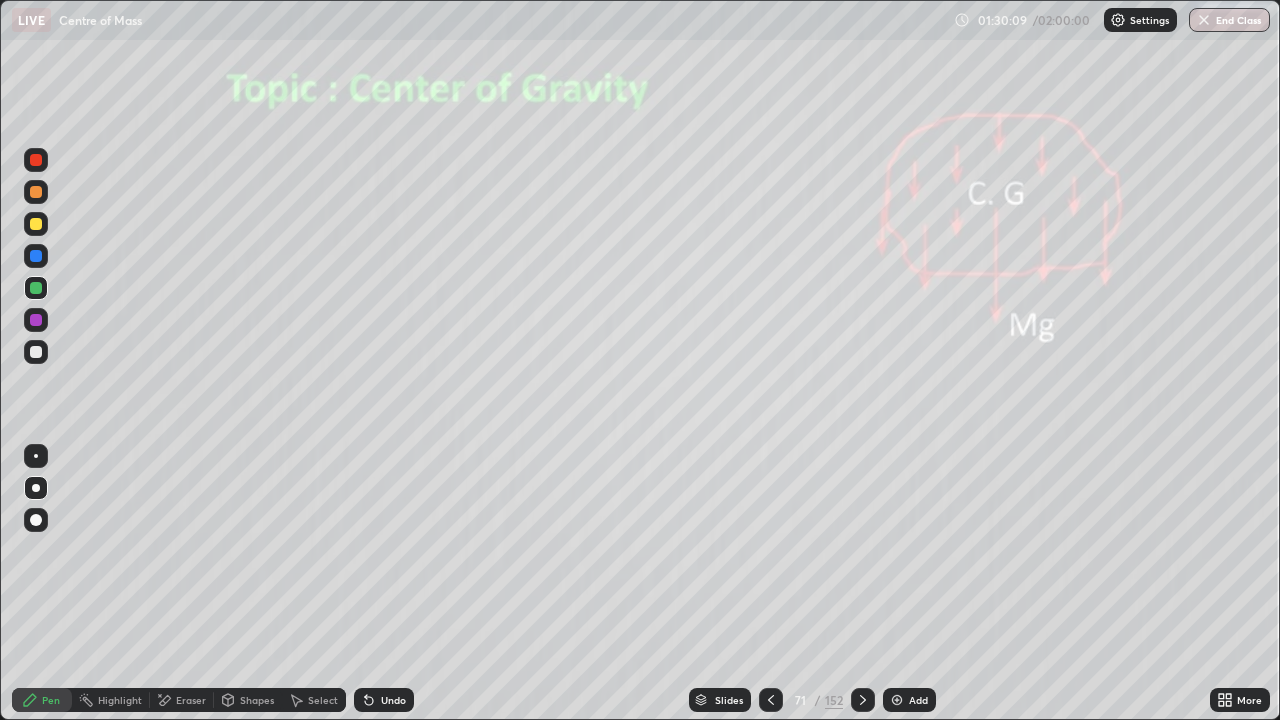 click 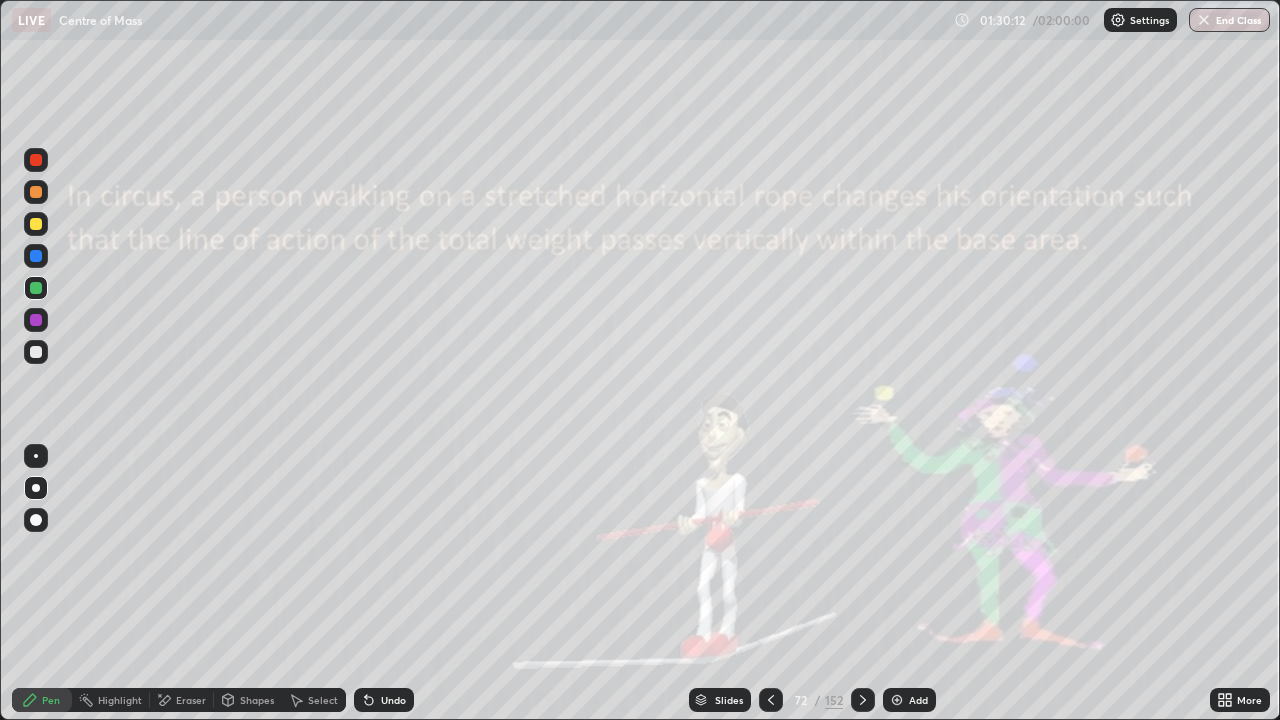 click 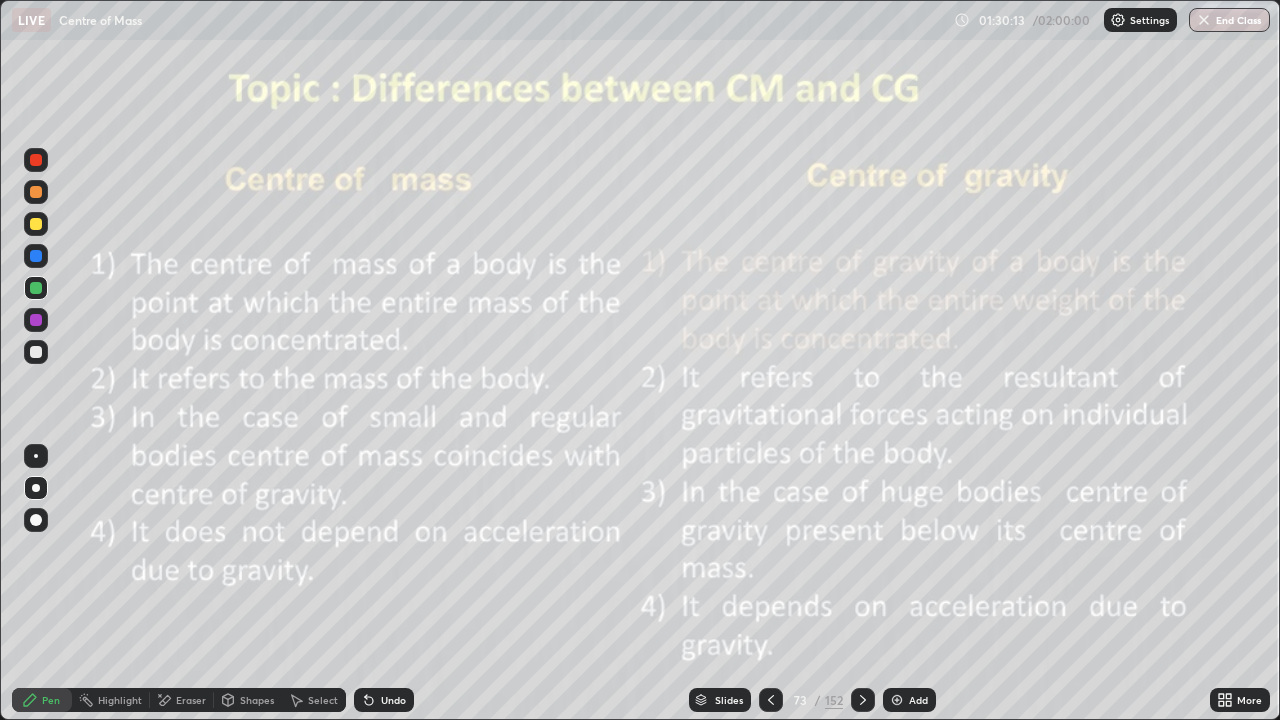 click 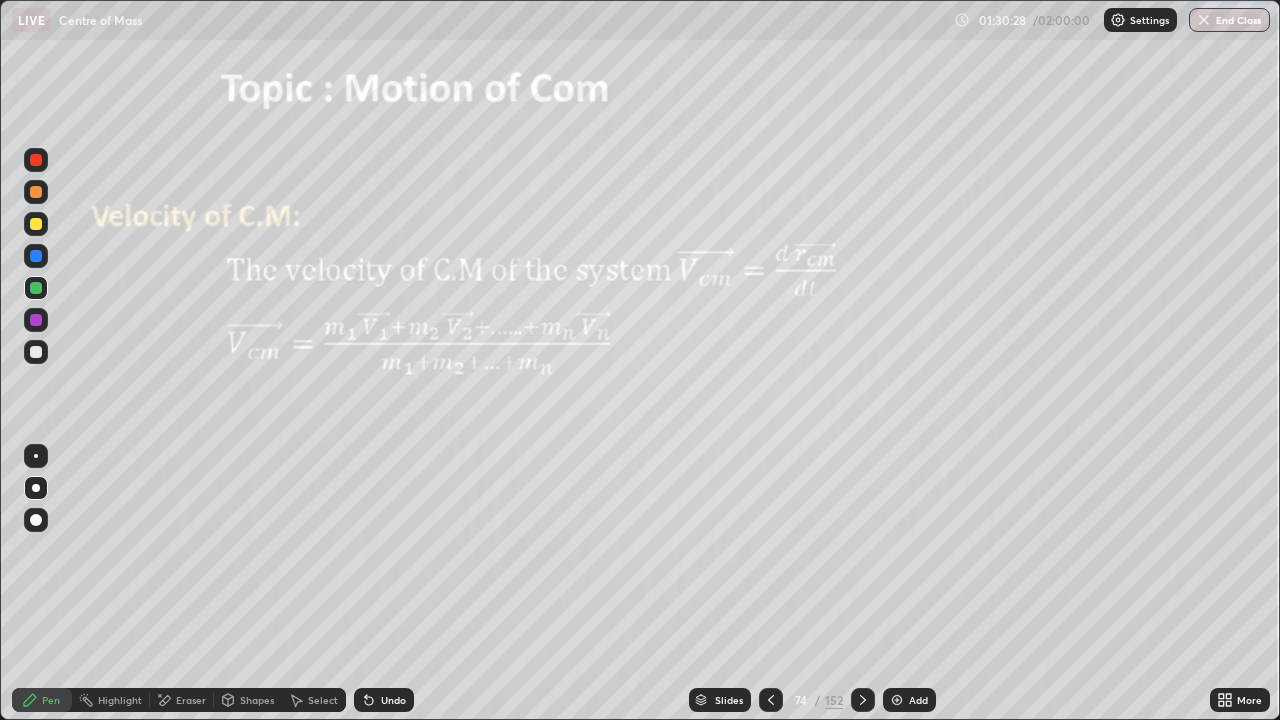 click on "End Class" at bounding box center [1229, 20] 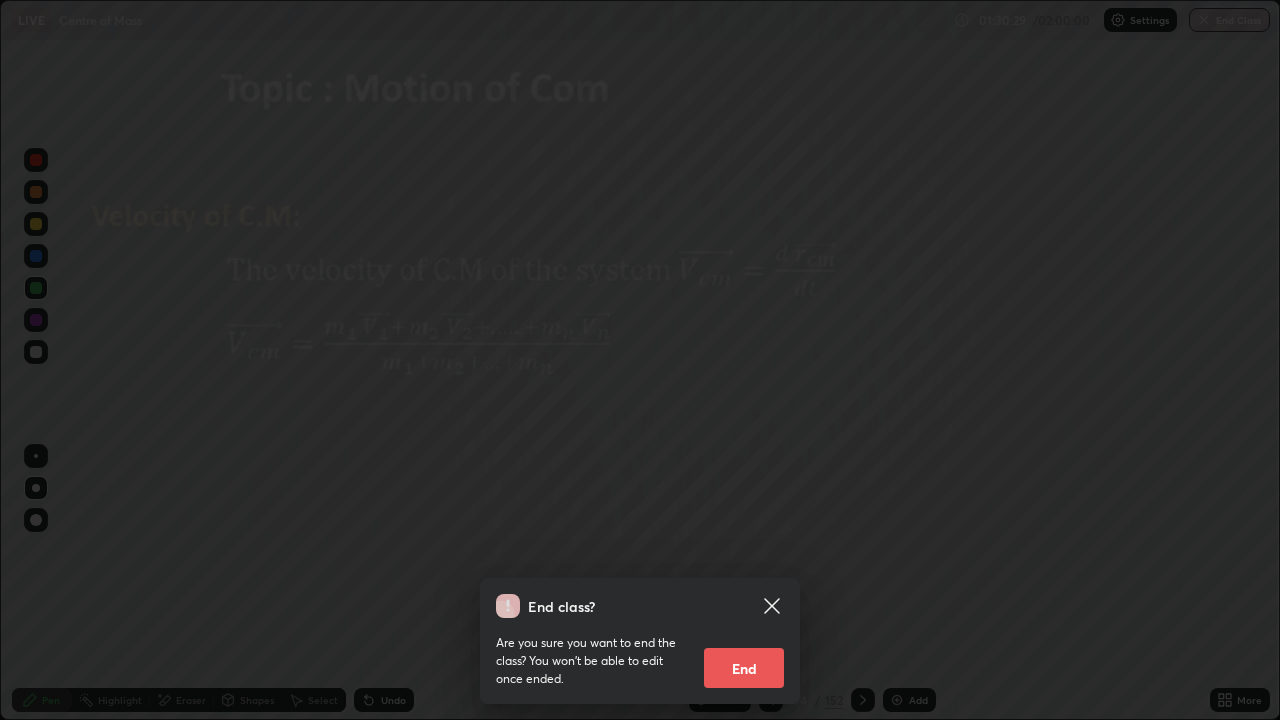 click on "End" at bounding box center (744, 668) 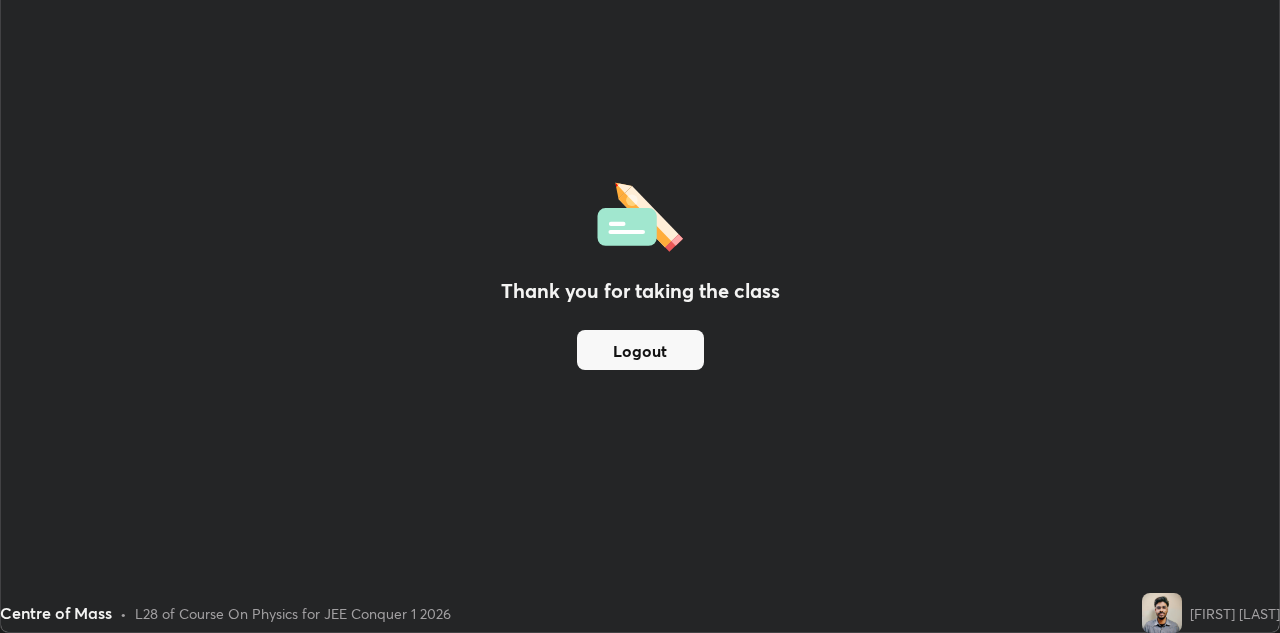 scroll, scrollTop: 633, scrollLeft: 1280, axis: both 